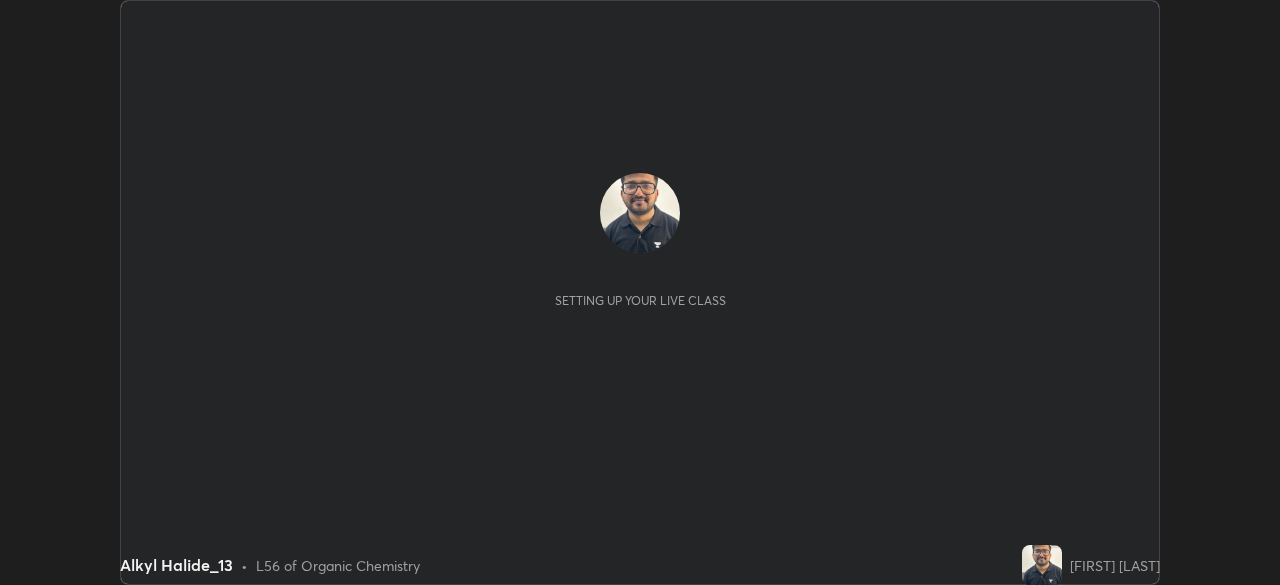 scroll, scrollTop: 0, scrollLeft: 0, axis: both 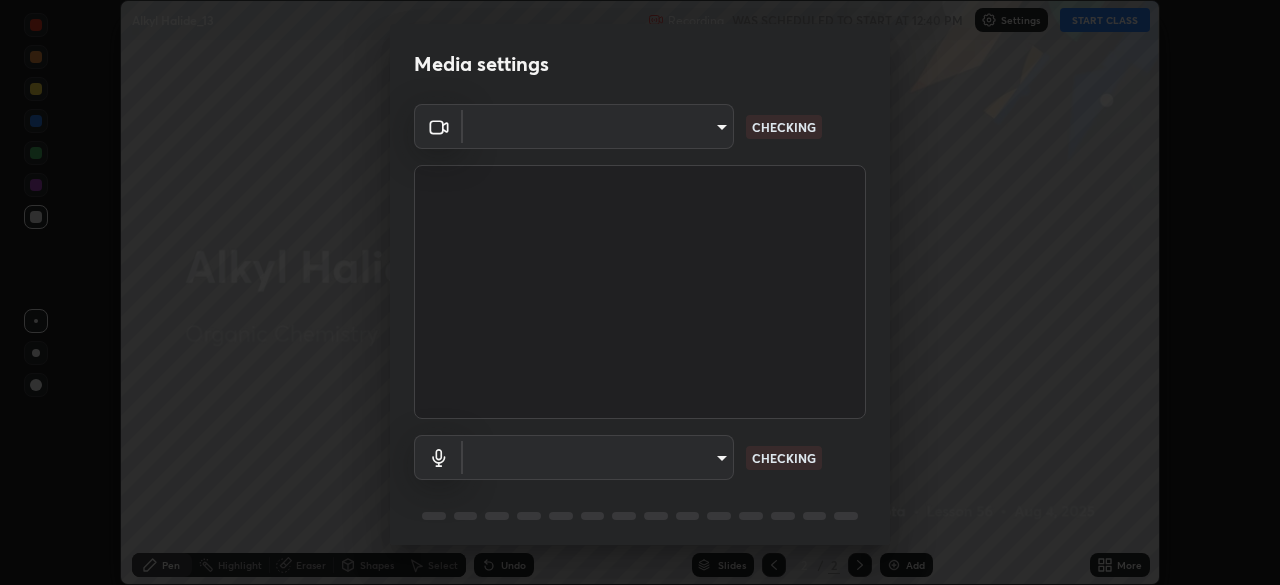 type on "9d859b0dc9df3993e45d71748640ef8916b2c21d6ac1b4416f64a69378af508e" 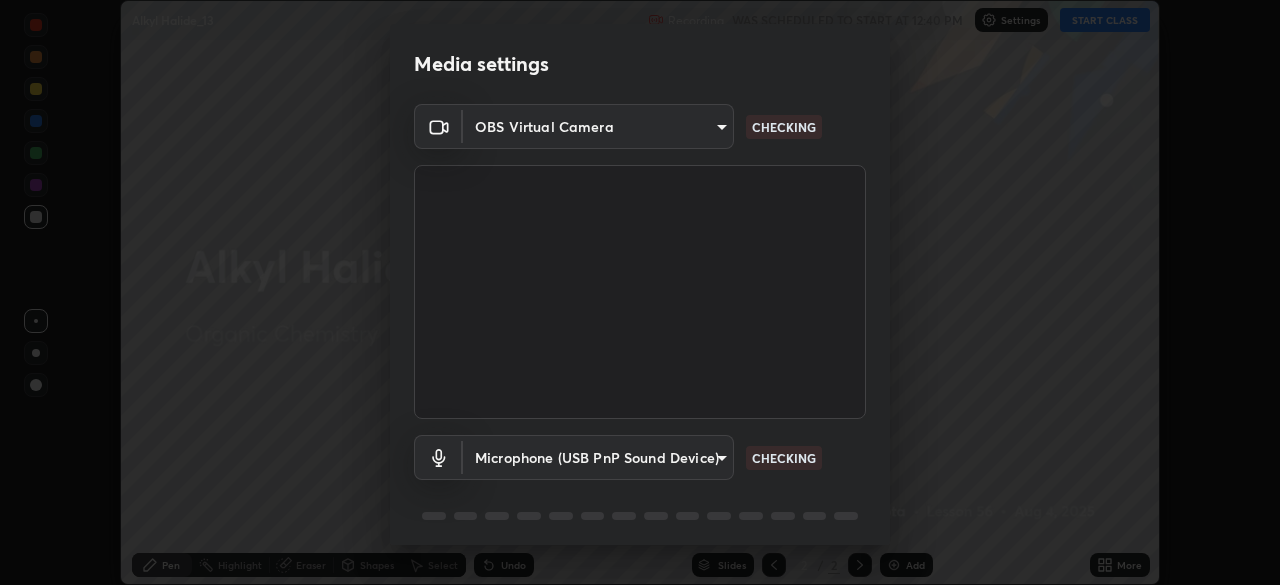 scroll, scrollTop: 71, scrollLeft: 0, axis: vertical 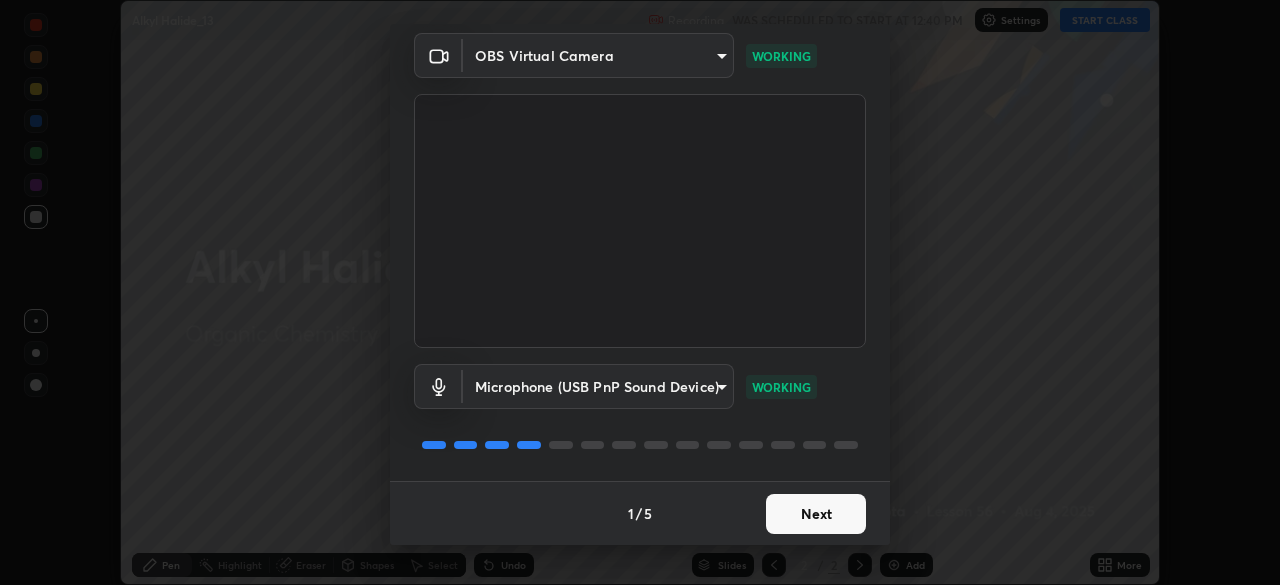 click on "Next" at bounding box center [816, 514] 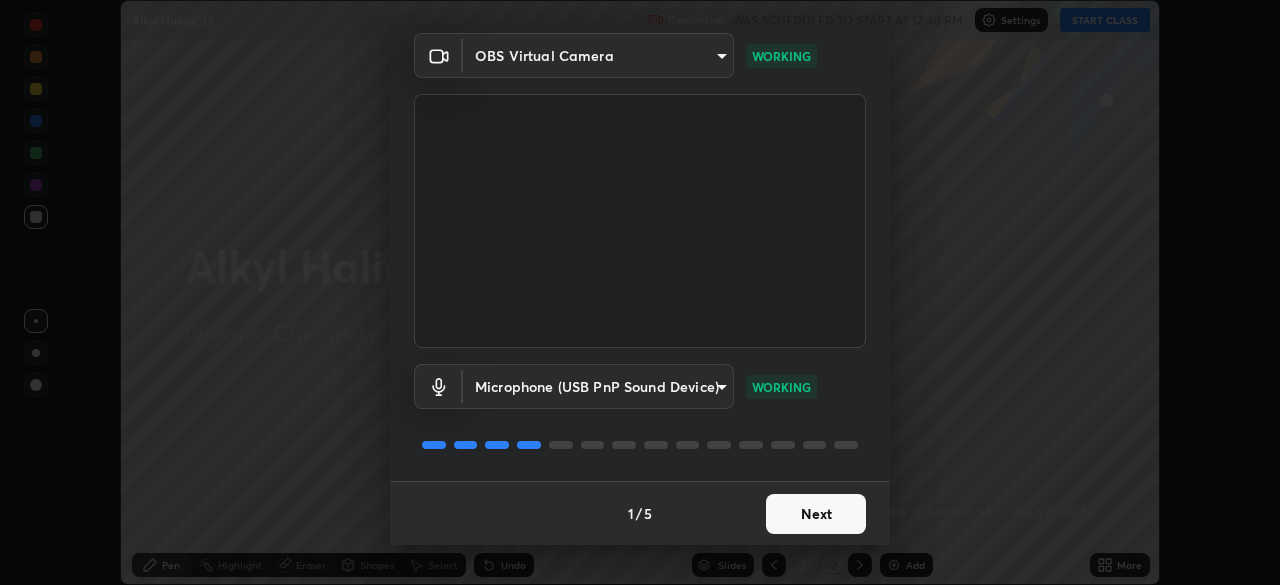 scroll, scrollTop: 0, scrollLeft: 0, axis: both 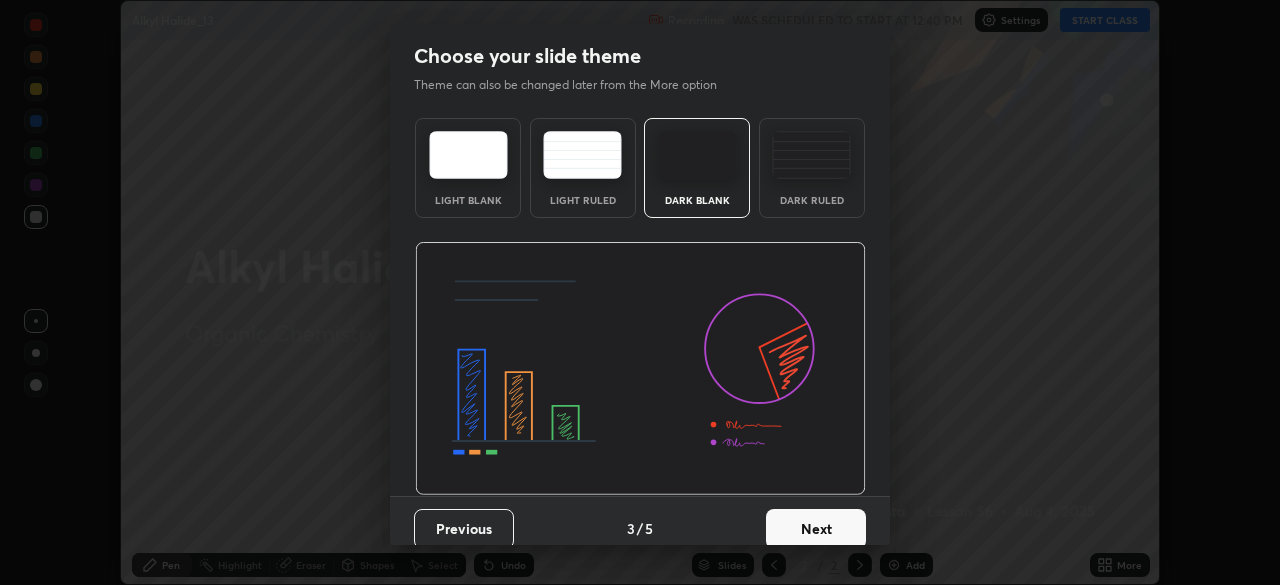 click on "Next" at bounding box center (816, 529) 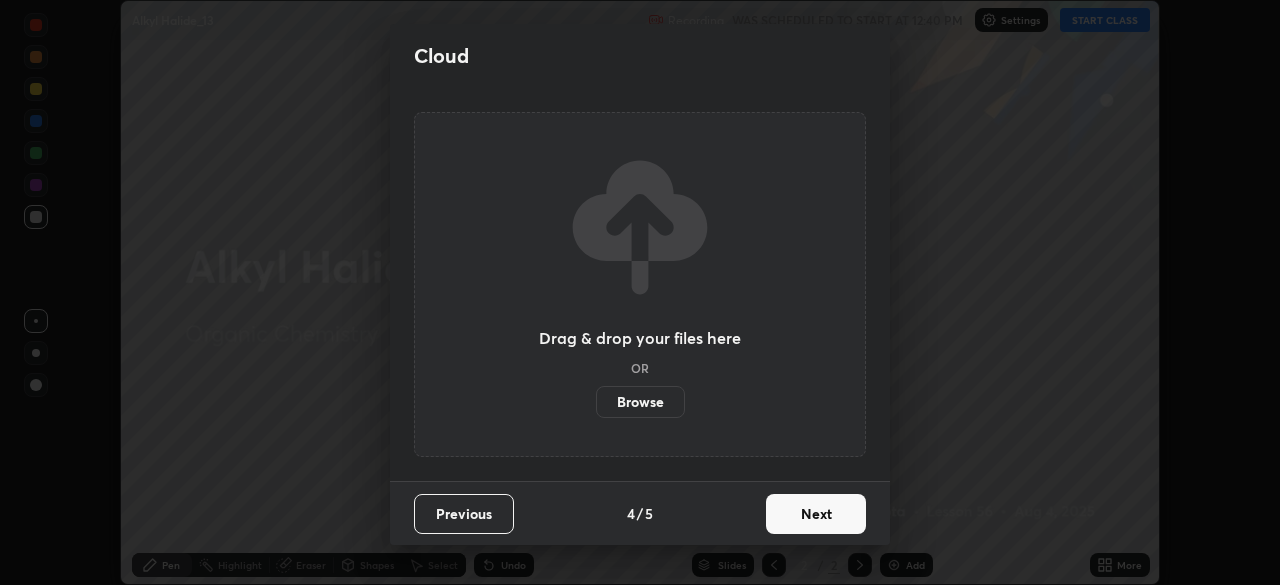 click on "Next" at bounding box center (816, 514) 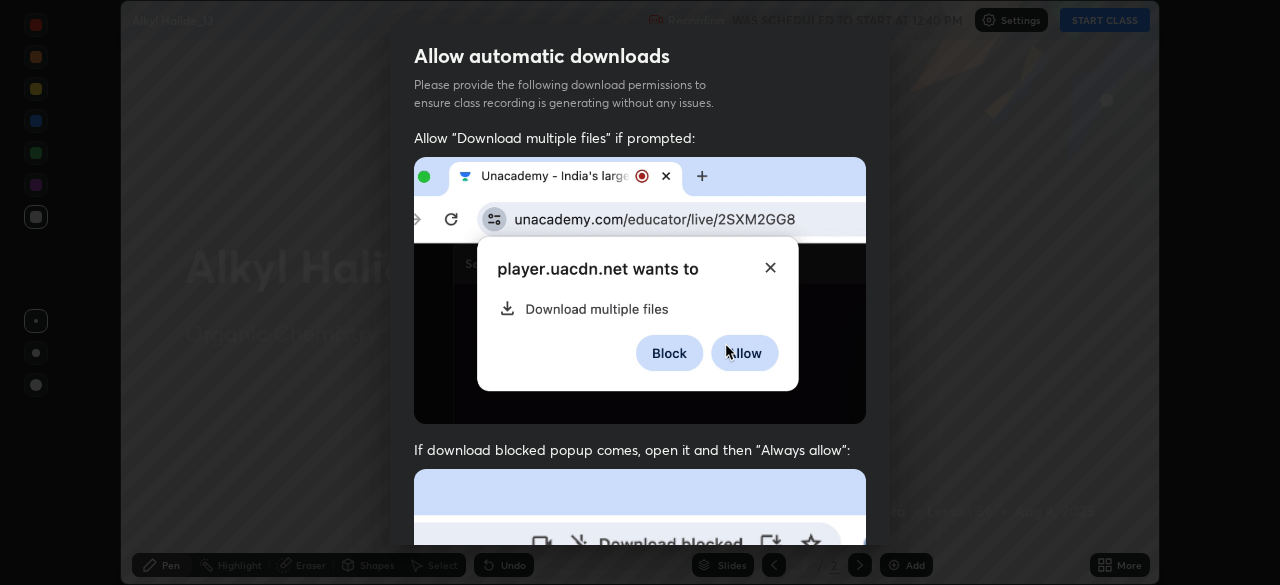 click on "Previous 5 / 5 Done" at bounding box center [640, 1002] 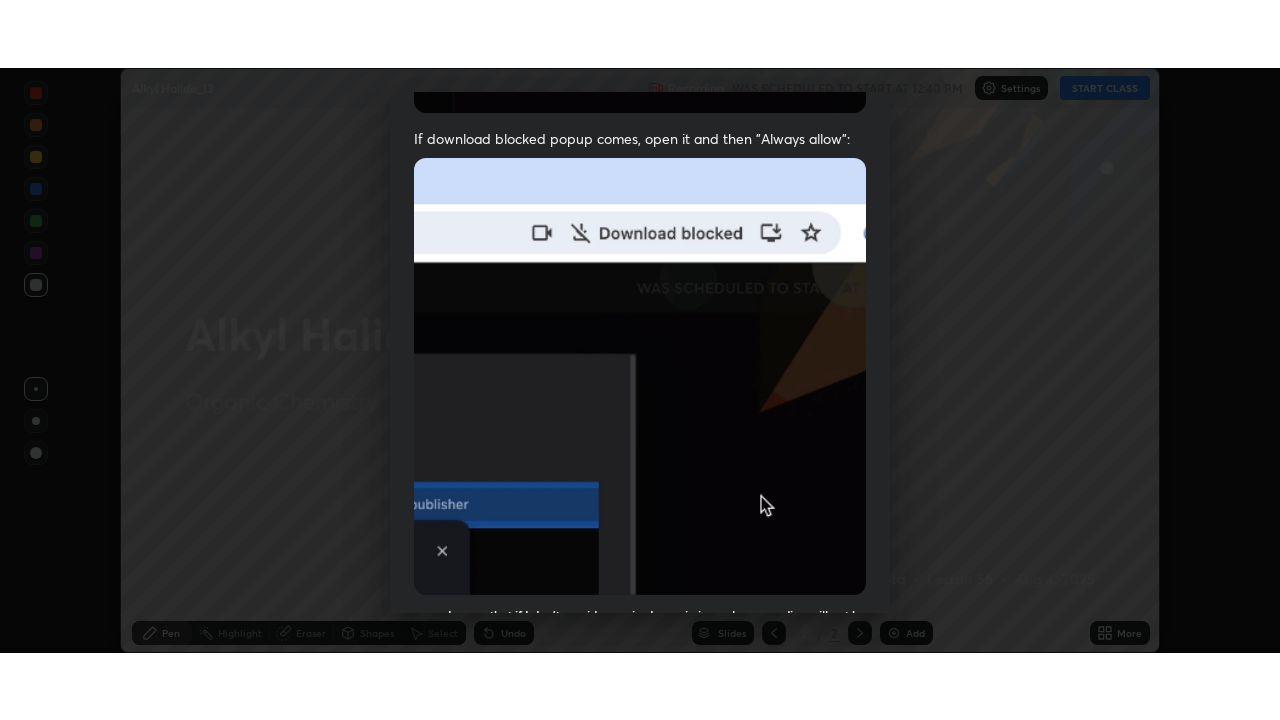 scroll, scrollTop: 479, scrollLeft: 0, axis: vertical 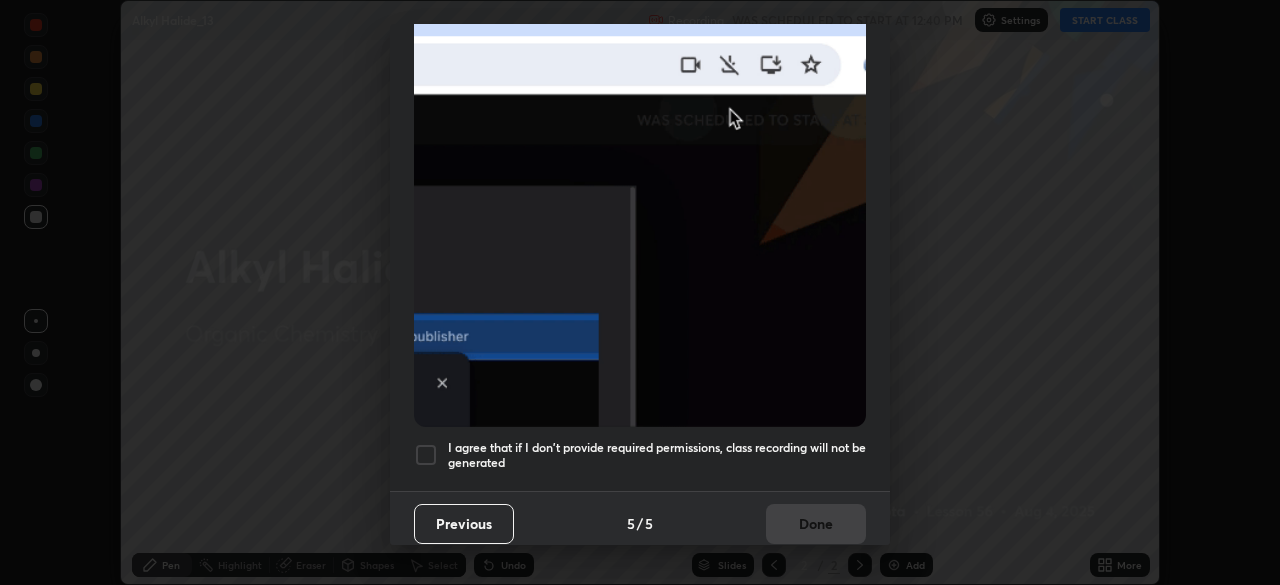 click at bounding box center [426, 455] 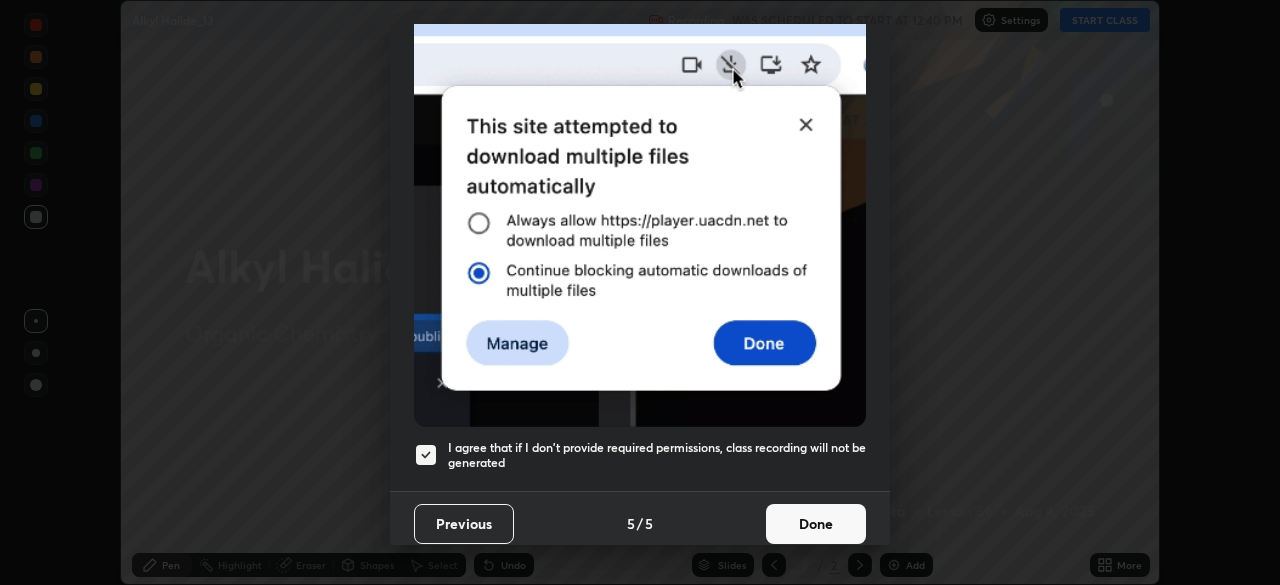 click on "Done" at bounding box center [816, 524] 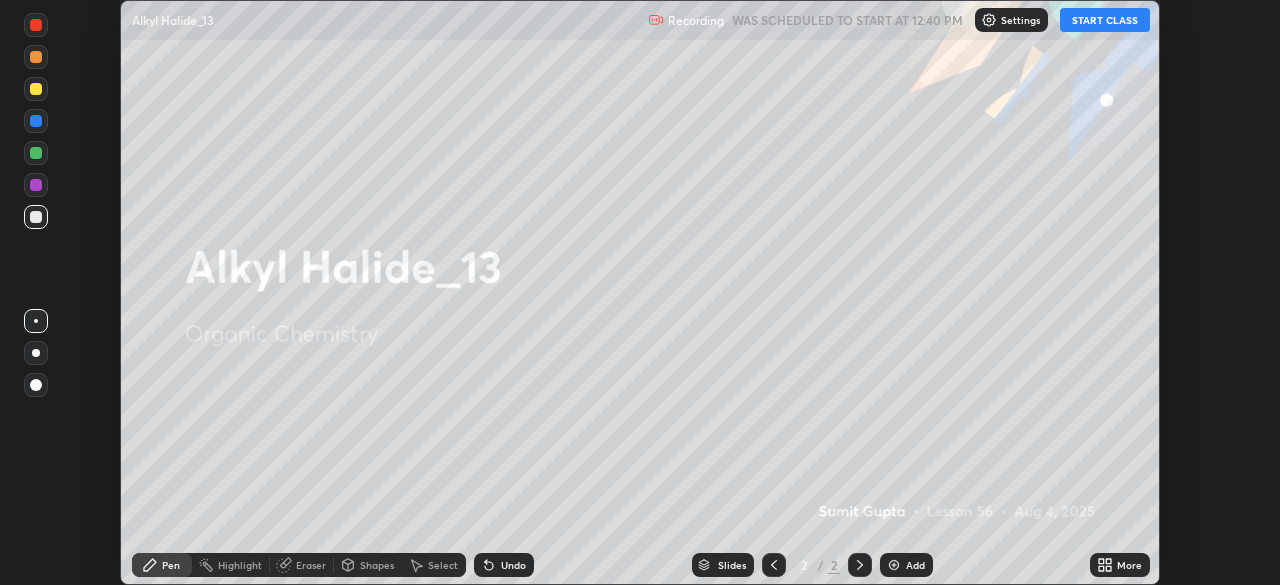 click 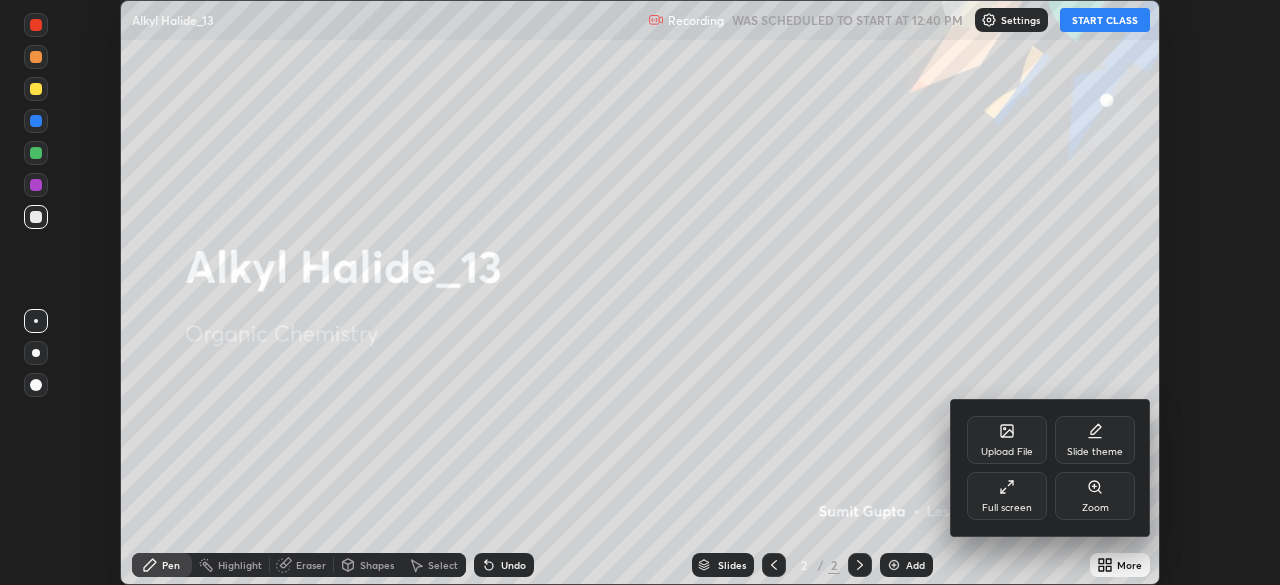 click on "Full screen" at bounding box center [1007, 496] 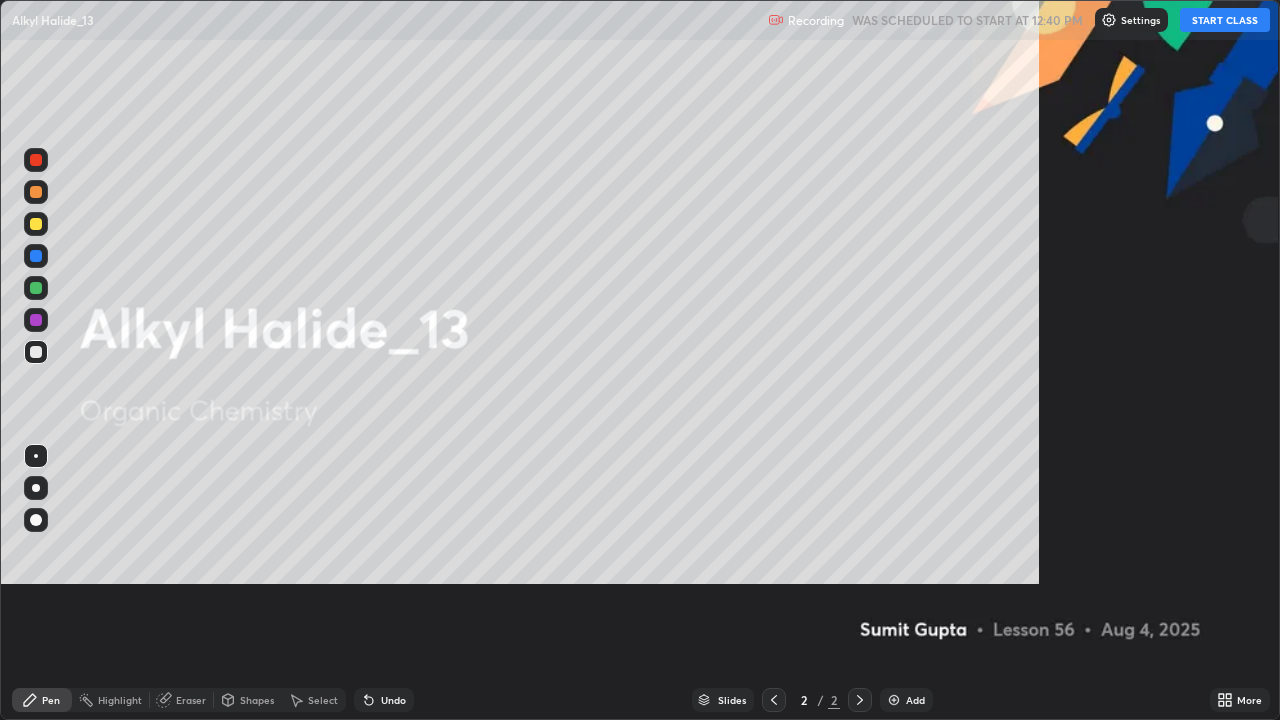 scroll, scrollTop: 99280, scrollLeft: 98720, axis: both 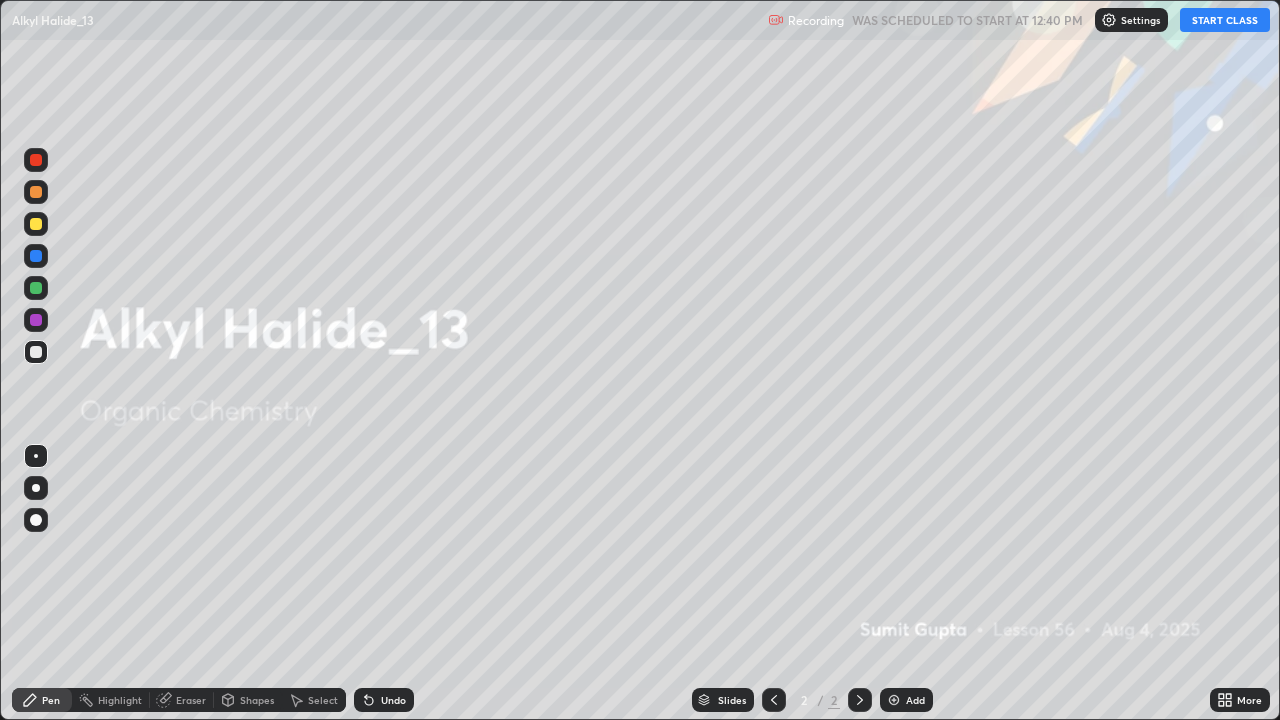 click on "START CLASS" at bounding box center (1225, 20) 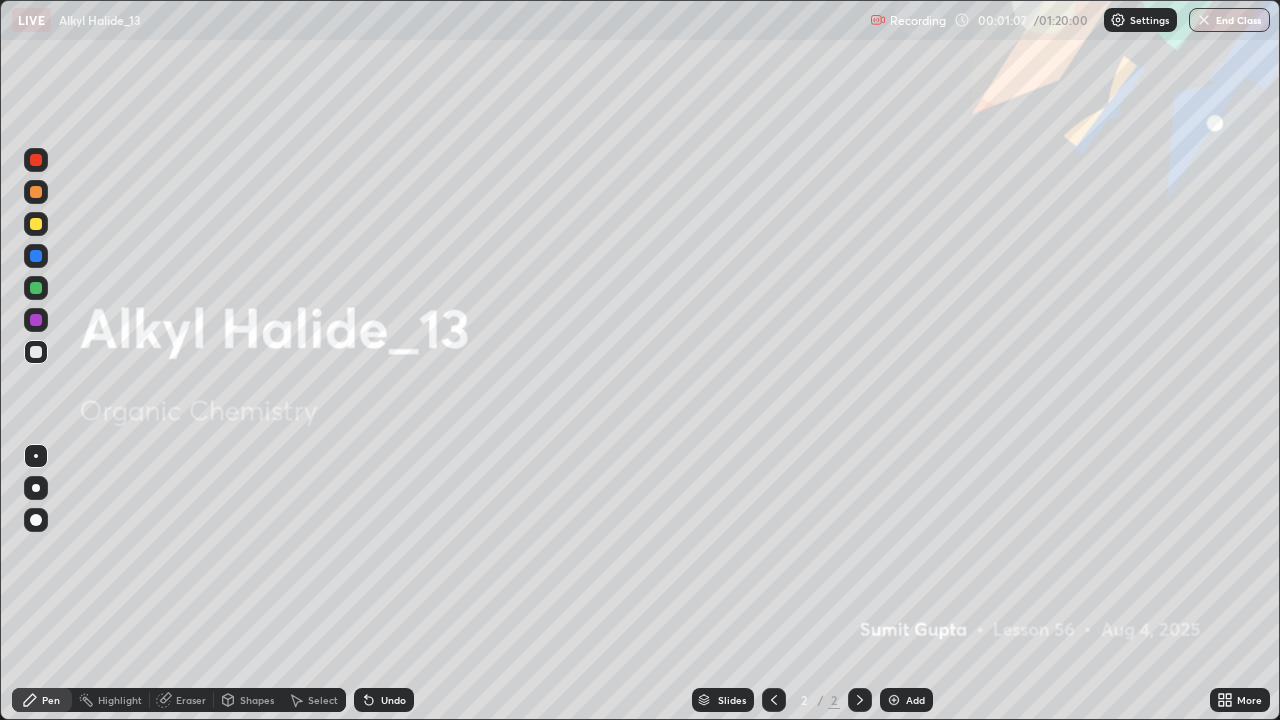 click at bounding box center (894, 700) 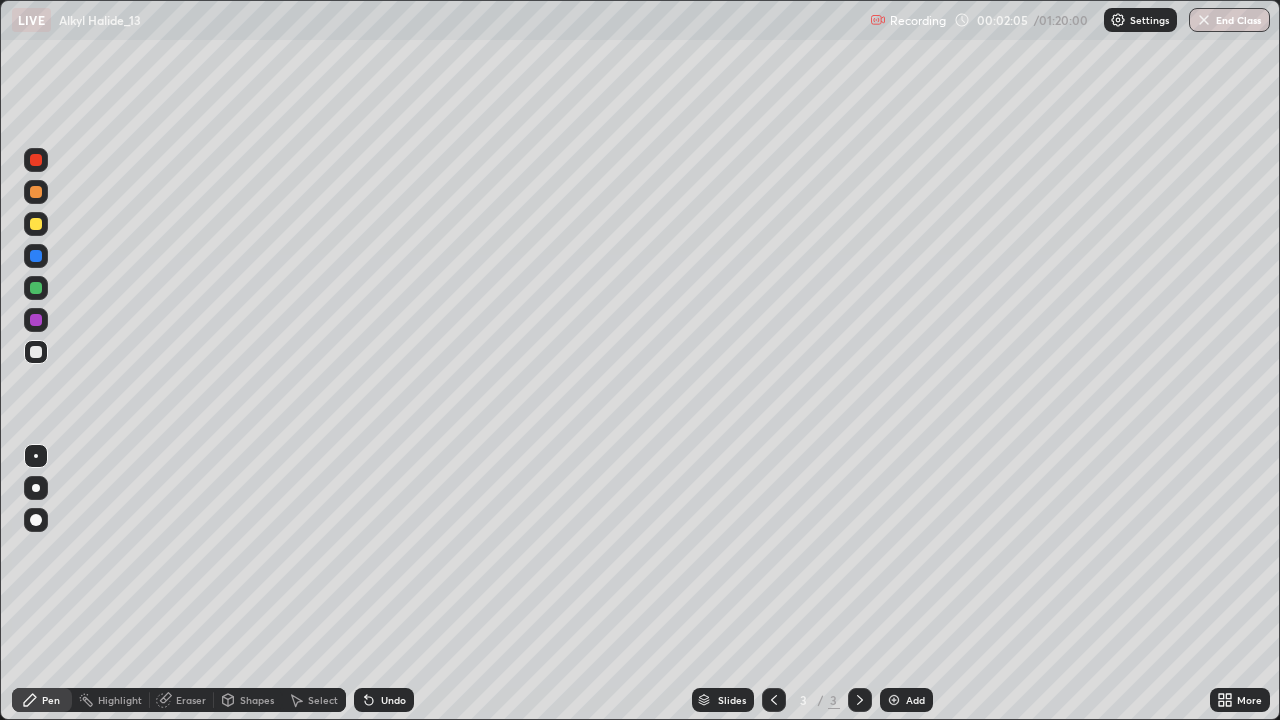 click on "Undo" at bounding box center [384, 700] 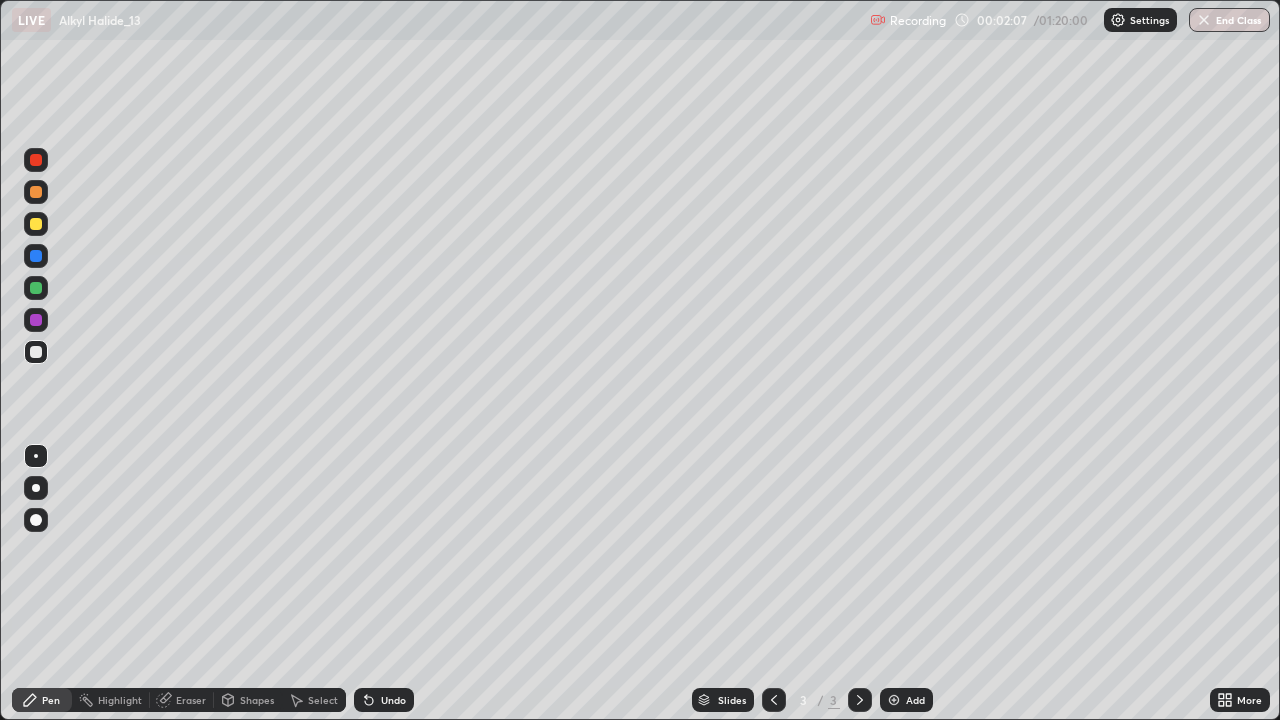 click on "Undo" at bounding box center [393, 700] 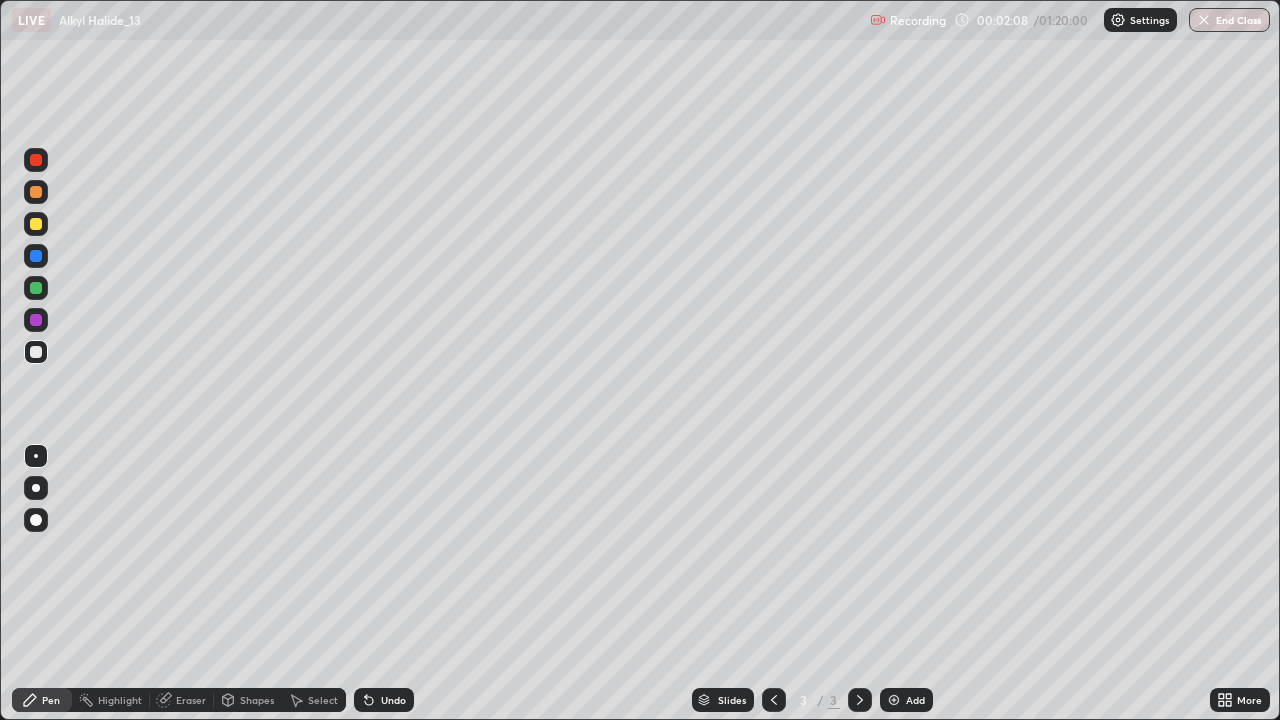 click on "Undo" at bounding box center [393, 700] 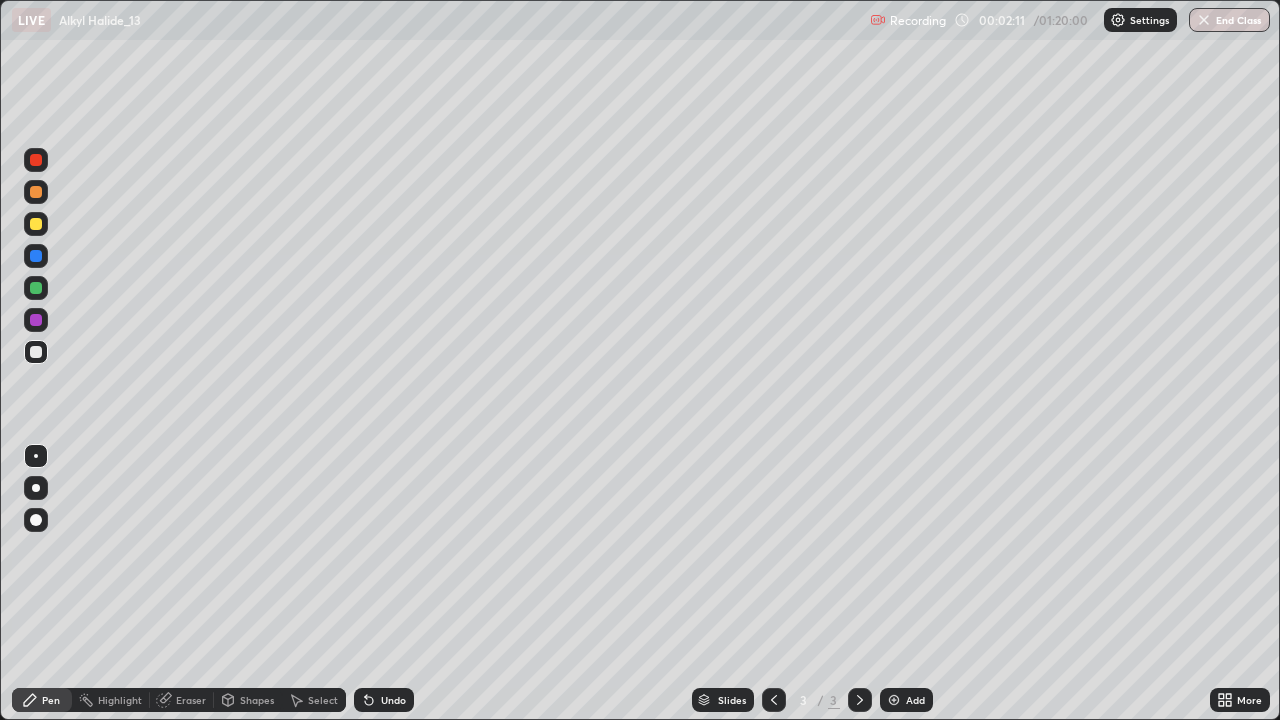 click at bounding box center [36, 488] 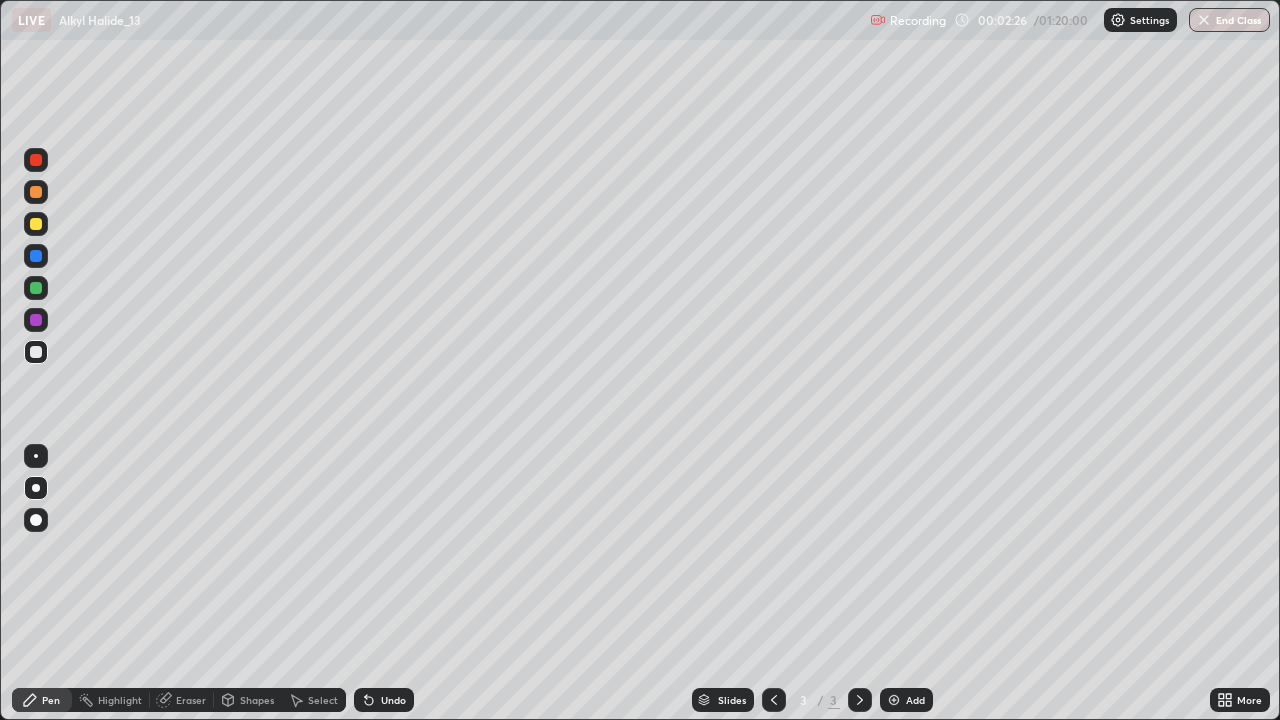 click at bounding box center (36, 224) 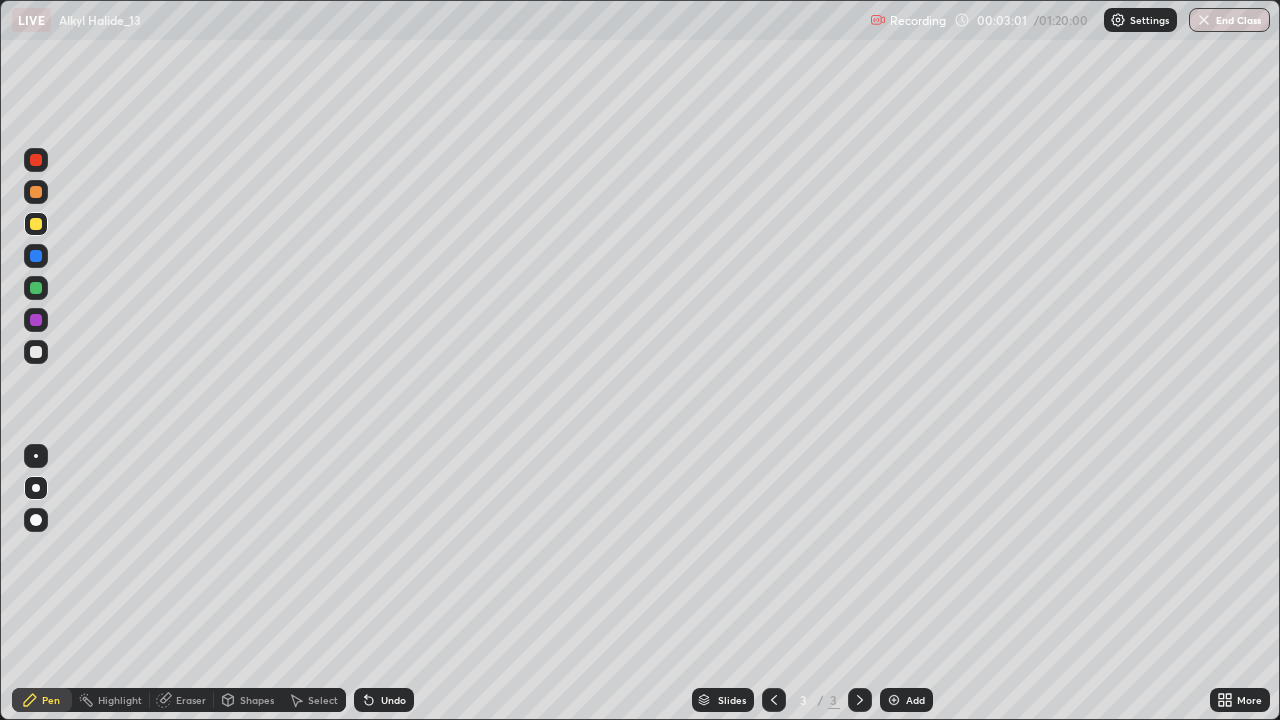 click on "Pen" at bounding box center (51, 700) 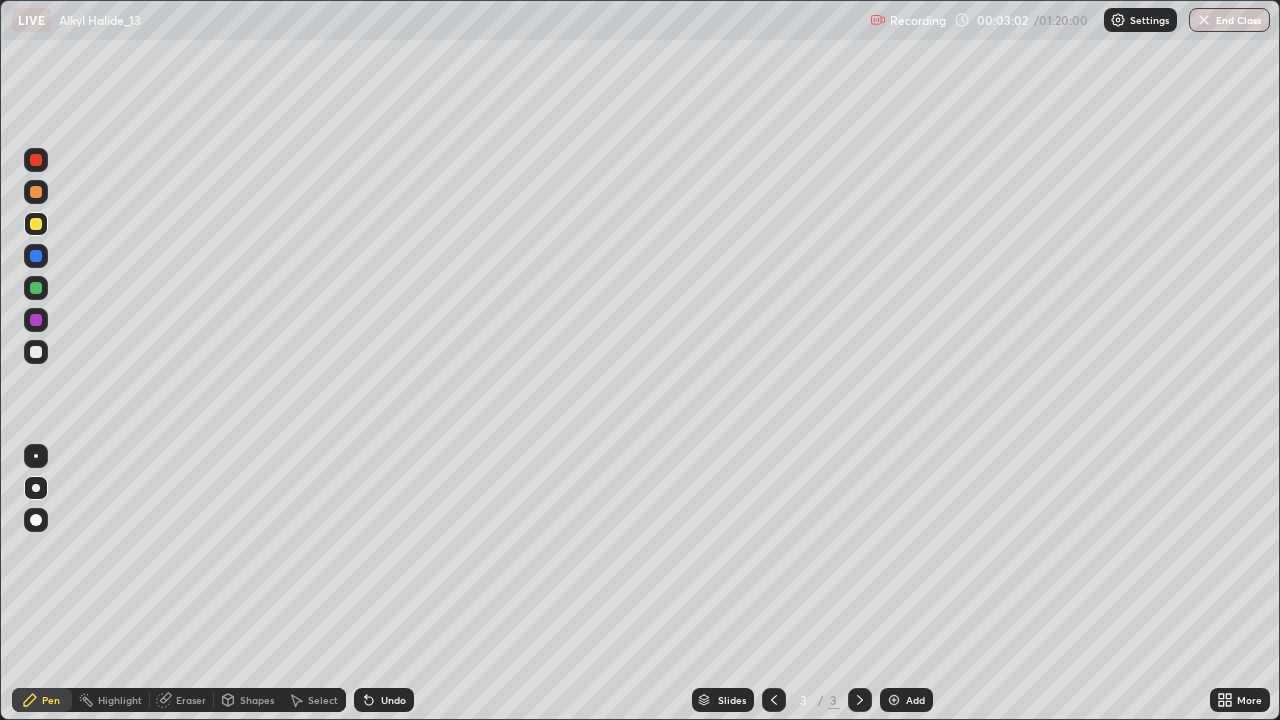 click at bounding box center (36, 320) 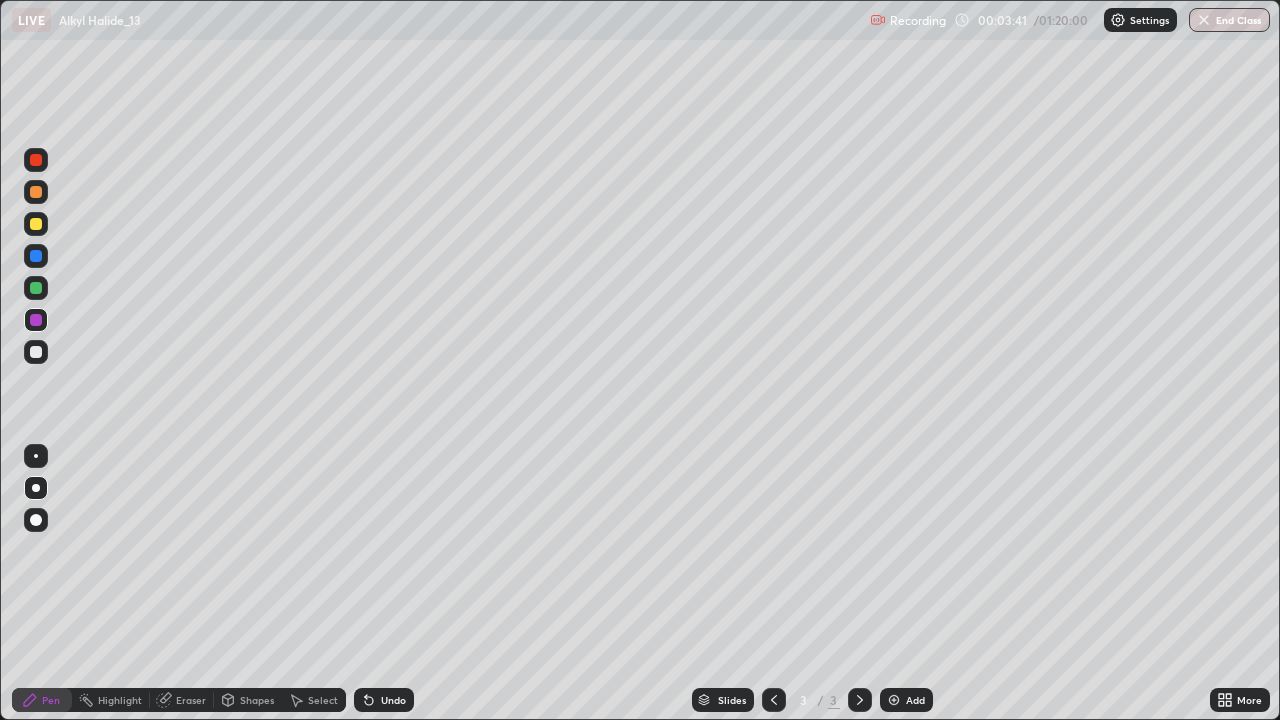 click on "Pen" at bounding box center [42, 700] 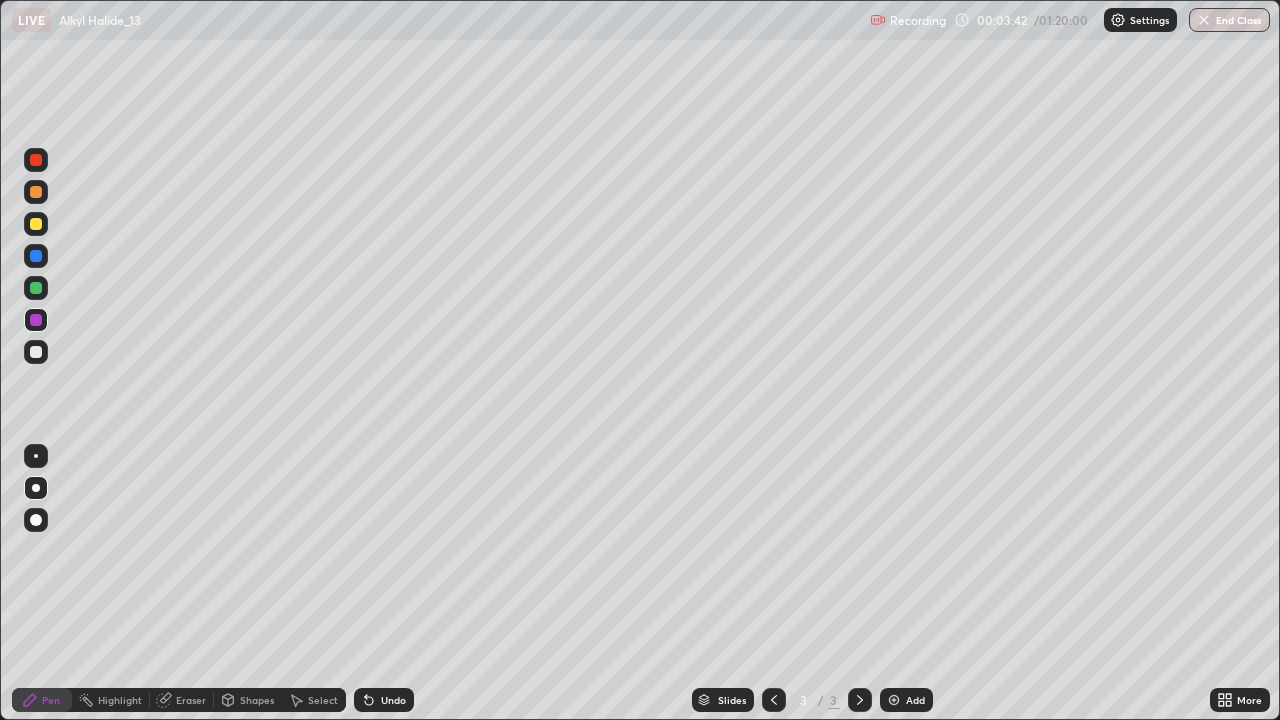 click at bounding box center [36, 488] 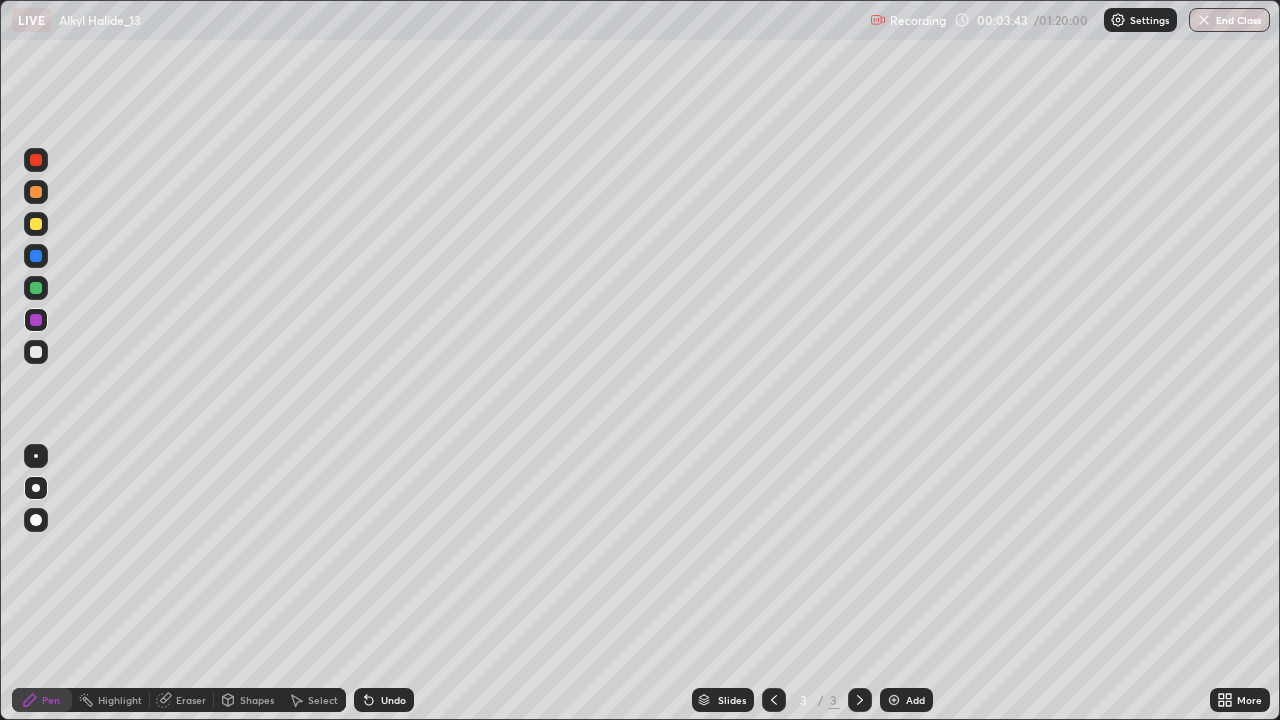 click at bounding box center [36, 224] 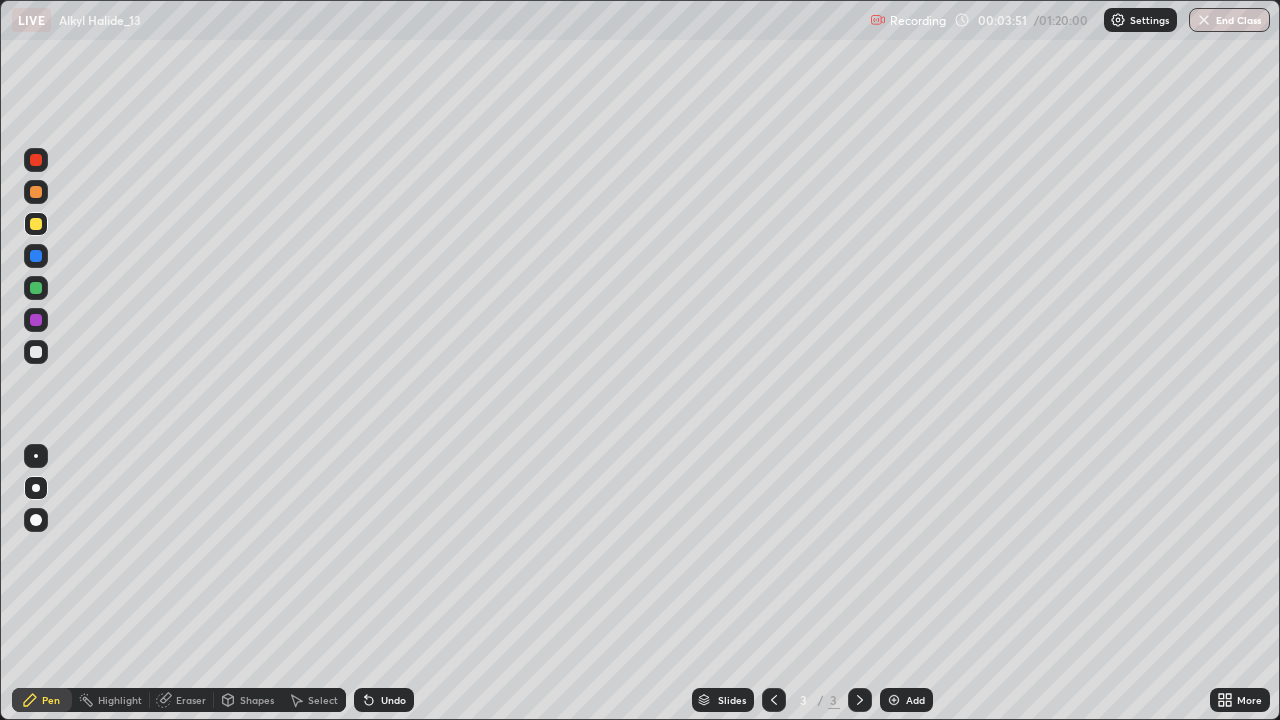 click on "Pen" at bounding box center (51, 700) 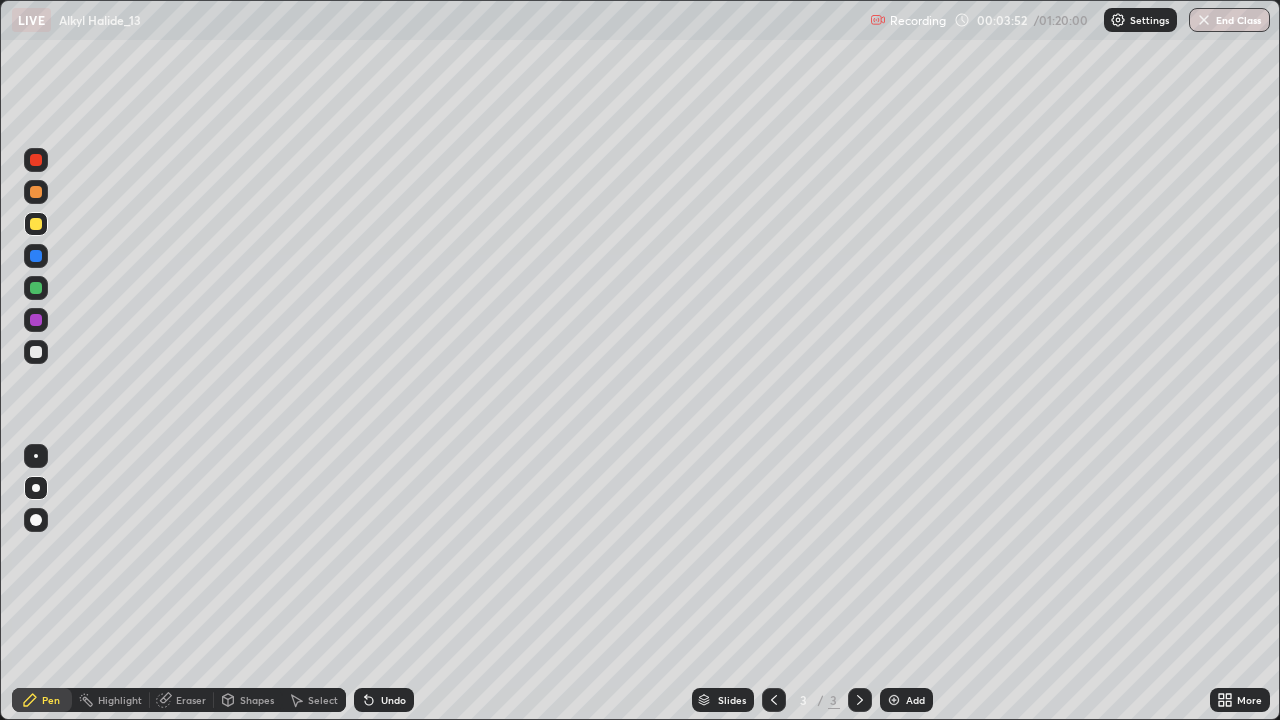click at bounding box center [36, 224] 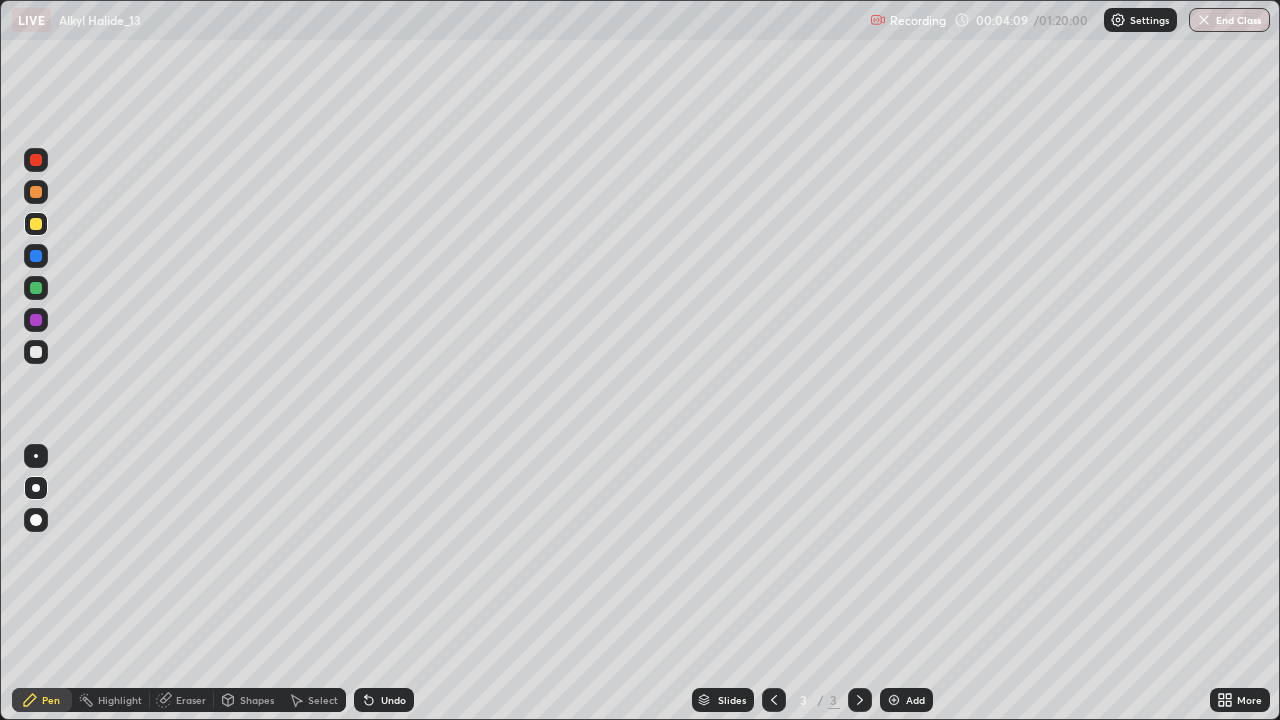 click on "Pen" at bounding box center [51, 700] 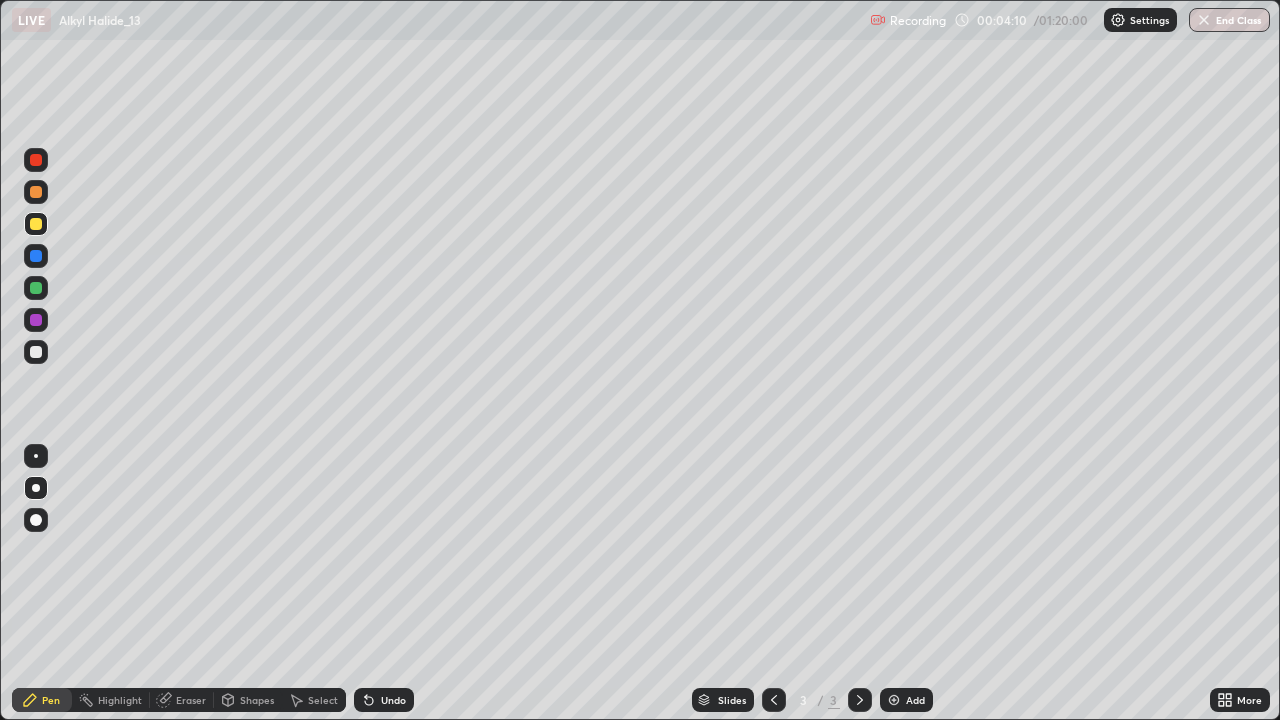 click at bounding box center (36, 224) 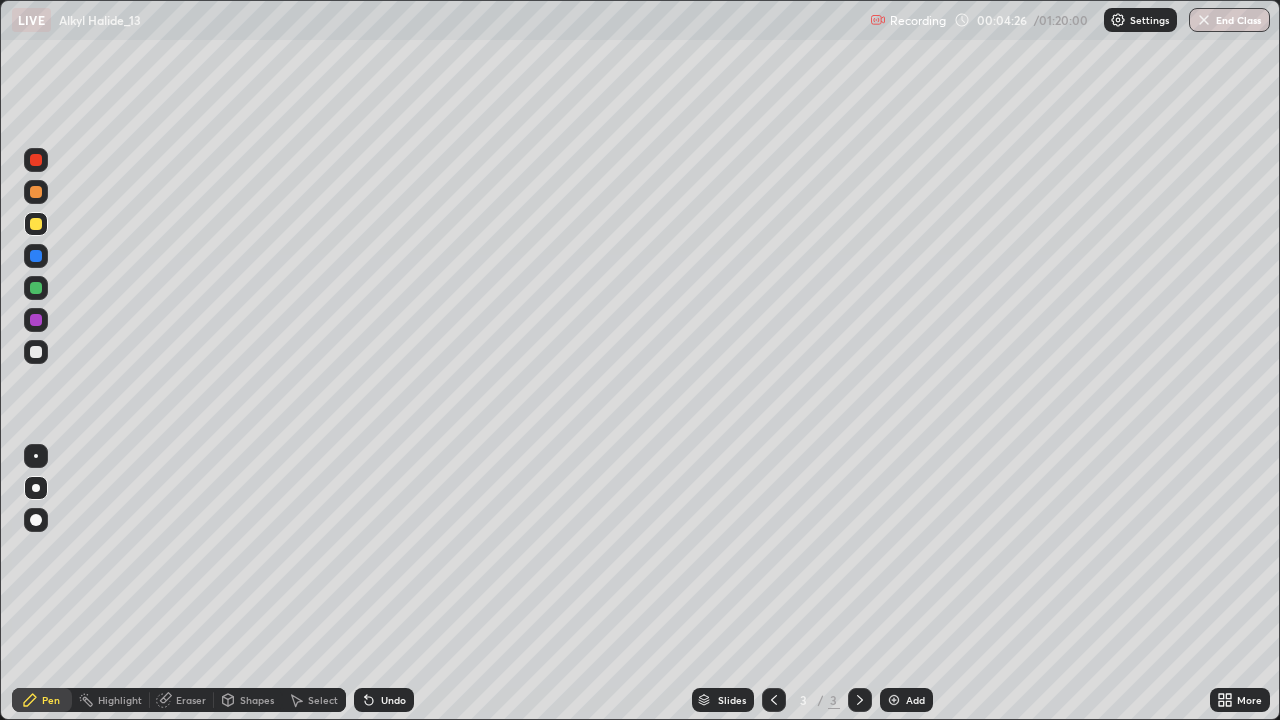 click 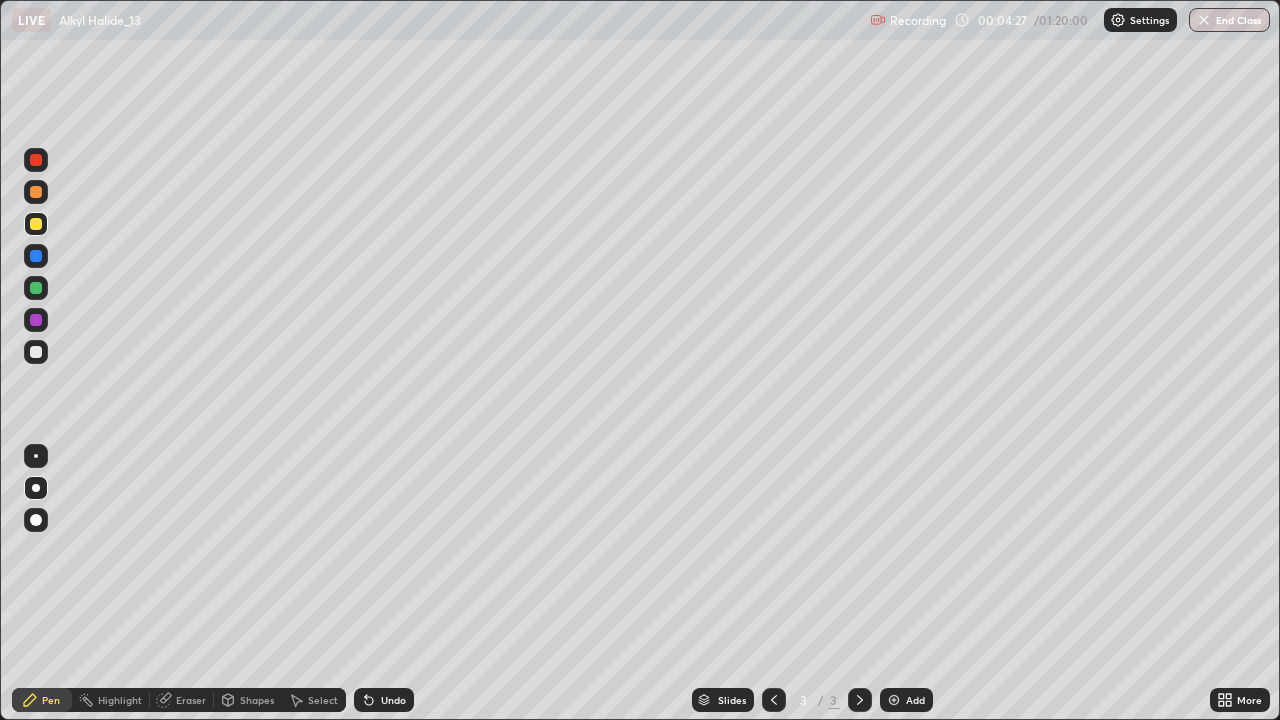 click at bounding box center (36, 488) 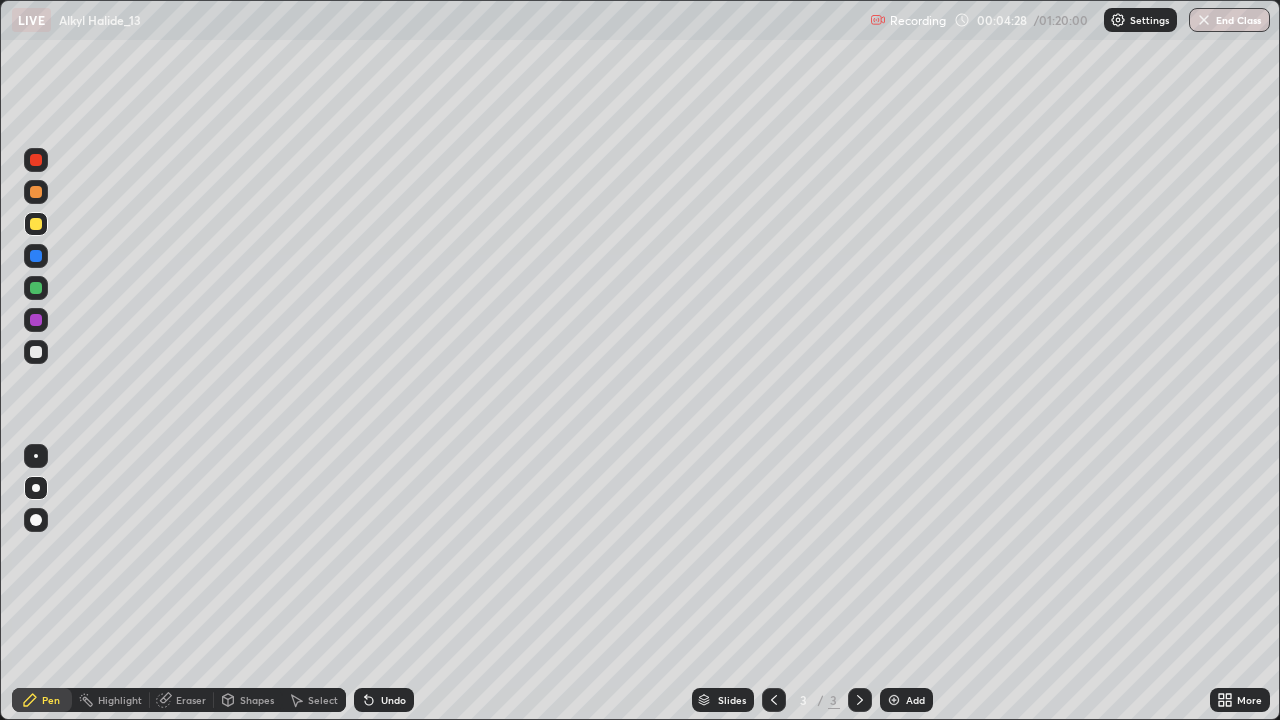 click at bounding box center (36, 224) 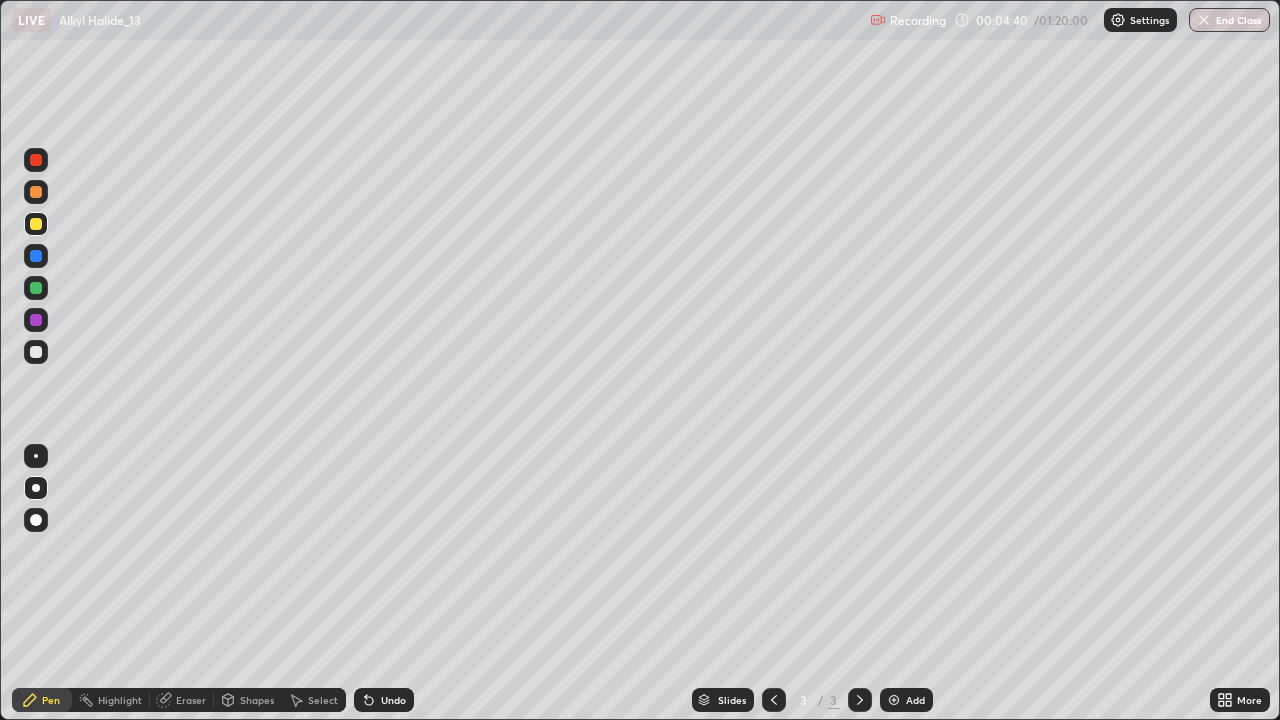 click at bounding box center [36, 488] 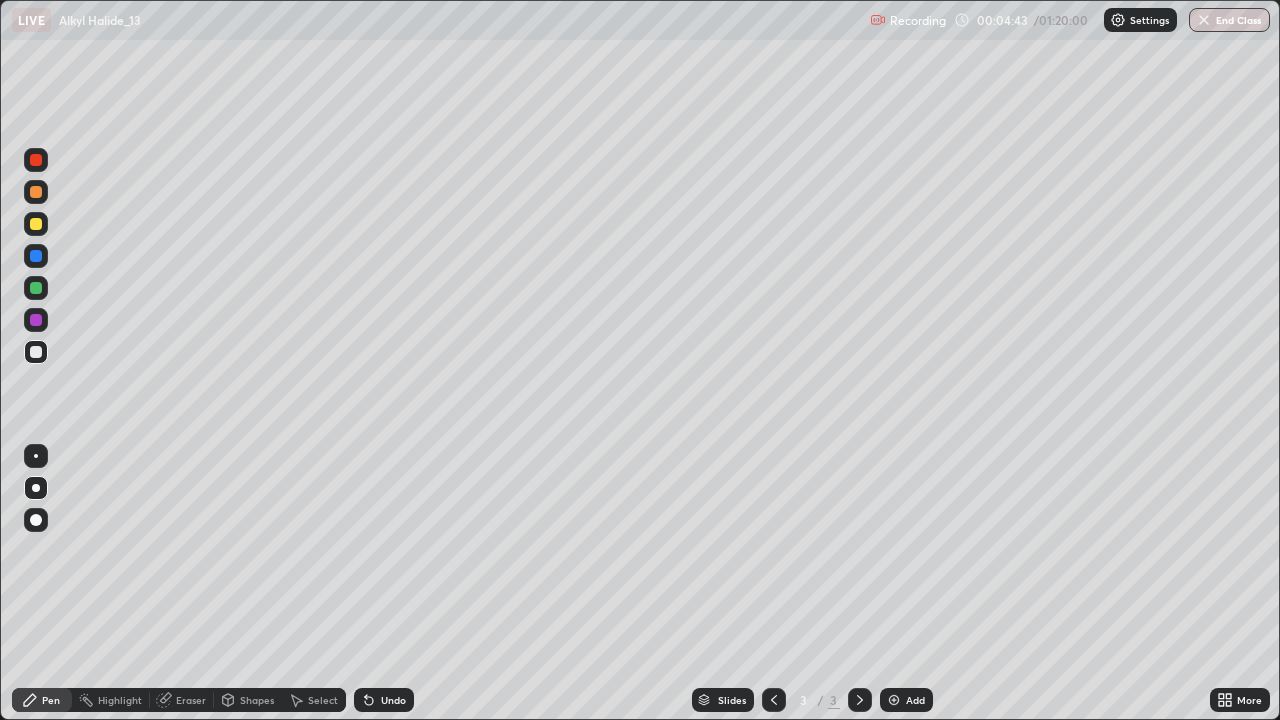 click at bounding box center (36, 352) 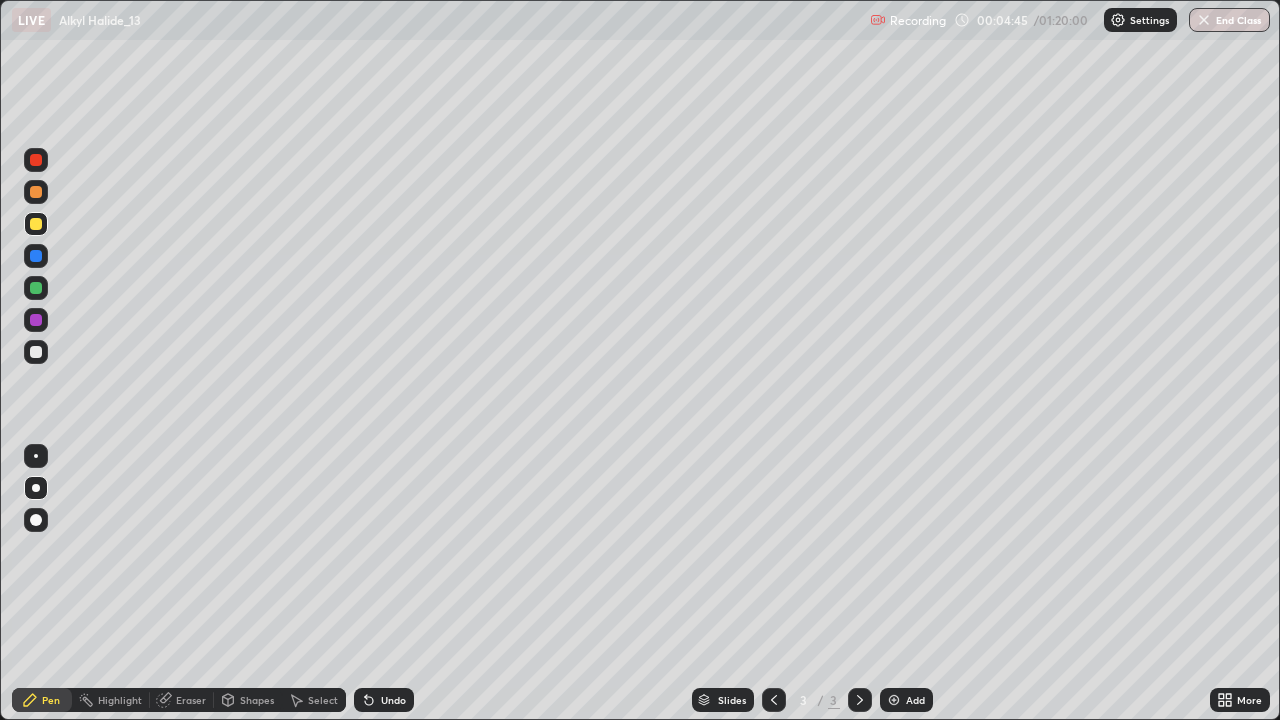 click at bounding box center [36, 224] 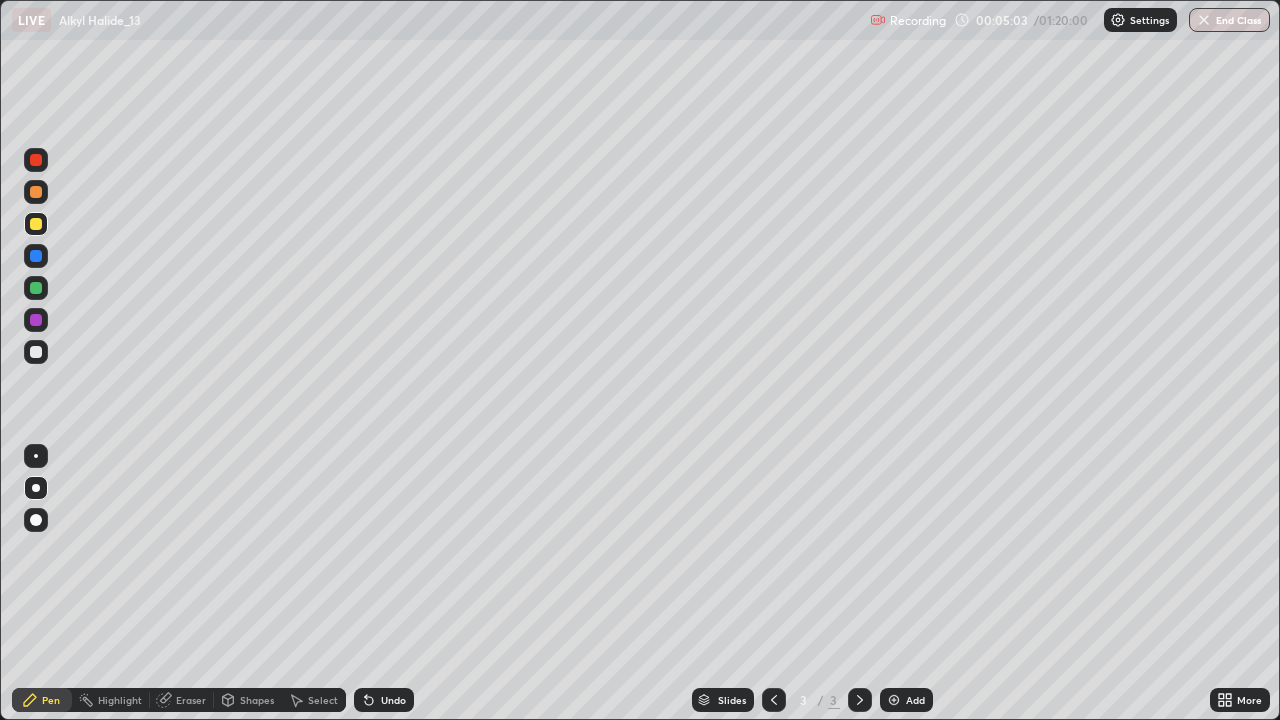 click at bounding box center [36, 352] 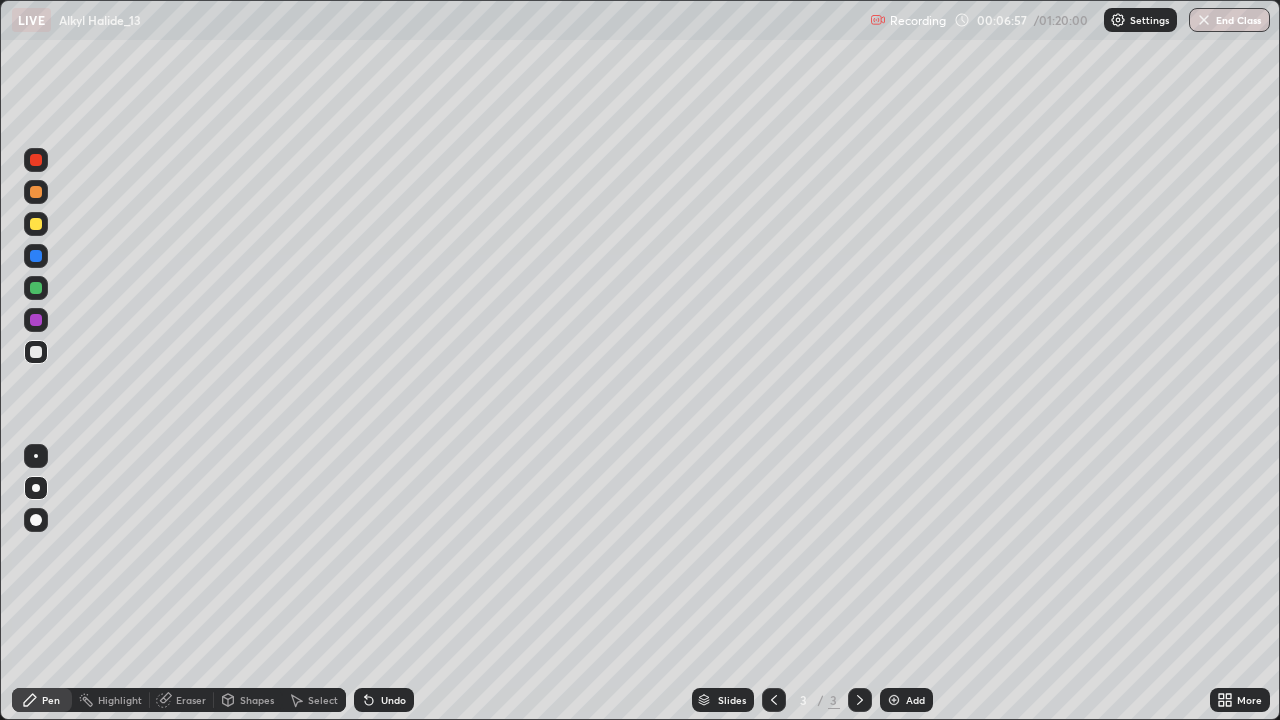 click at bounding box center [36, 256] 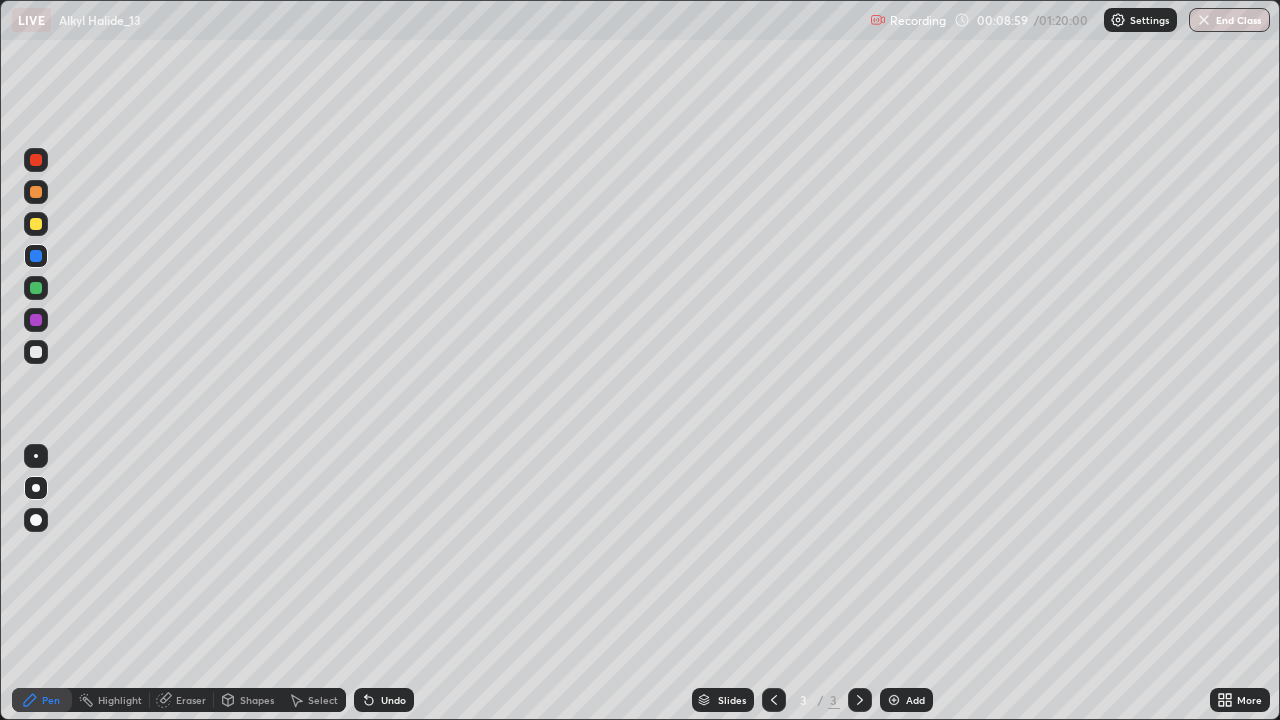 click at bounding box center [894, 700] 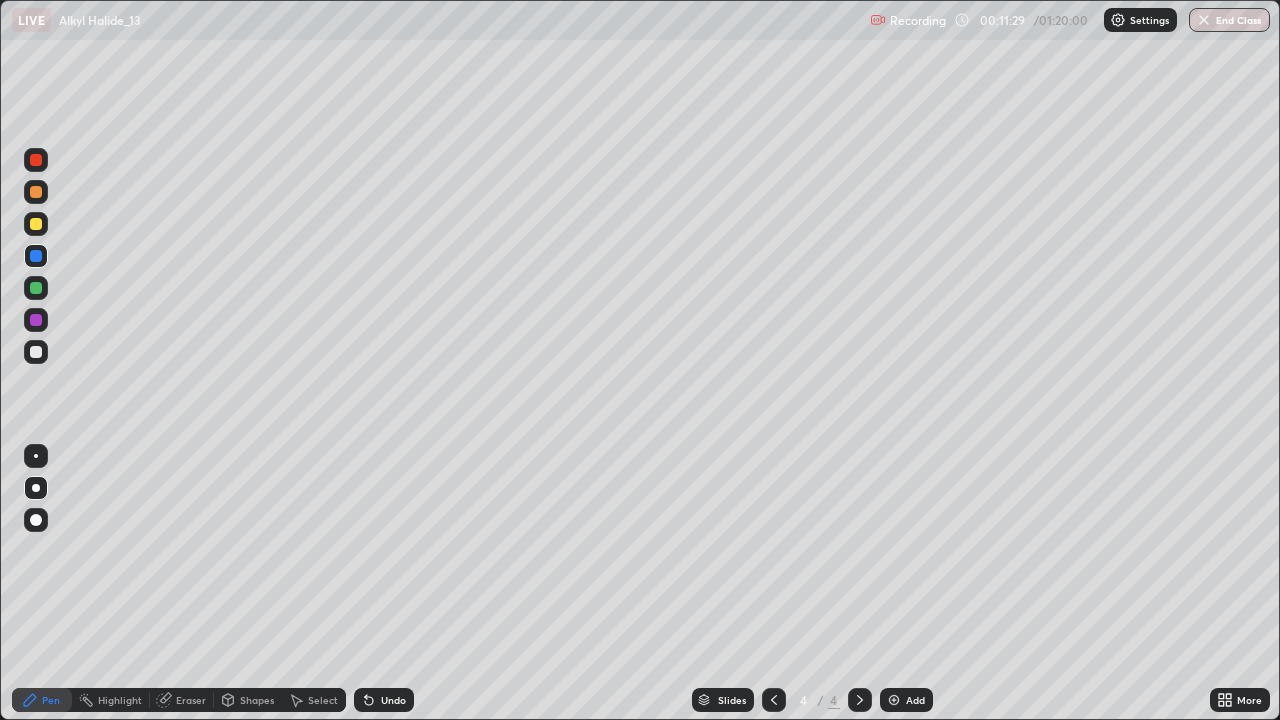 click on "Add" at bounding box center [906, 700] 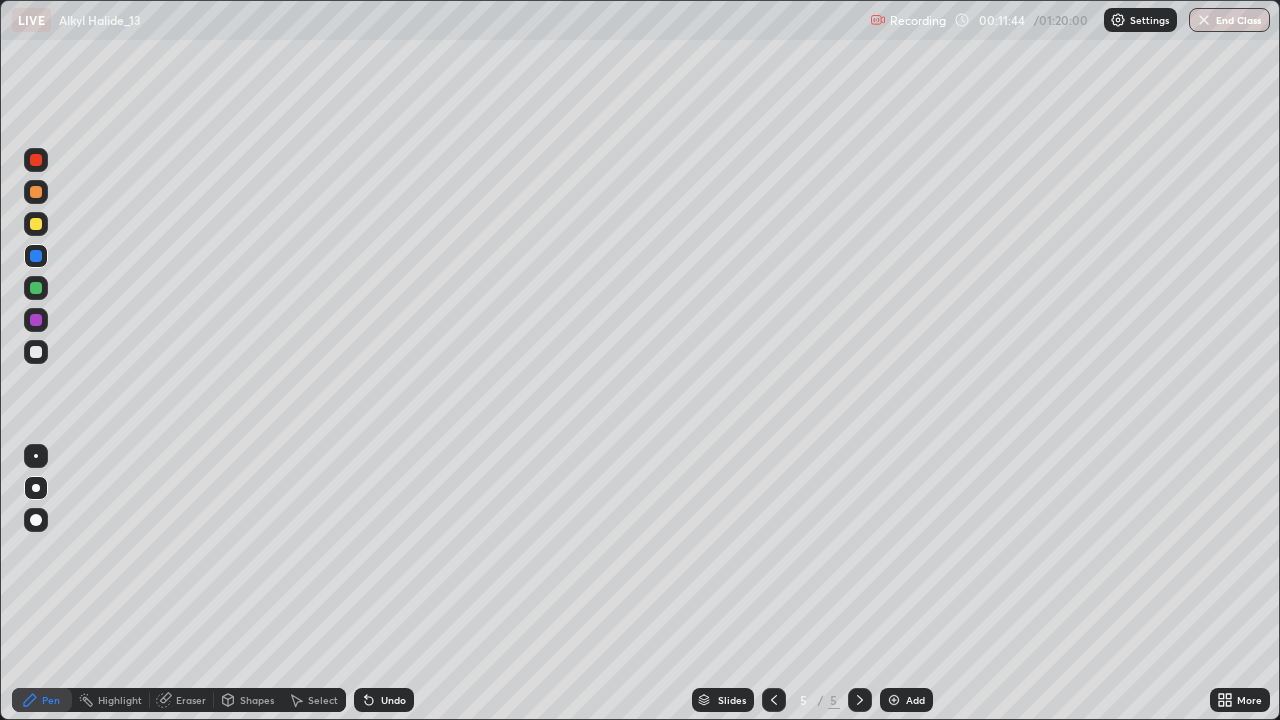 click at bounding box center (36, 224) 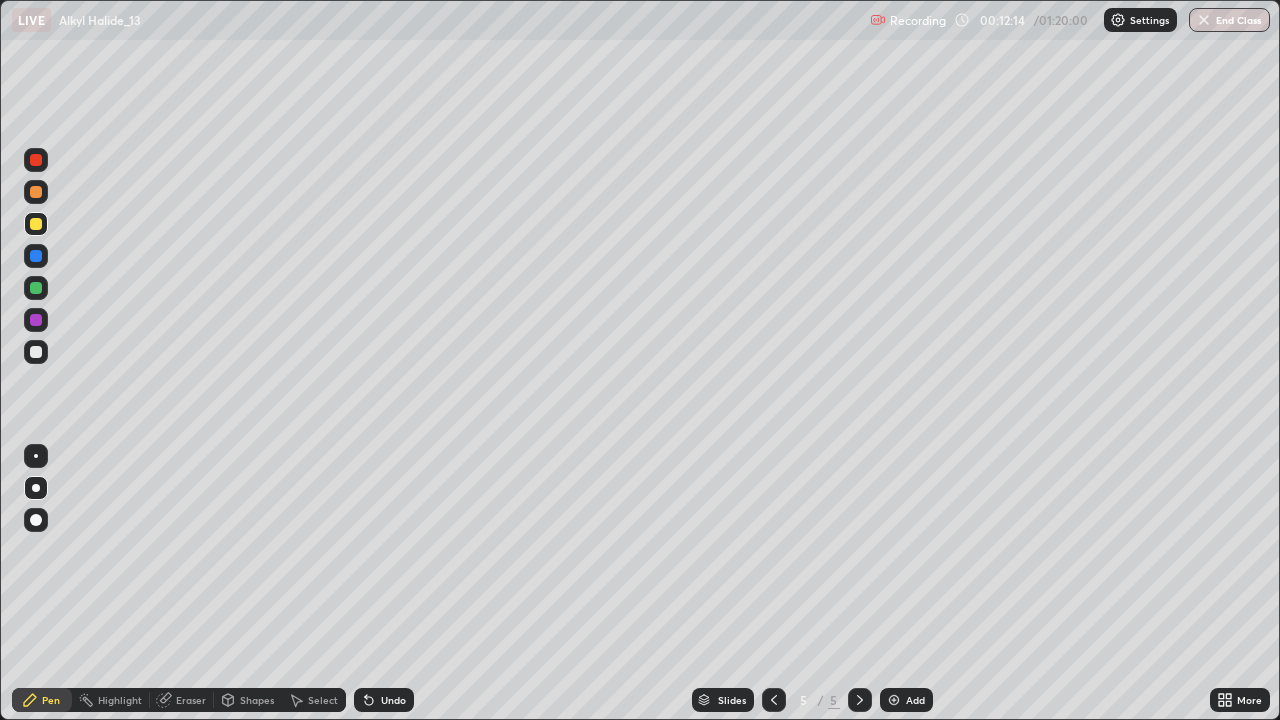 click at bounding box center [36, 256] 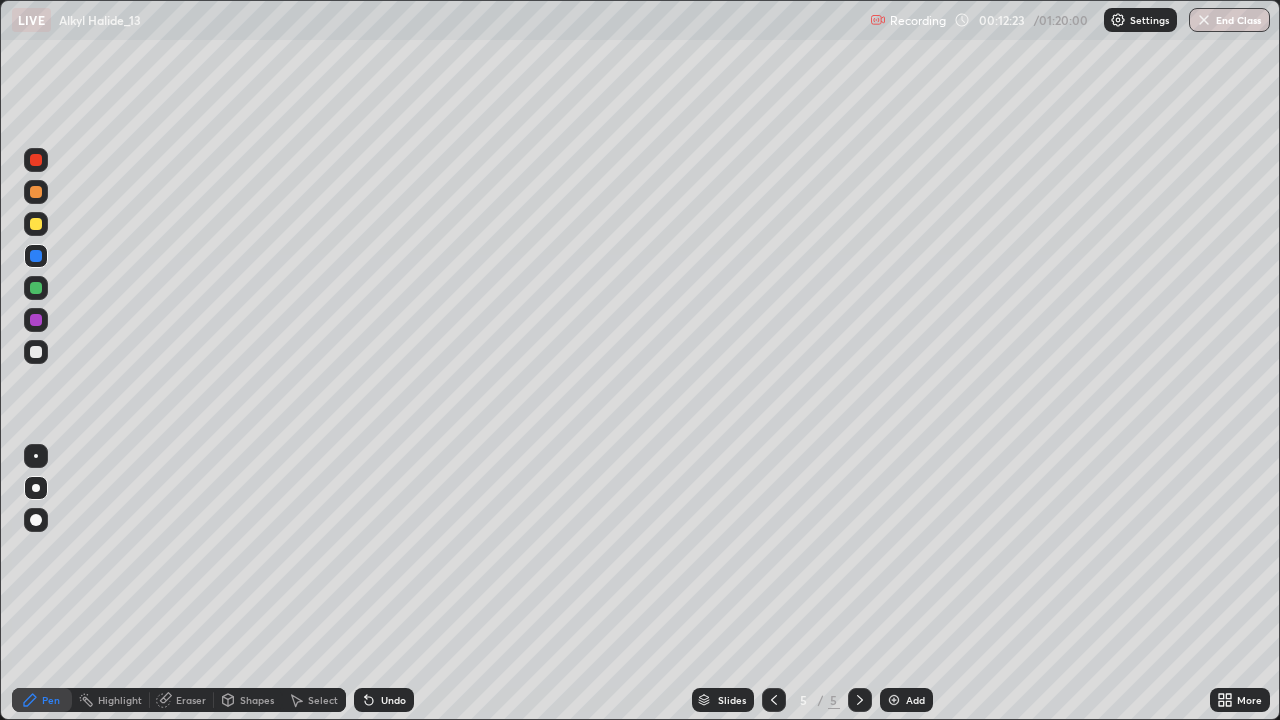 click at bounding box center [36, 320] 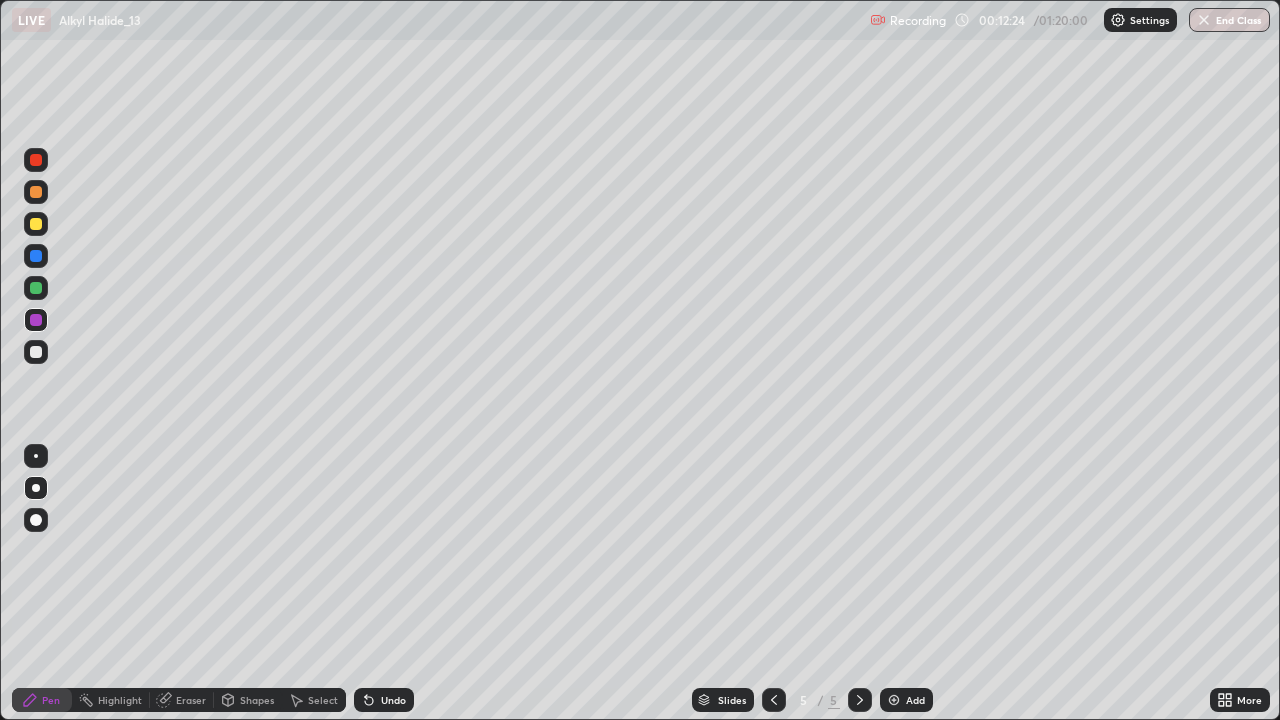 click at bounding box center (36, 288) 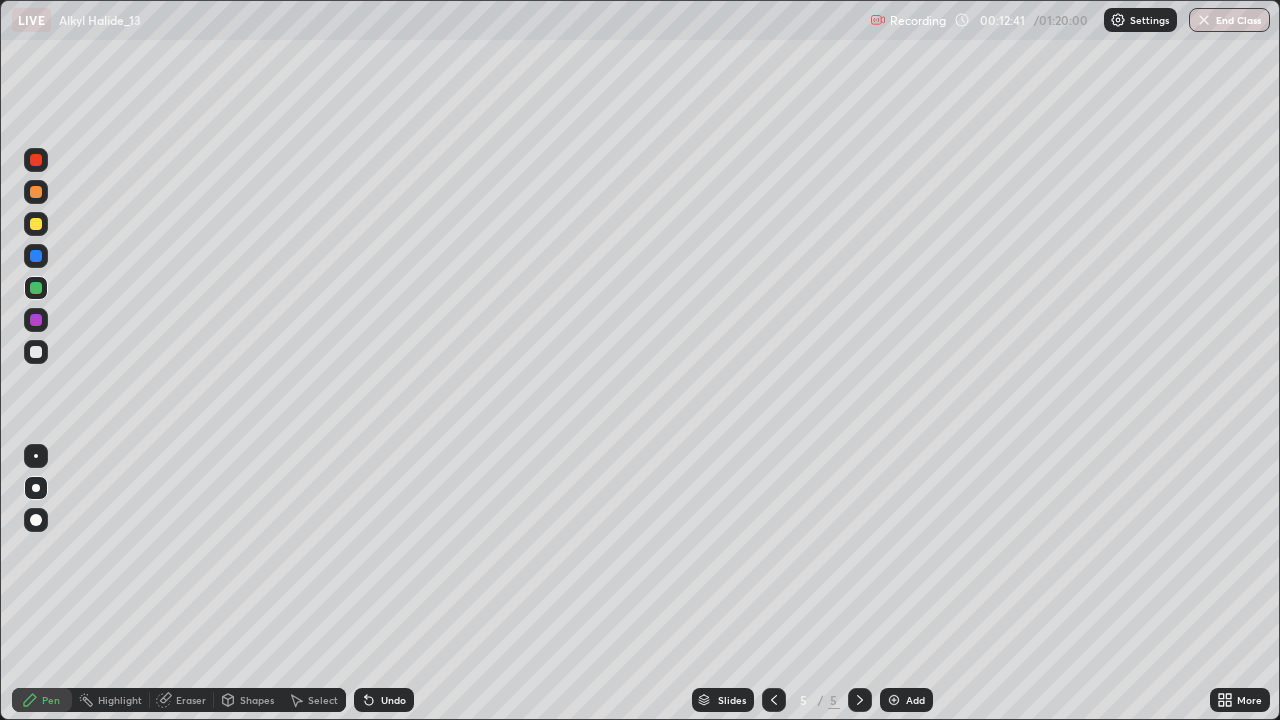 click at bounding box center (36, 352) 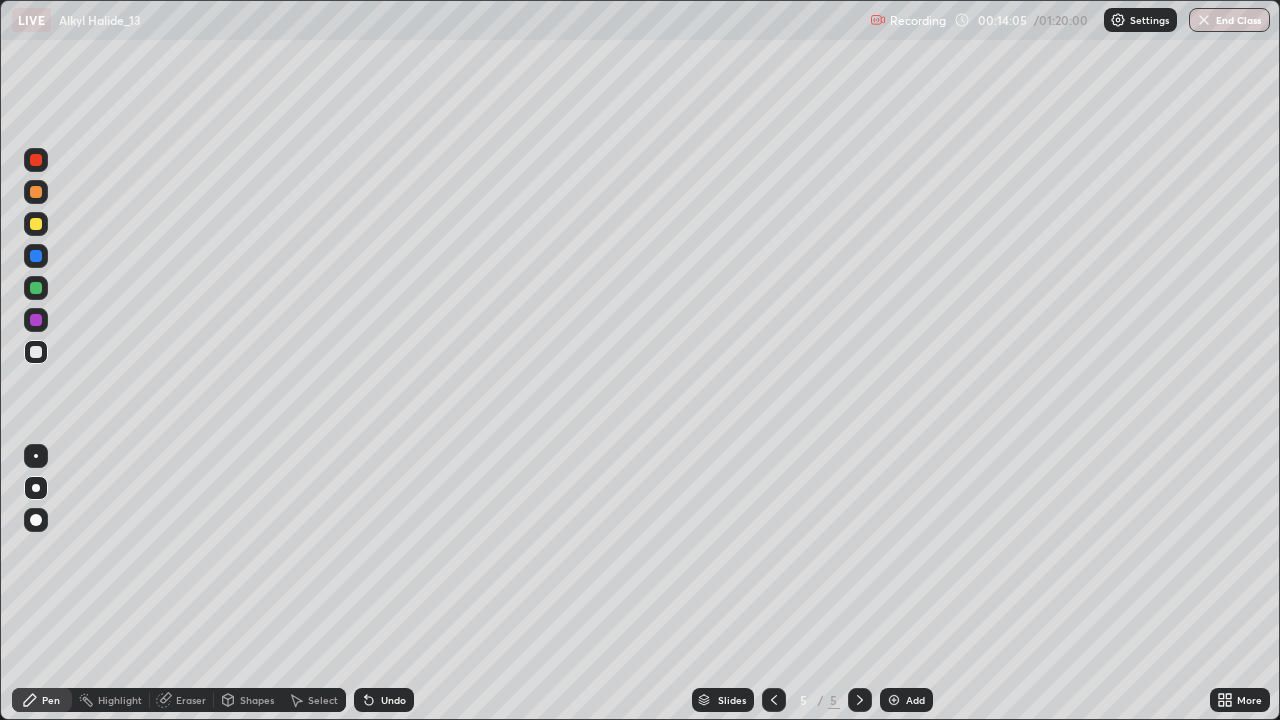 click at bounding box center [36, 224] 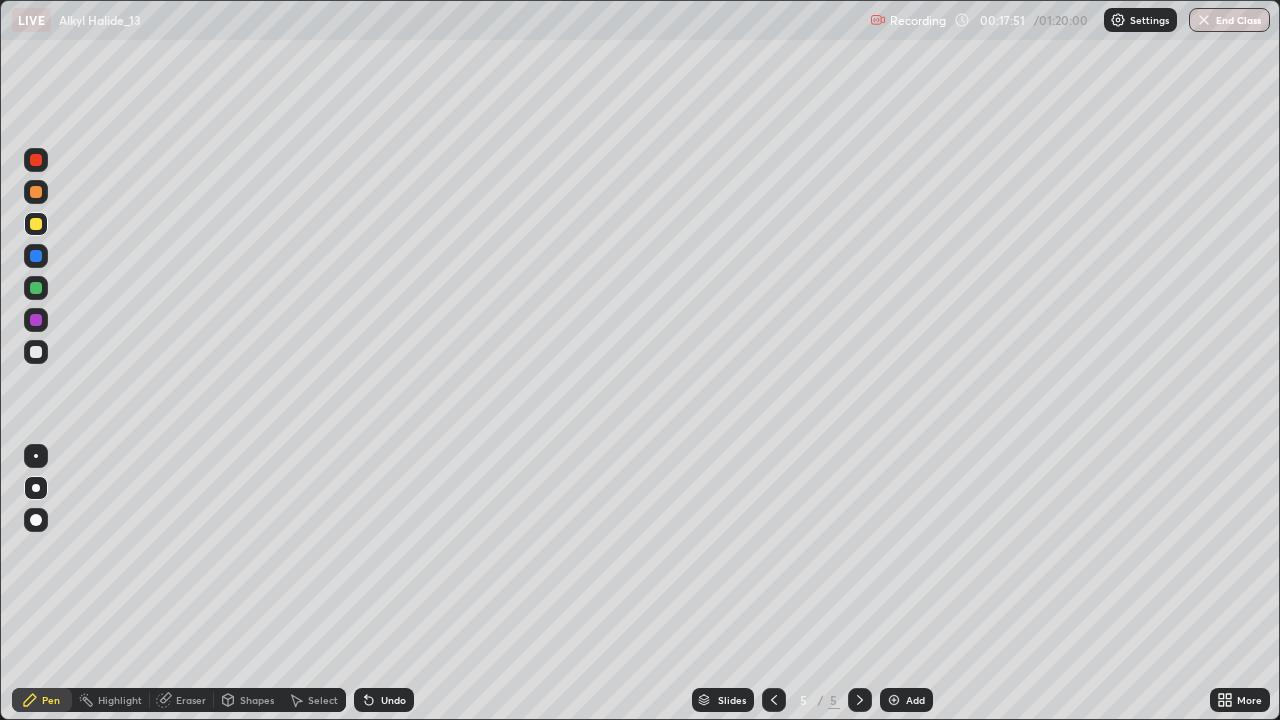 click at bounding box center (894, 700) 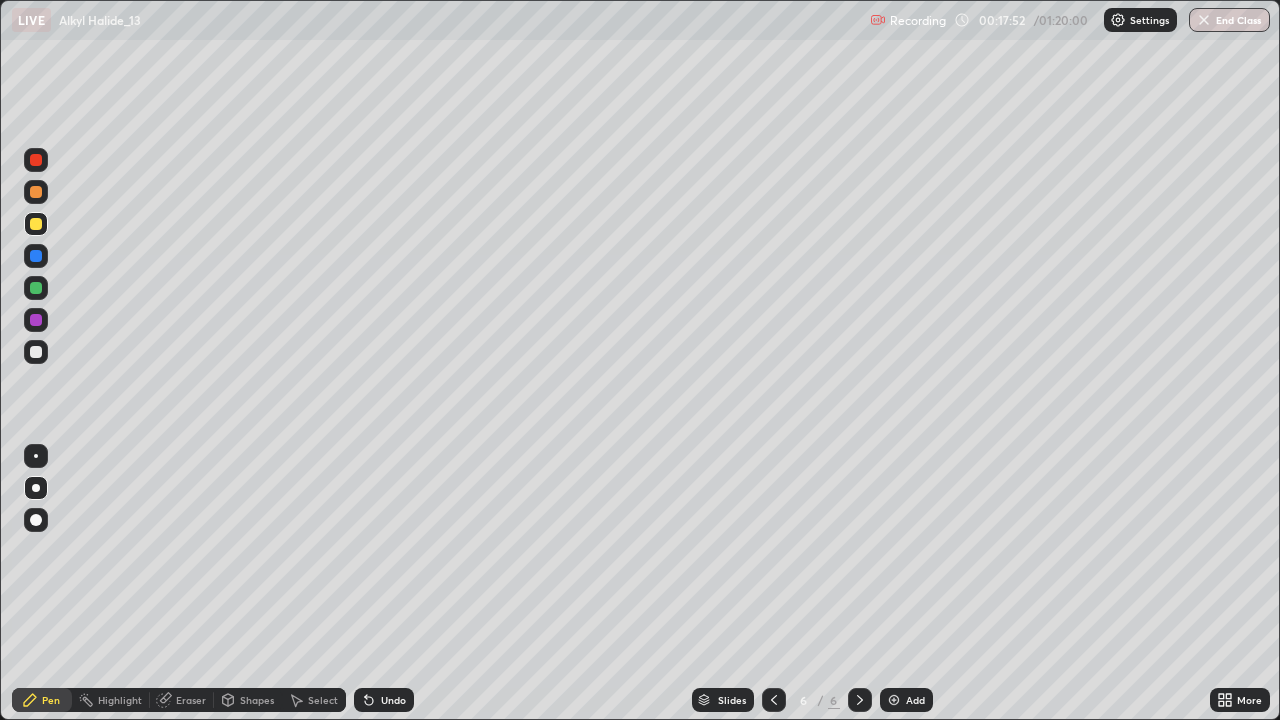click at bounding box center [36, 256] 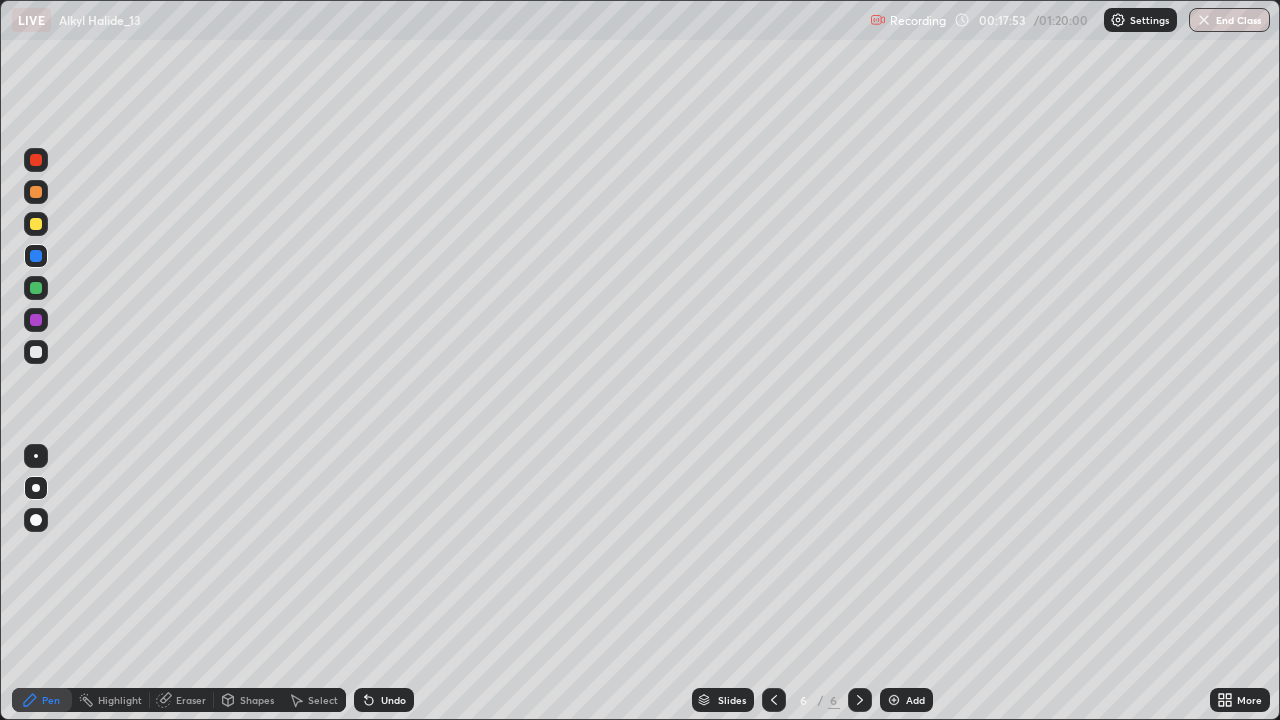 click at bounding box center [36, 288] 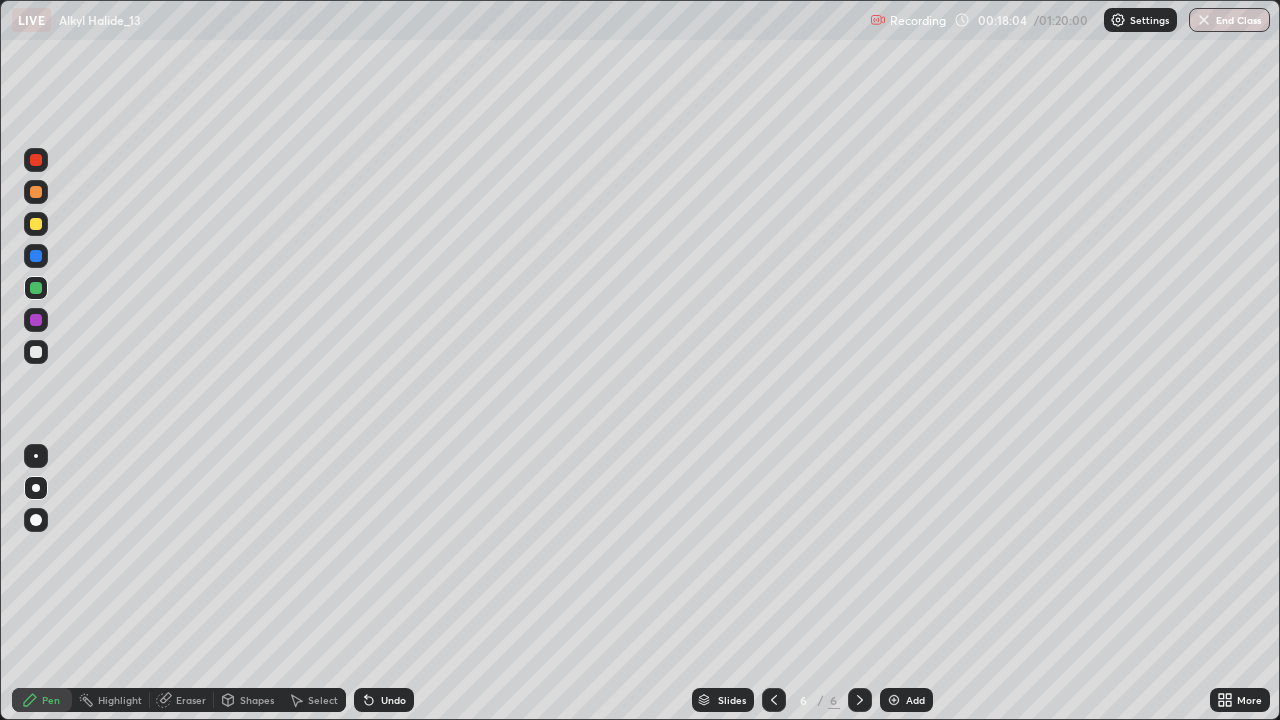 click at bounding box center (36, 192) 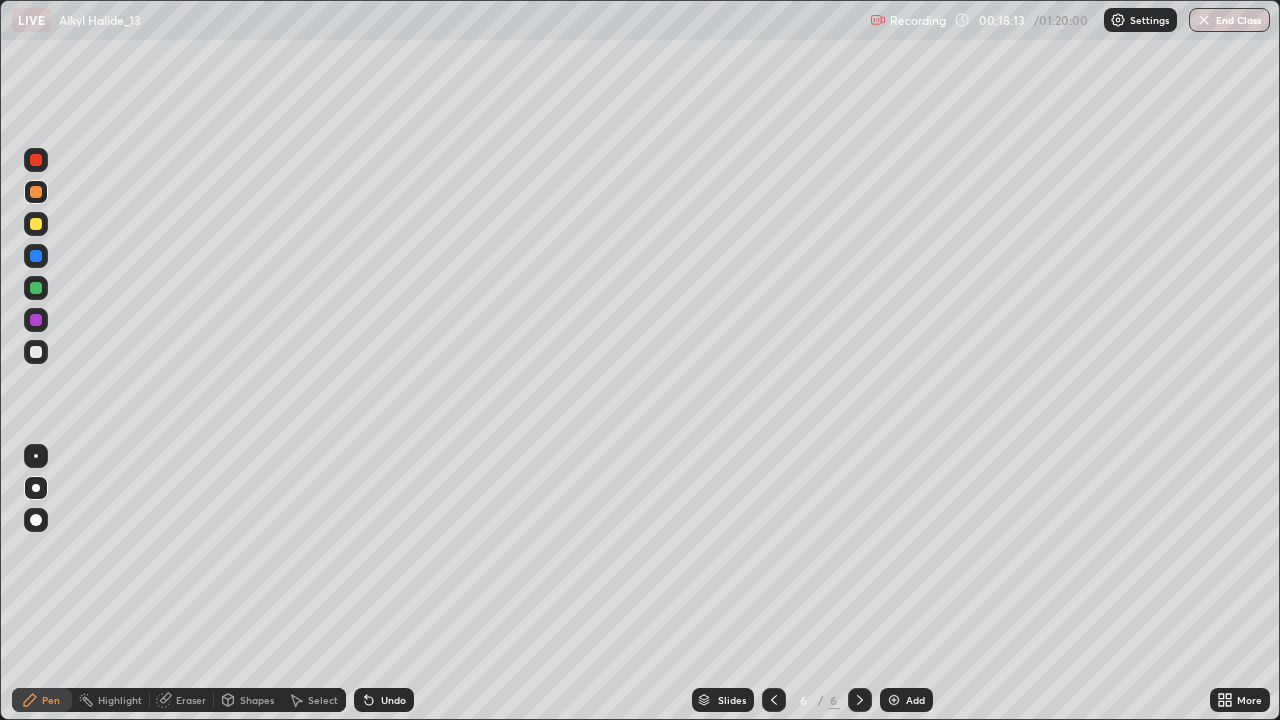 click at bounding box center (36, 256) 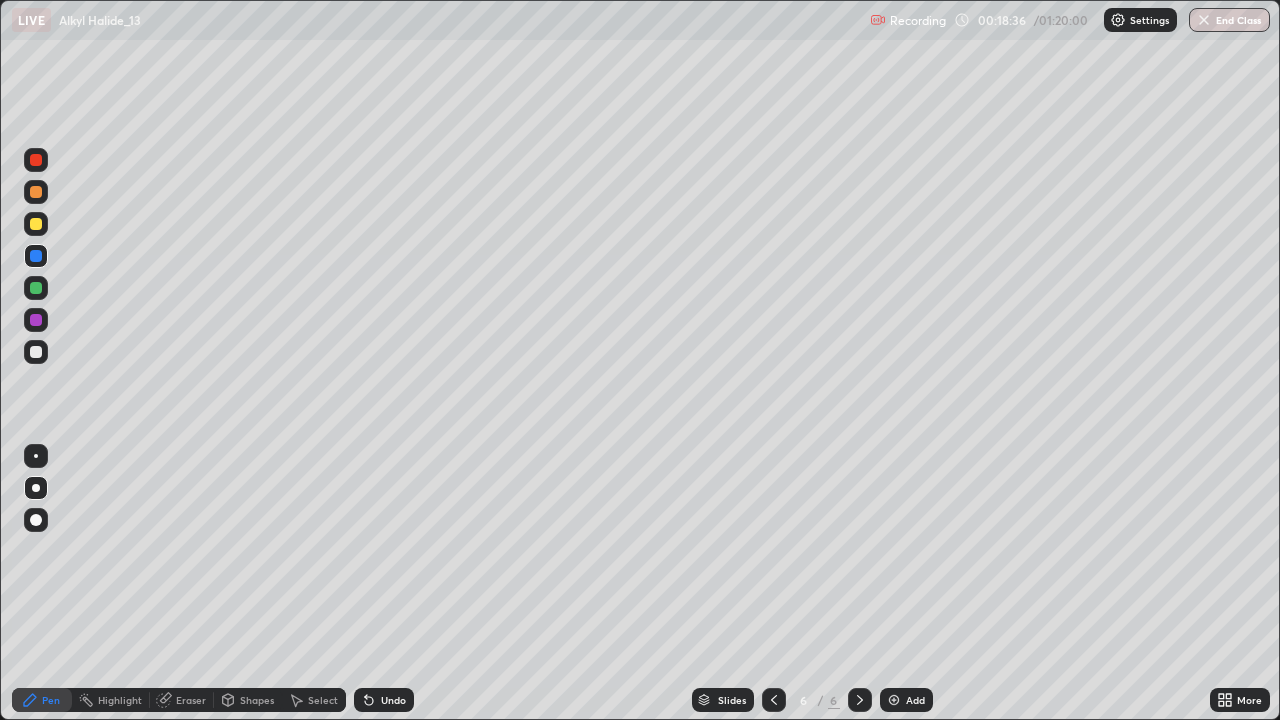 click at bounding box center (36, 256) 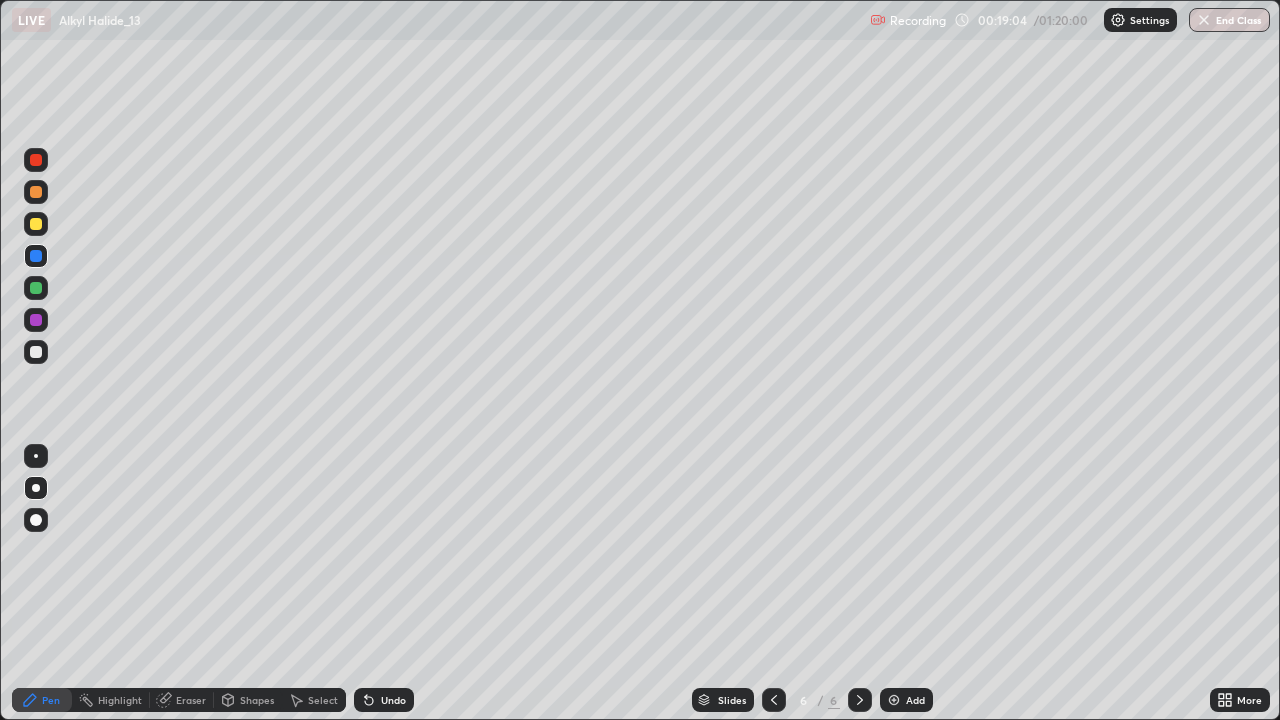 click at bounding box center (36, 352) 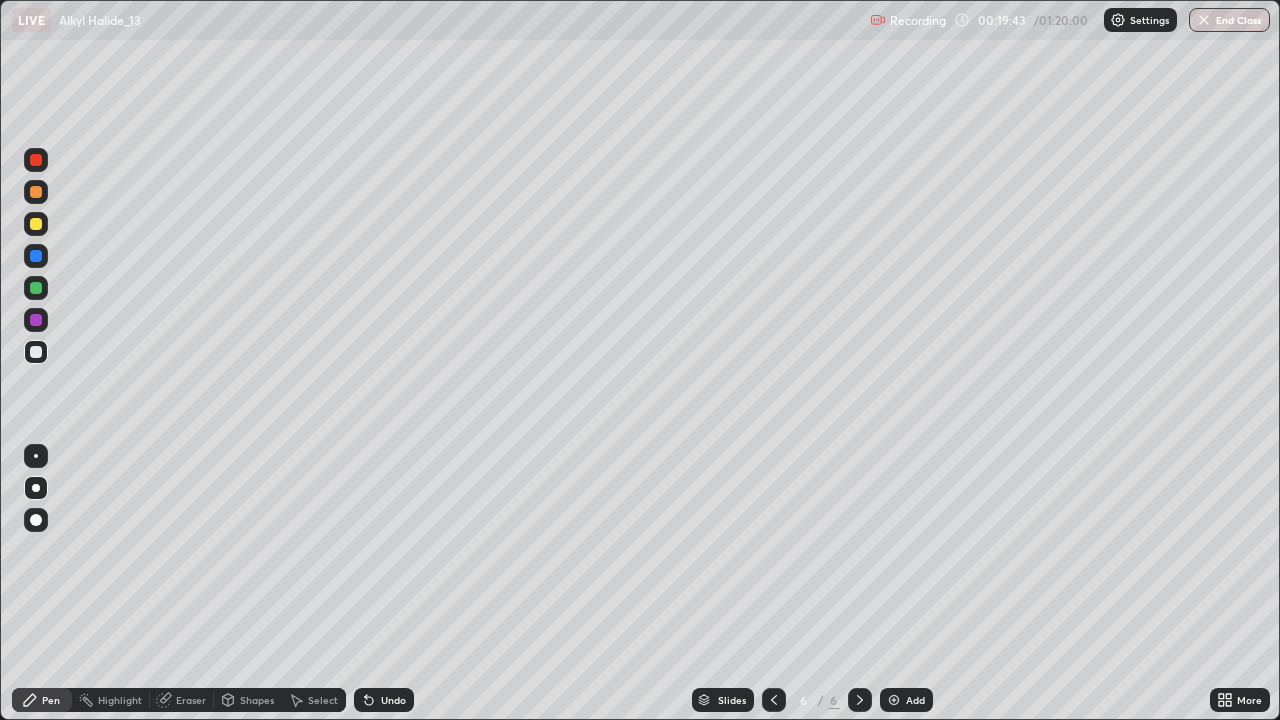 click at bounding box center [36, 224] 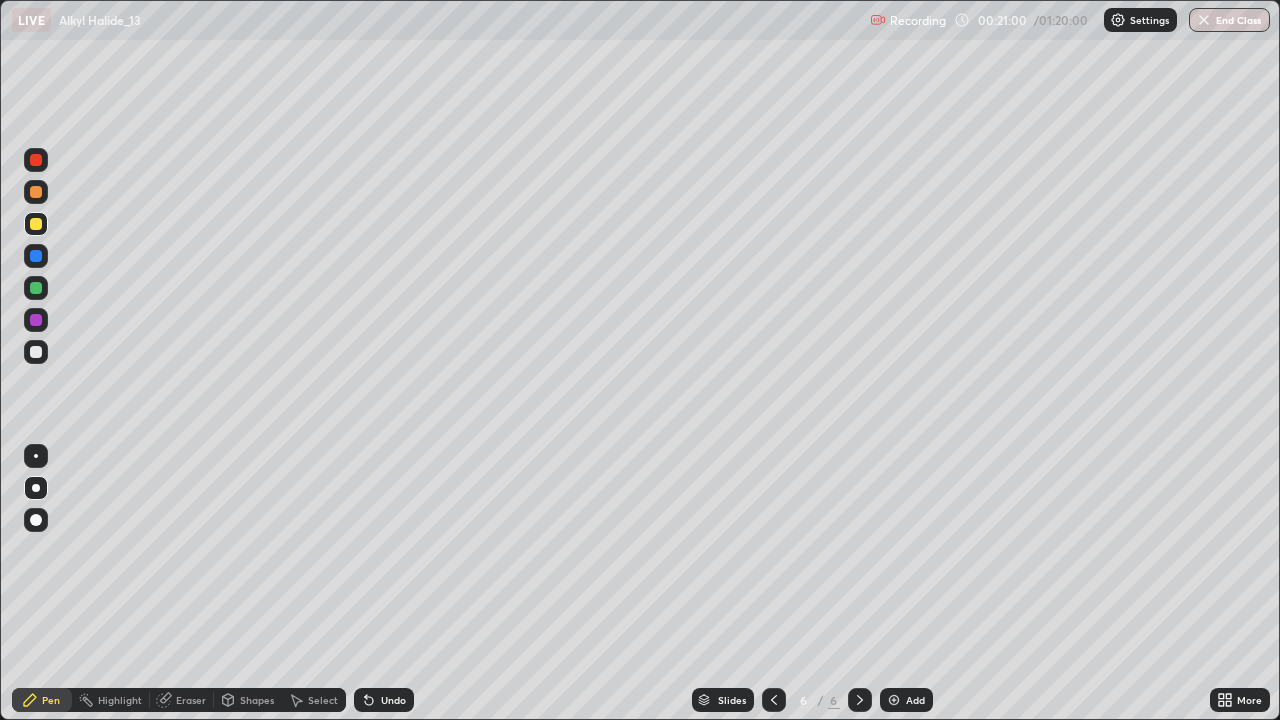 click on "Add" at bounding box center (906, 700) 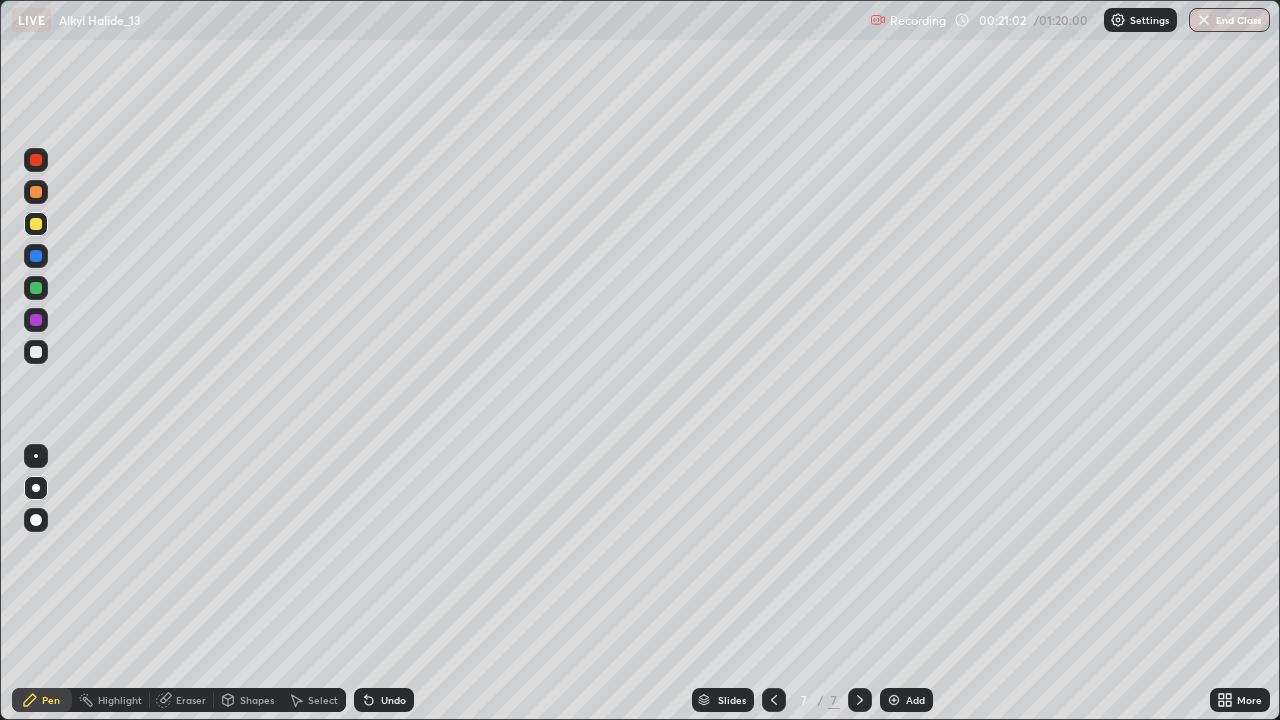 click at bounding box center (36, 224) 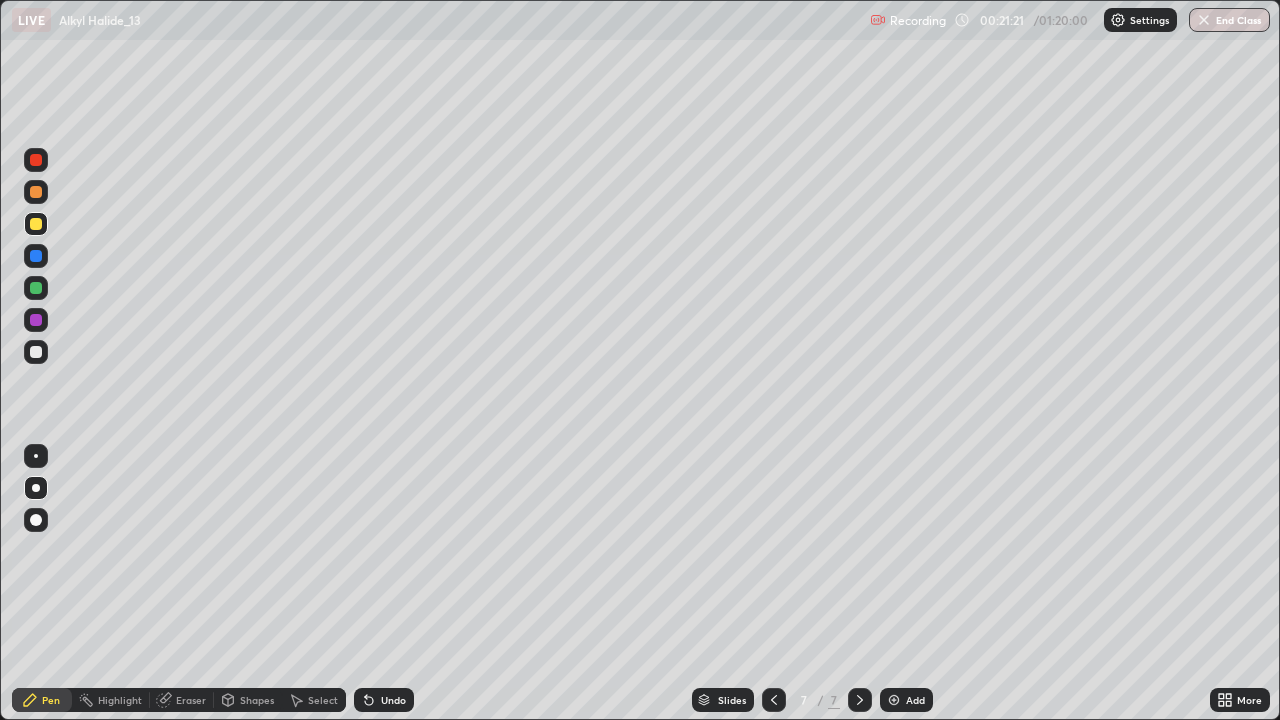 click at bounding box center [36, 192] 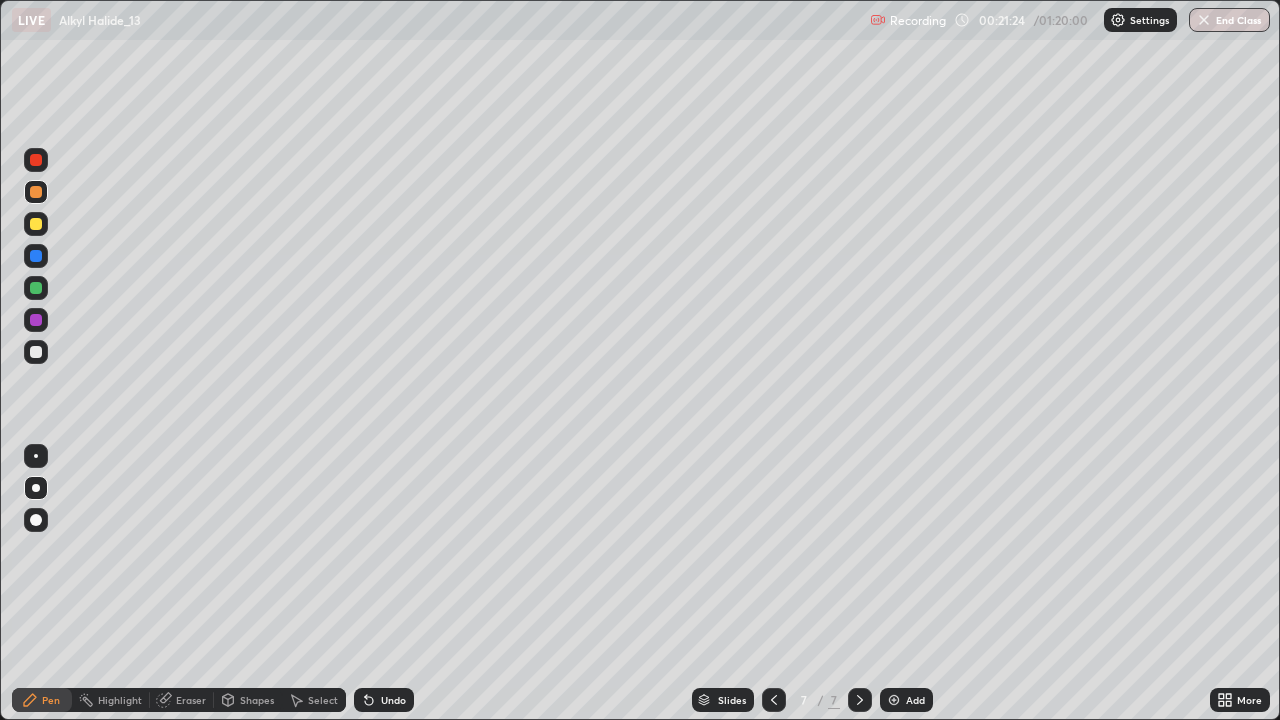 click 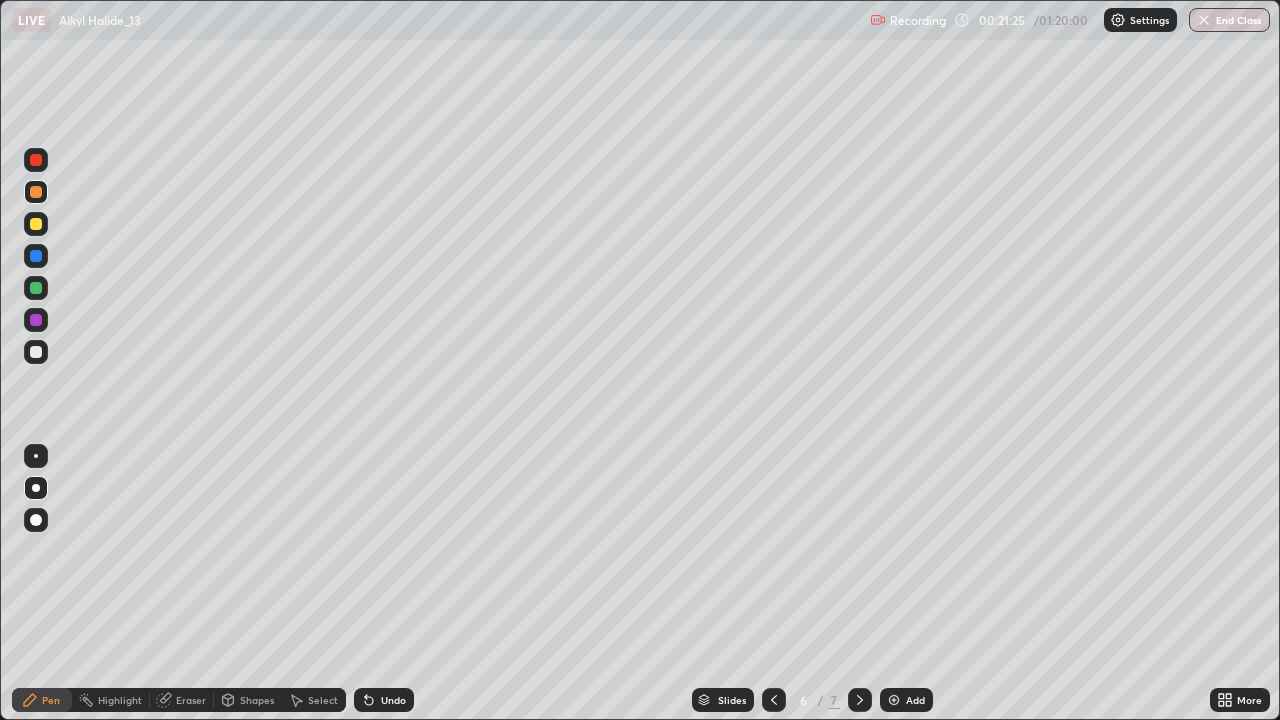 click 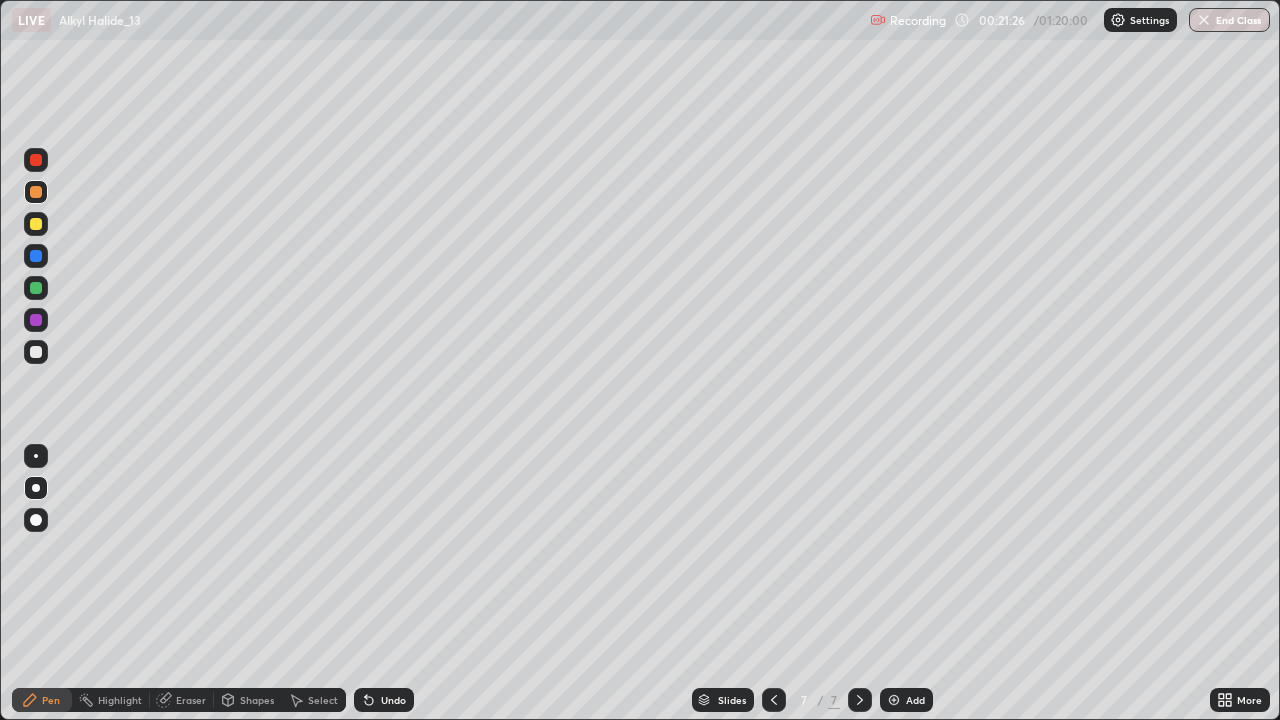 click at bounding box center [36, 224] 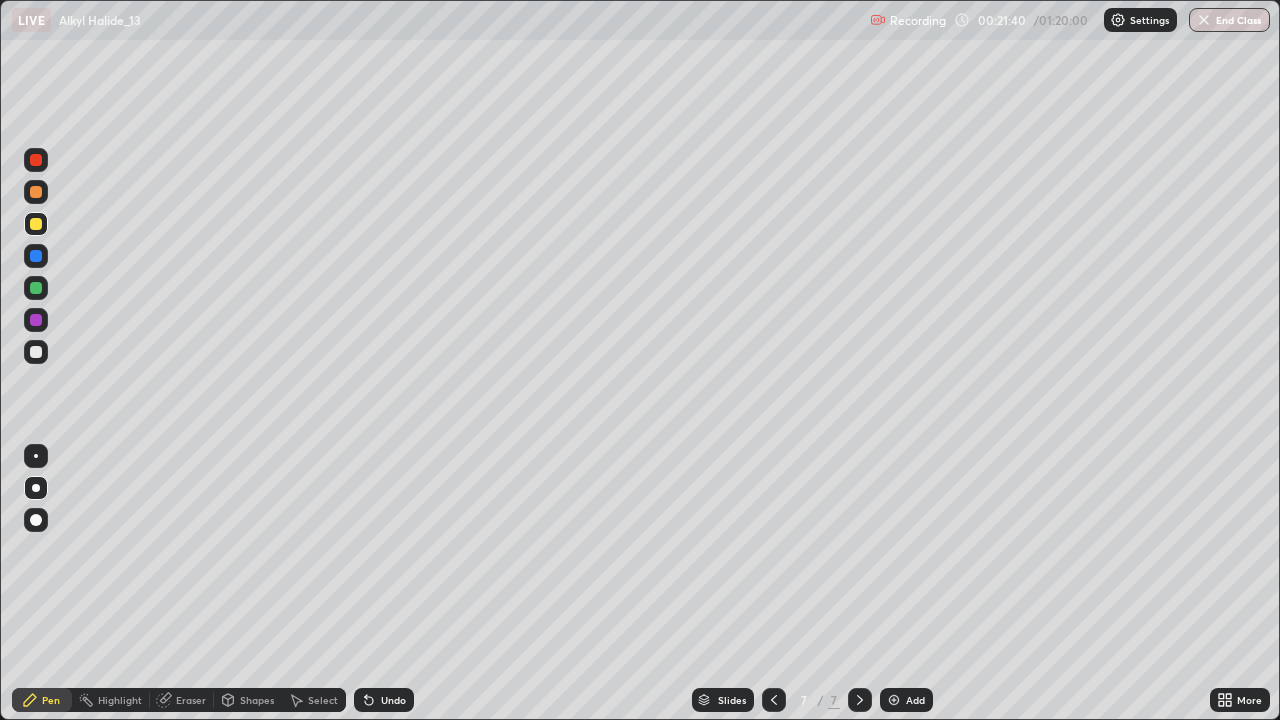 click on "Undo" at bounding box center (384, 700) 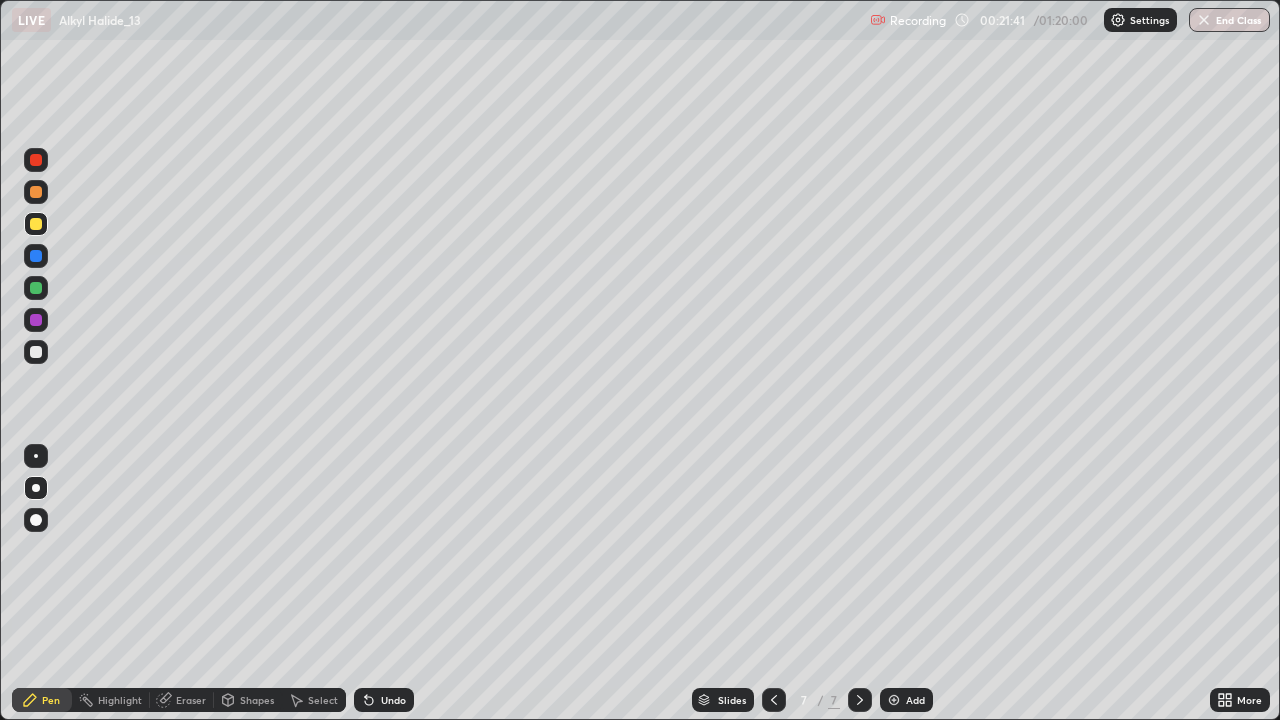 click on "Undo" at bounding box center (384, 700) 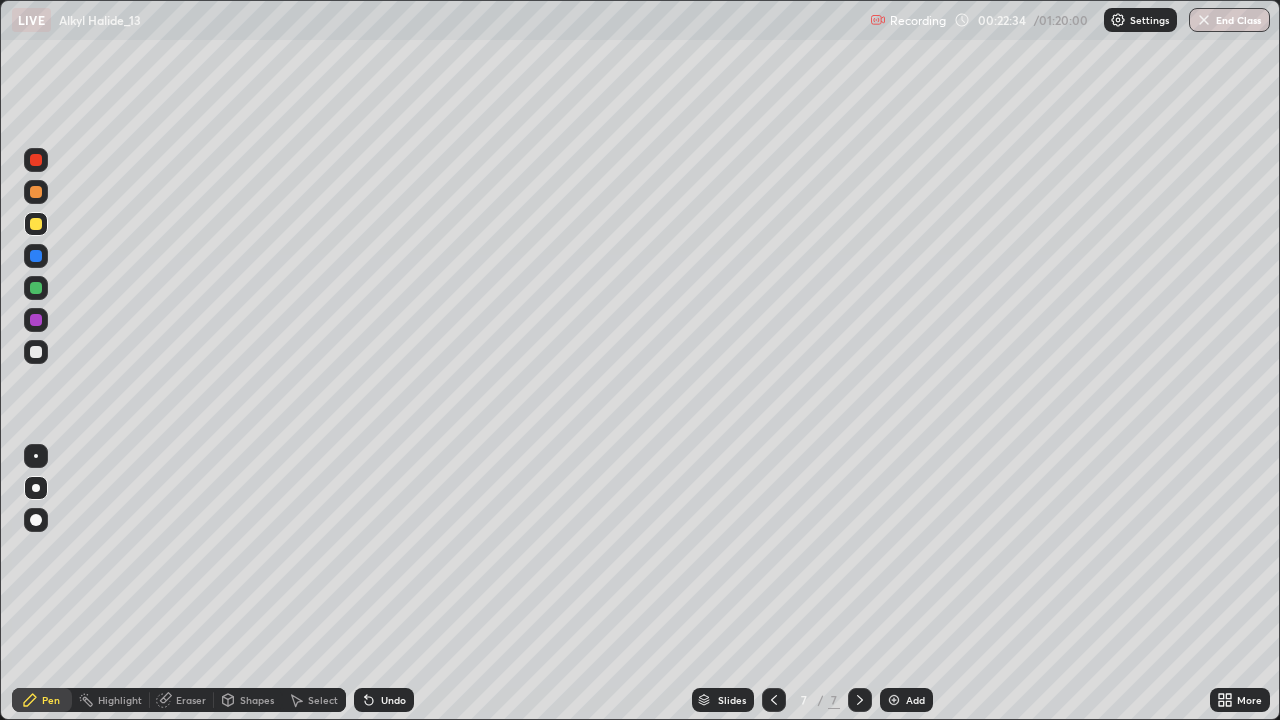 click on "Undo" at bounding box center [393, 700] 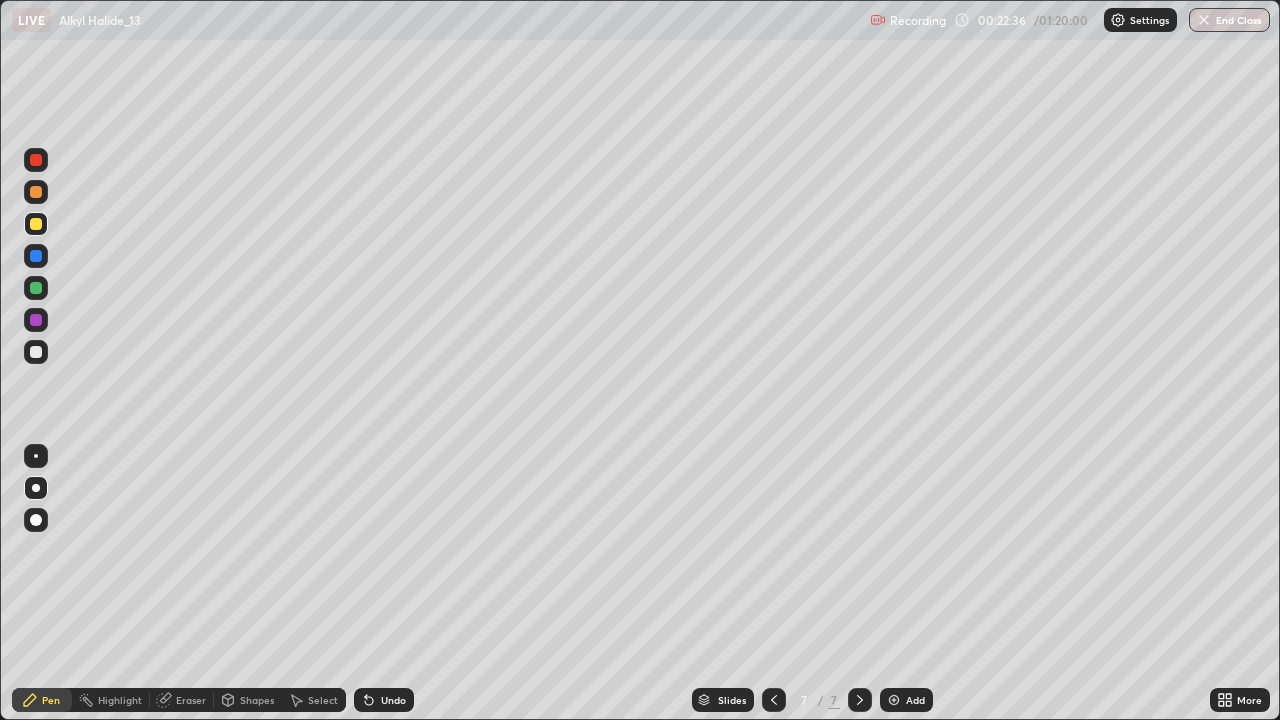 click 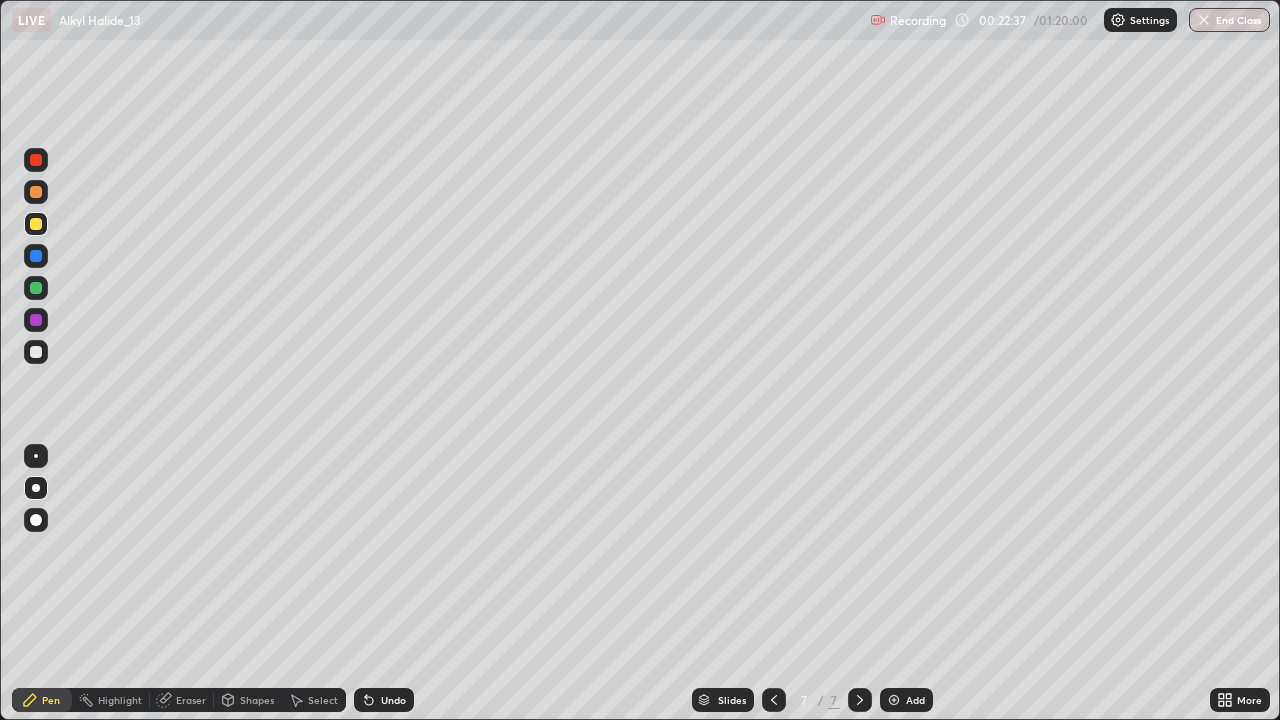 click 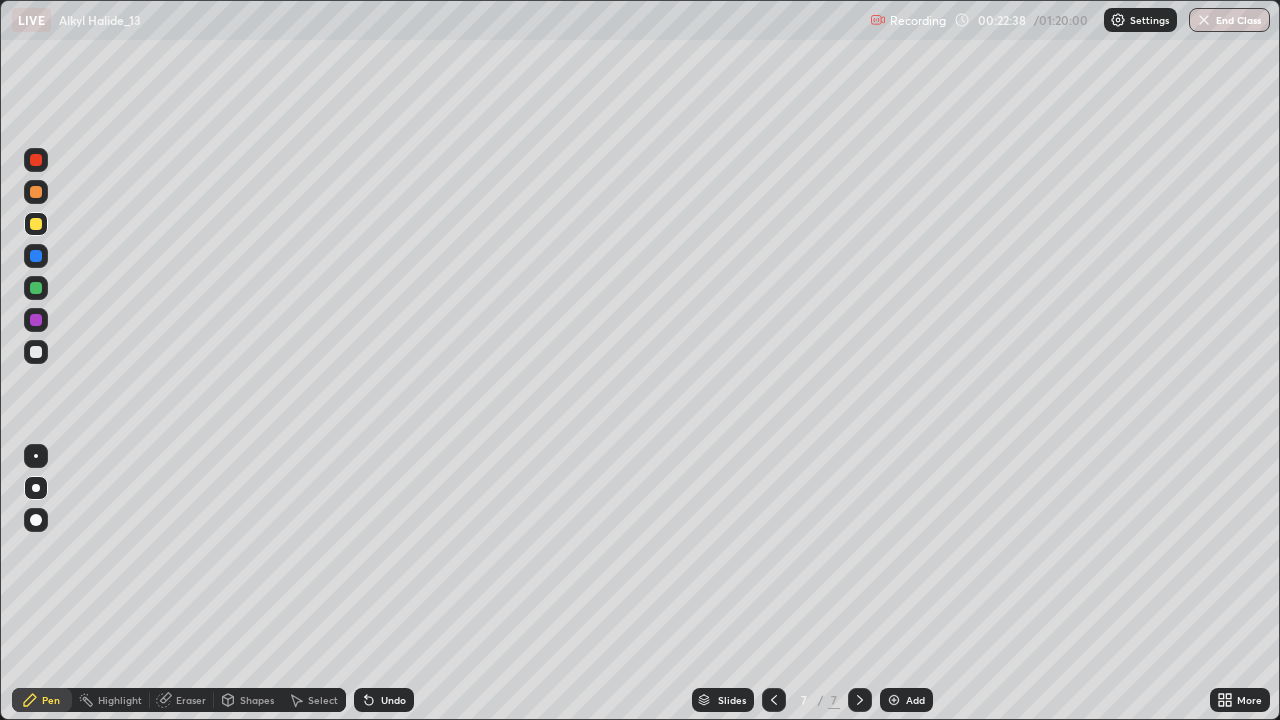 click on "Undo" at bounding box center (393, 700) 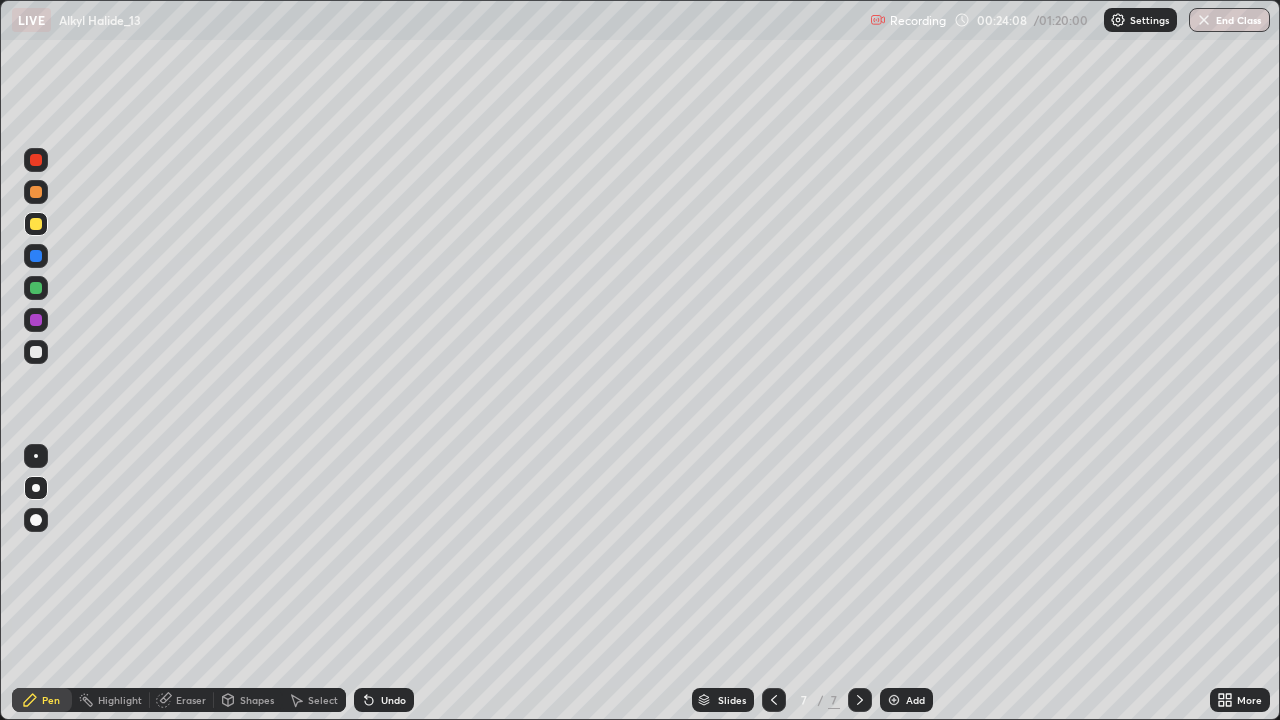 click at bounding box center [36, 320] 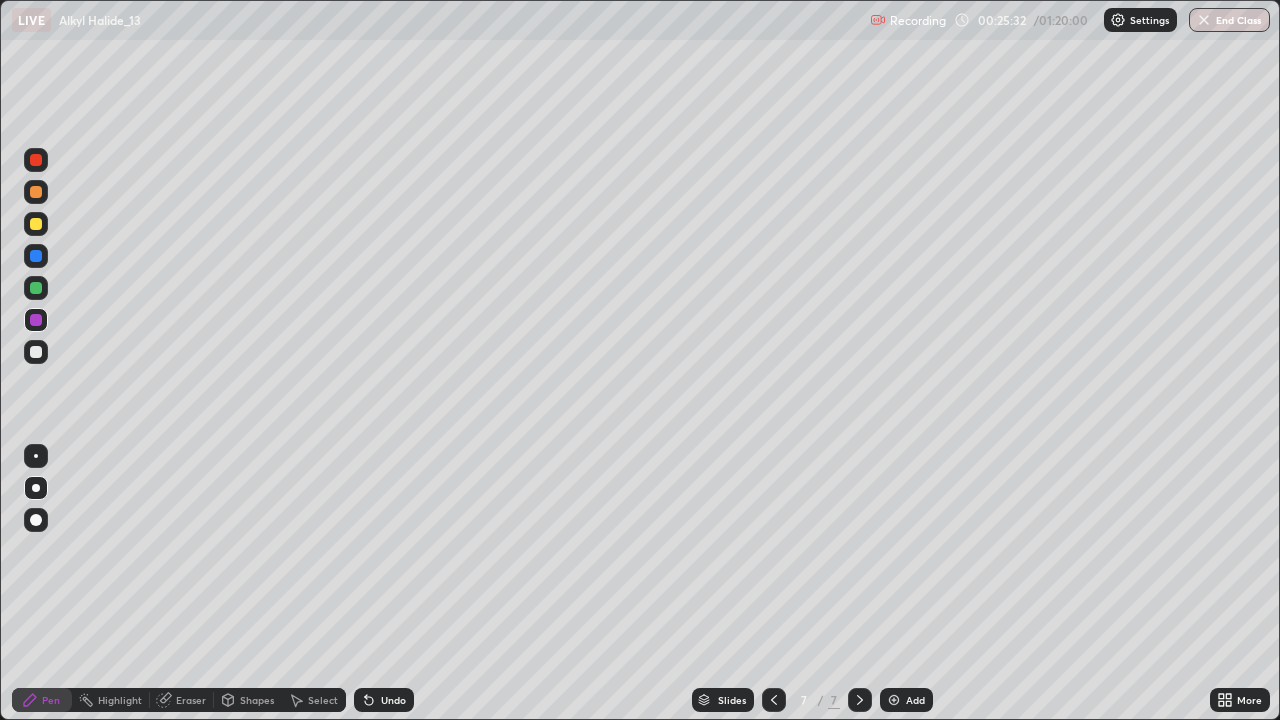 click at bounding box center (36, 352) 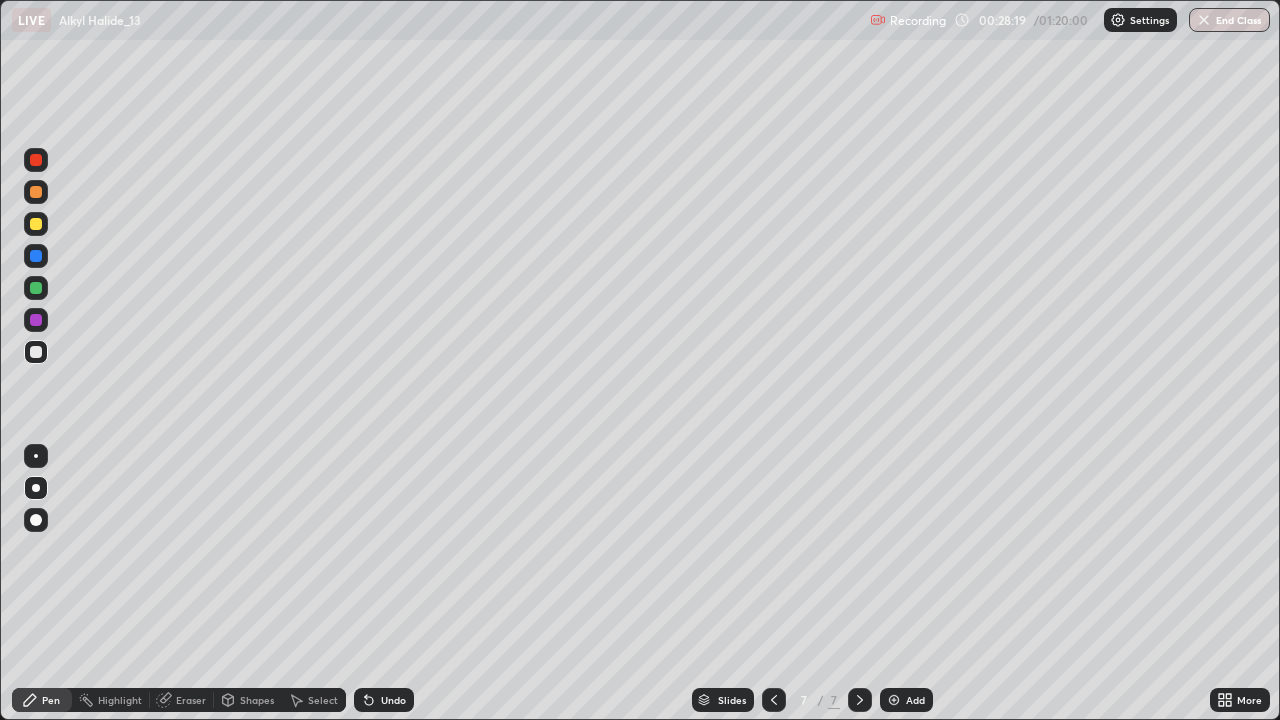 click on "Add" at bounding box center [906, 700] 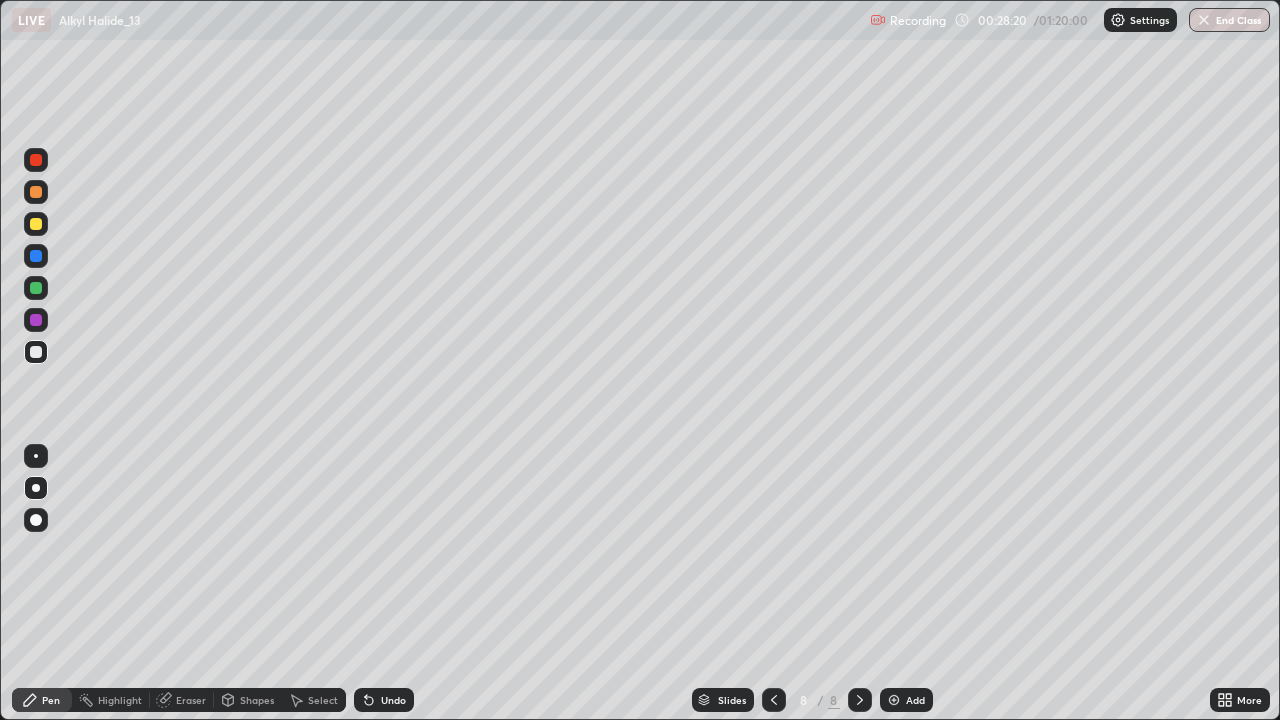 click at bounding box center [36, 256] 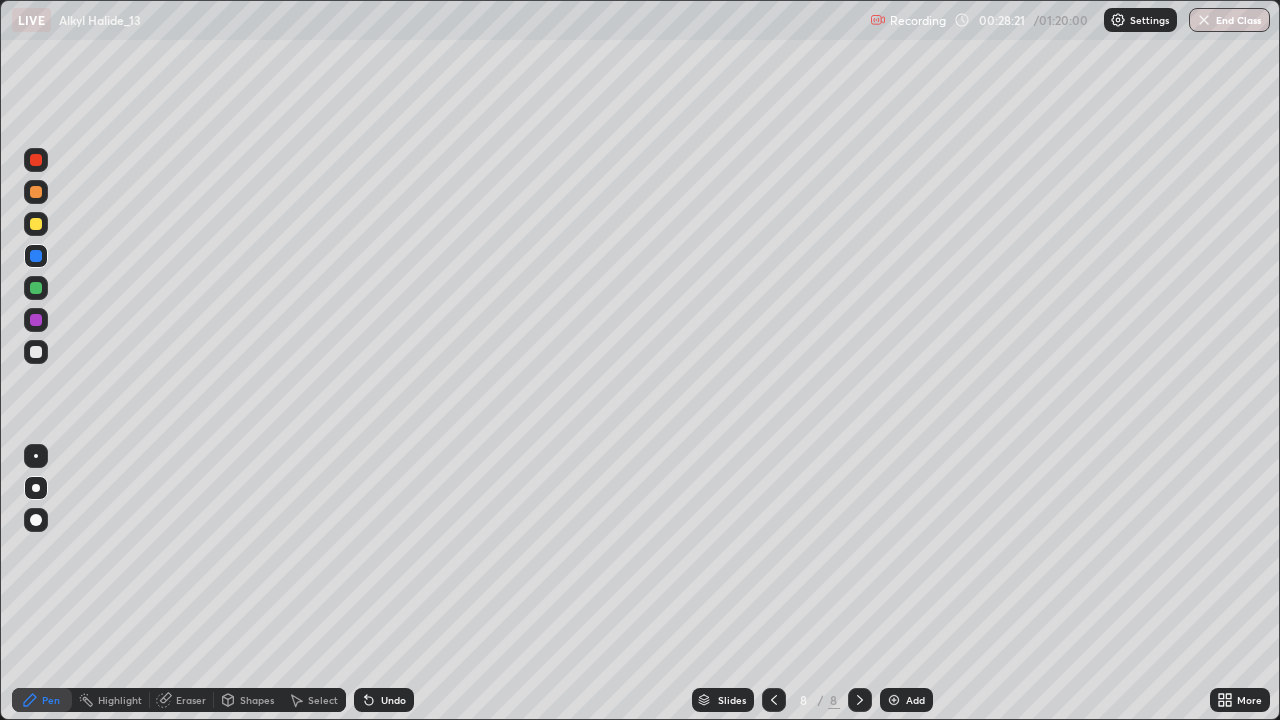 click at bounding box center [36, 224] 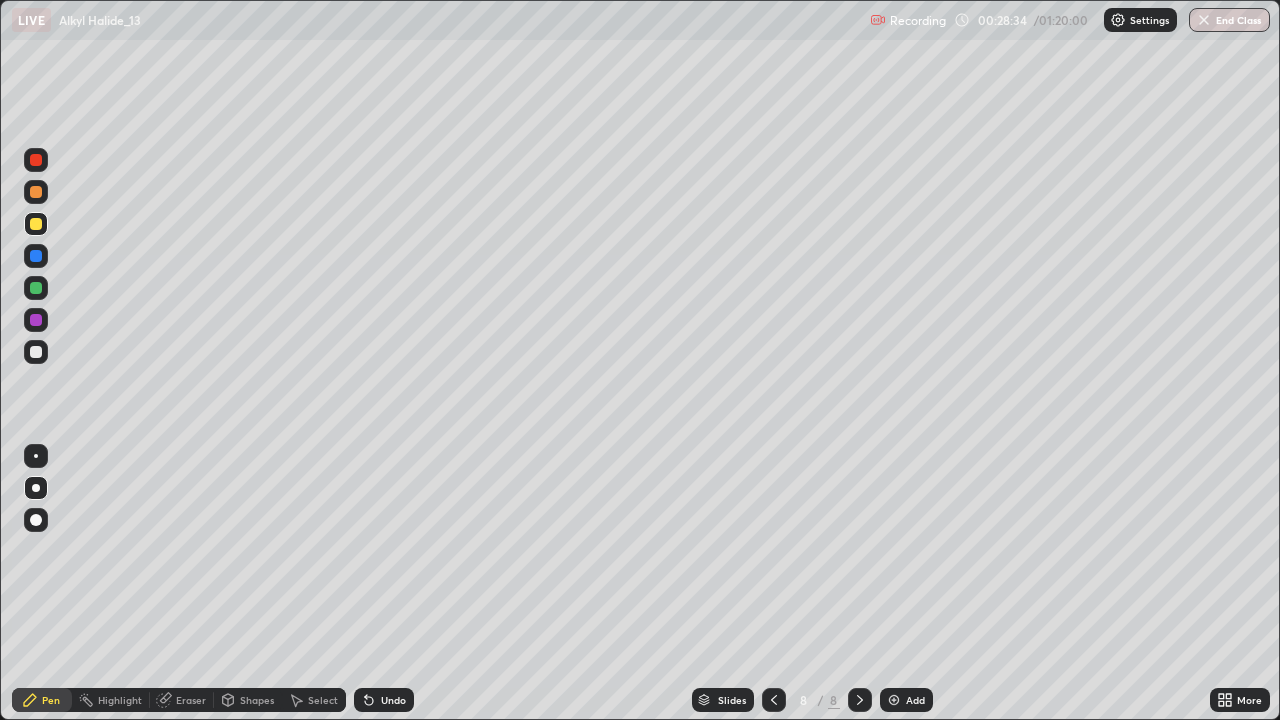 click at bounding box center (36, 352) 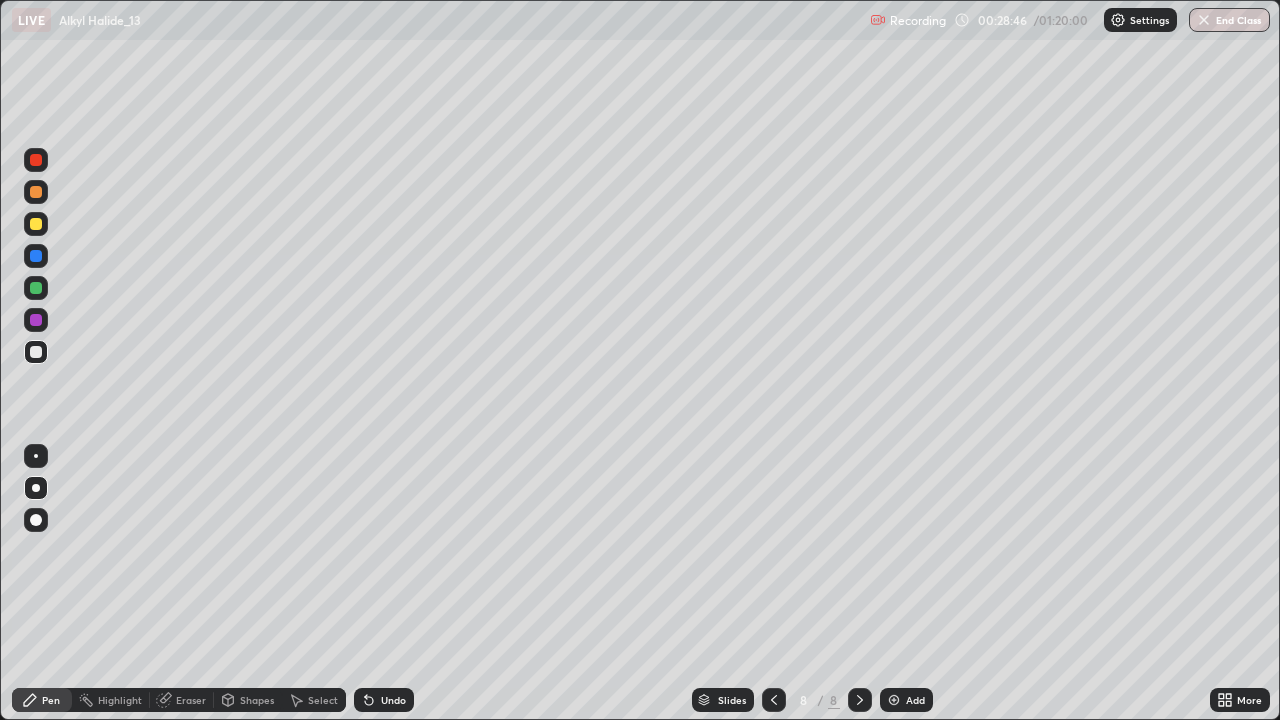 click at bounding box center [36, 224] 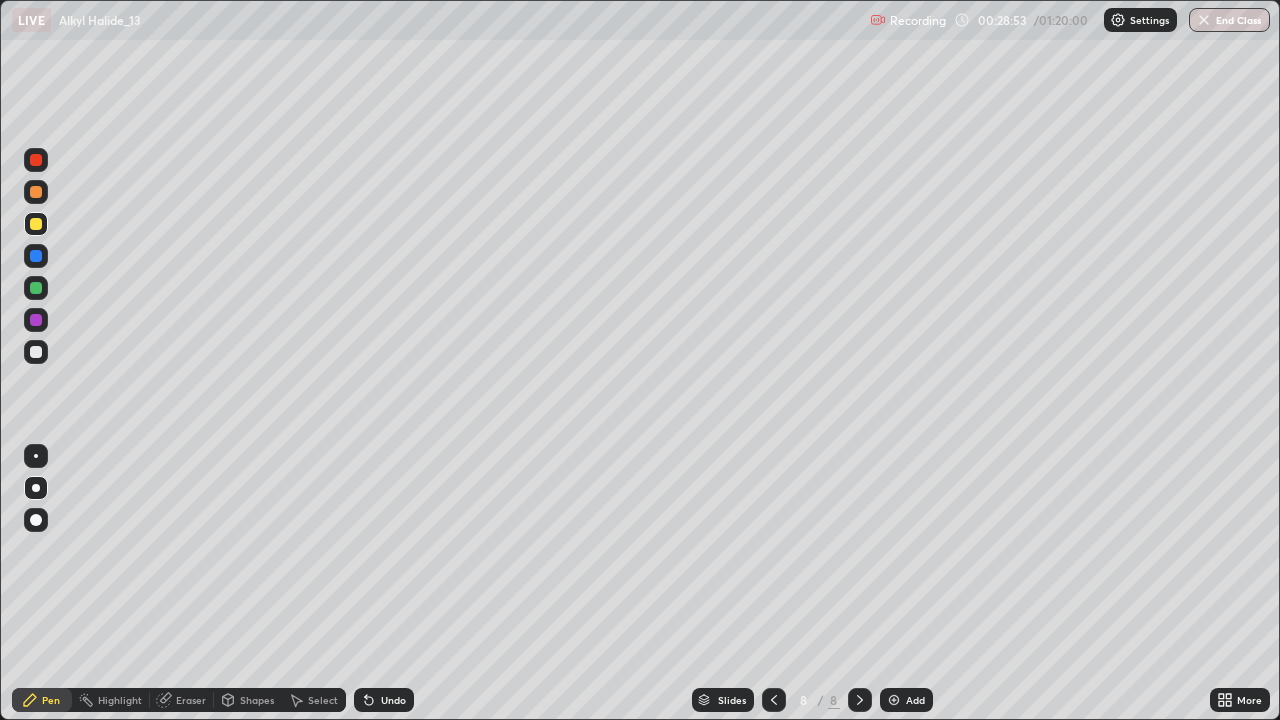 click at bounding box center [36, 288] 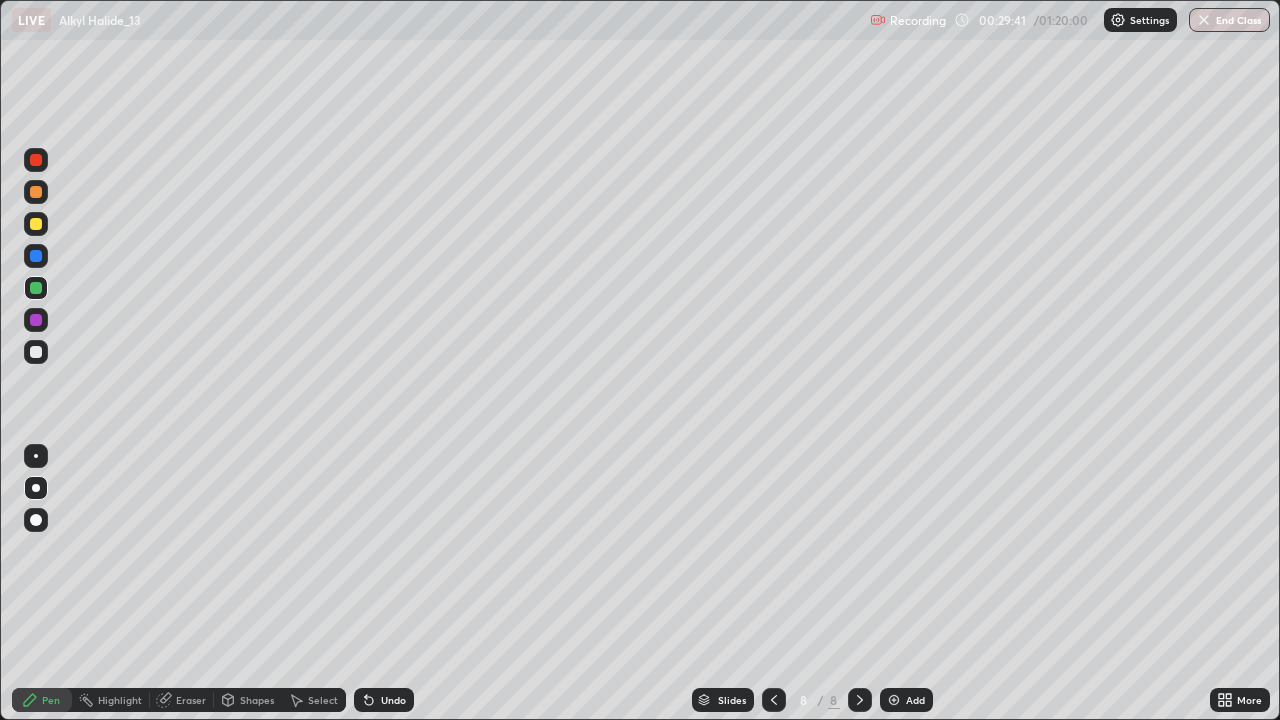 click at bounding box center [36, 224] 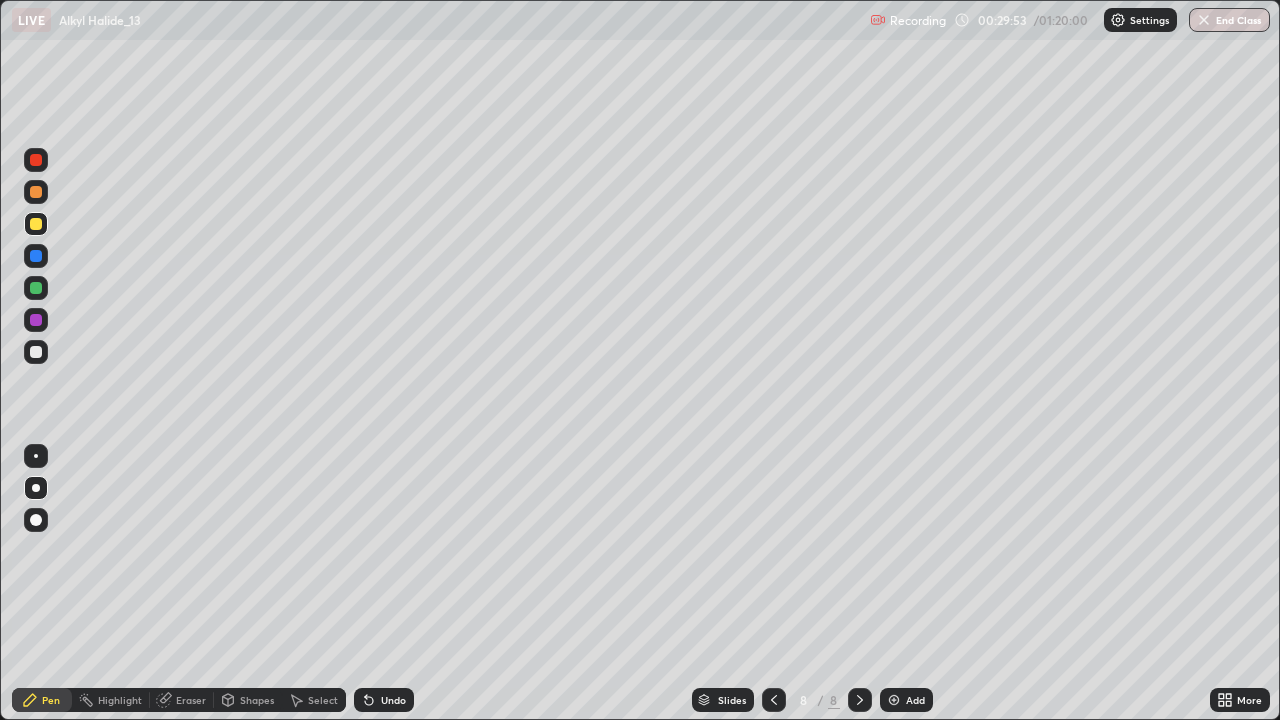 click at bounding box center [36, 352] 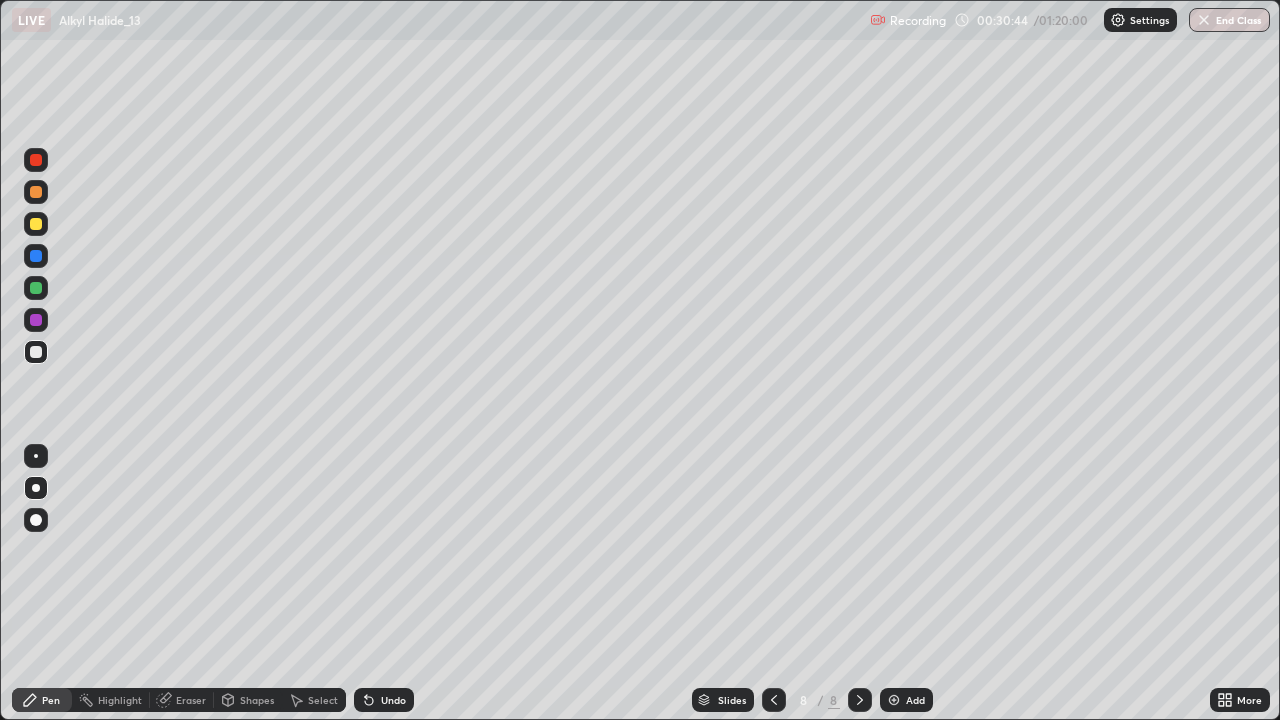 click at bounding box center (36, 320) 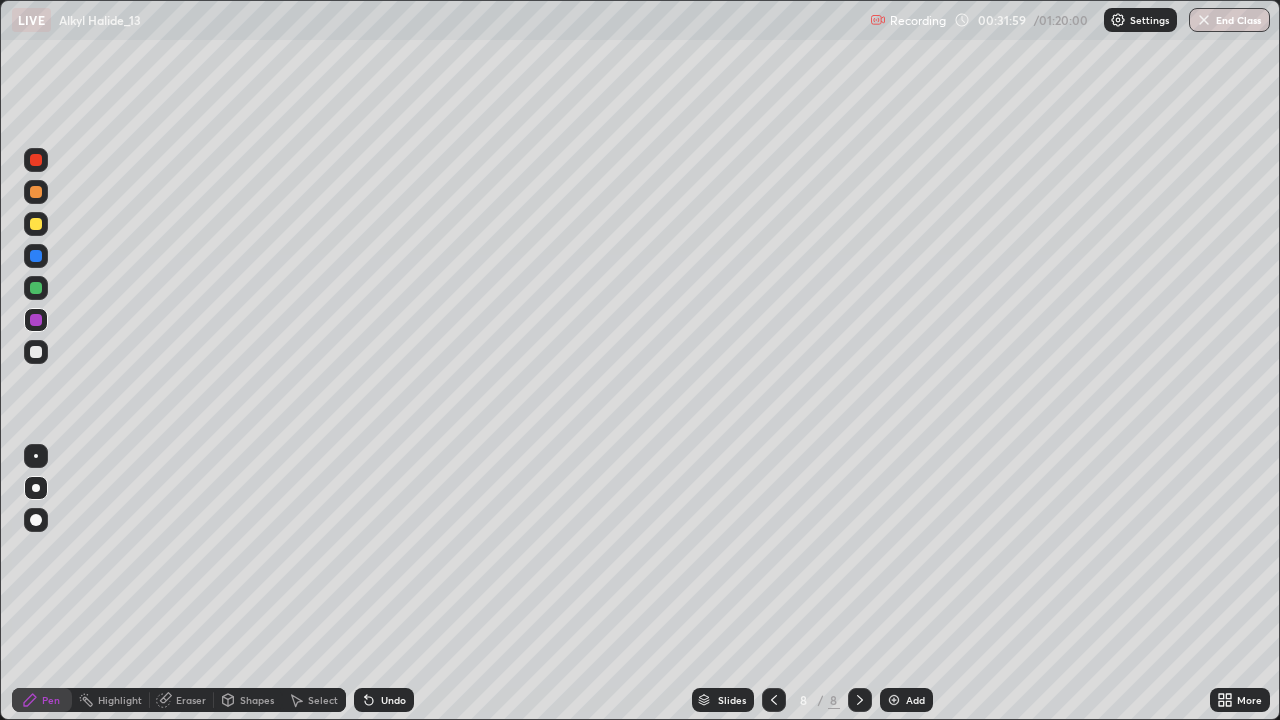 click on "Add" at bounding box center [915, 700] 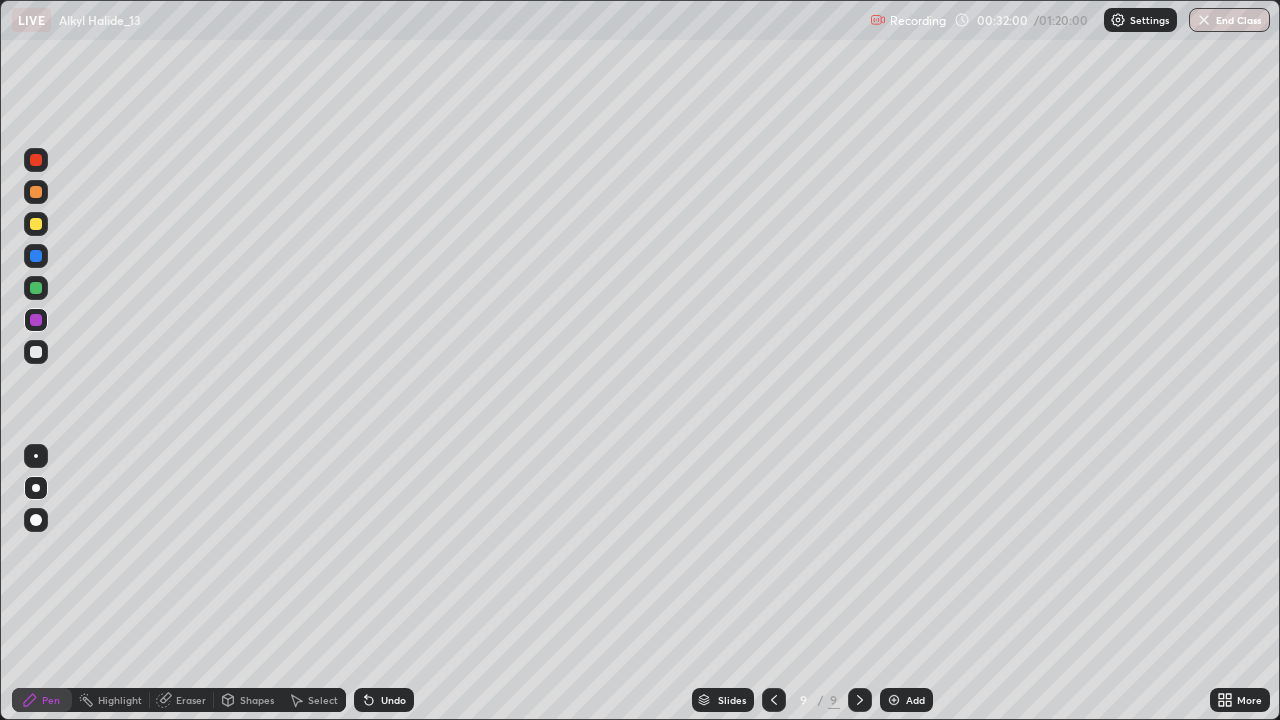 click on "Add" at bounding box center (915, 700) 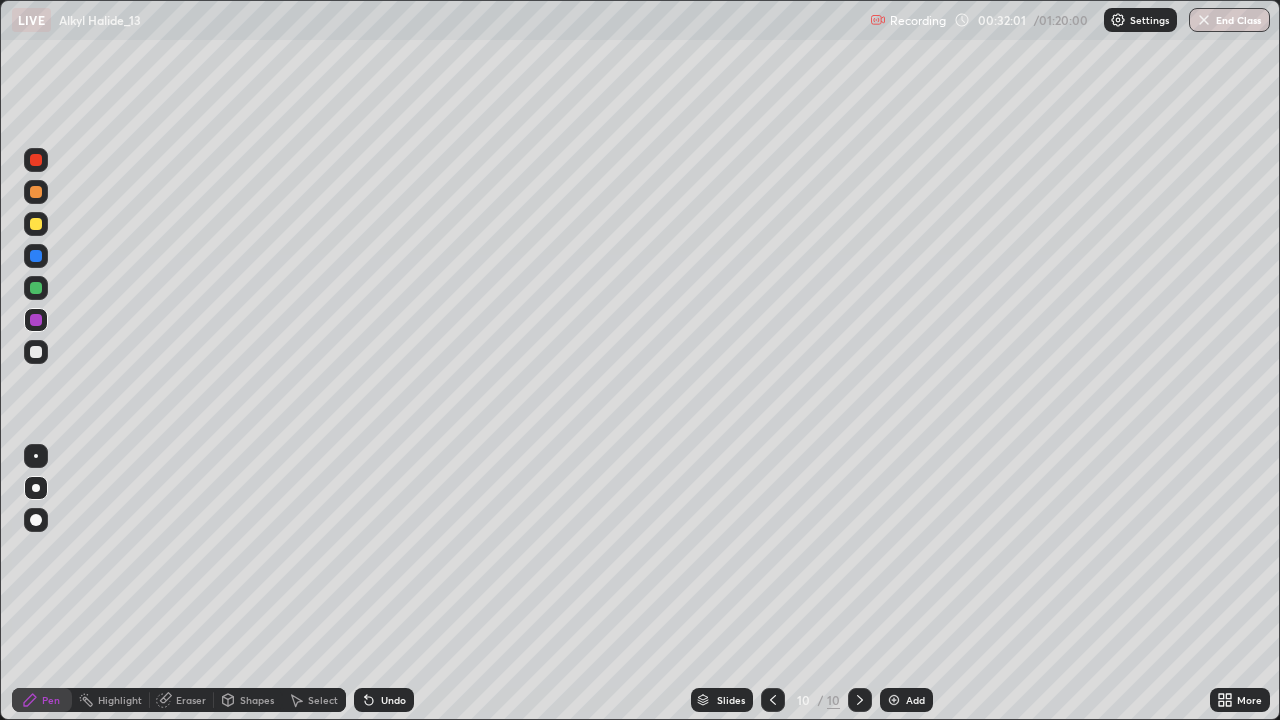 click at bounding box center (36, 224) 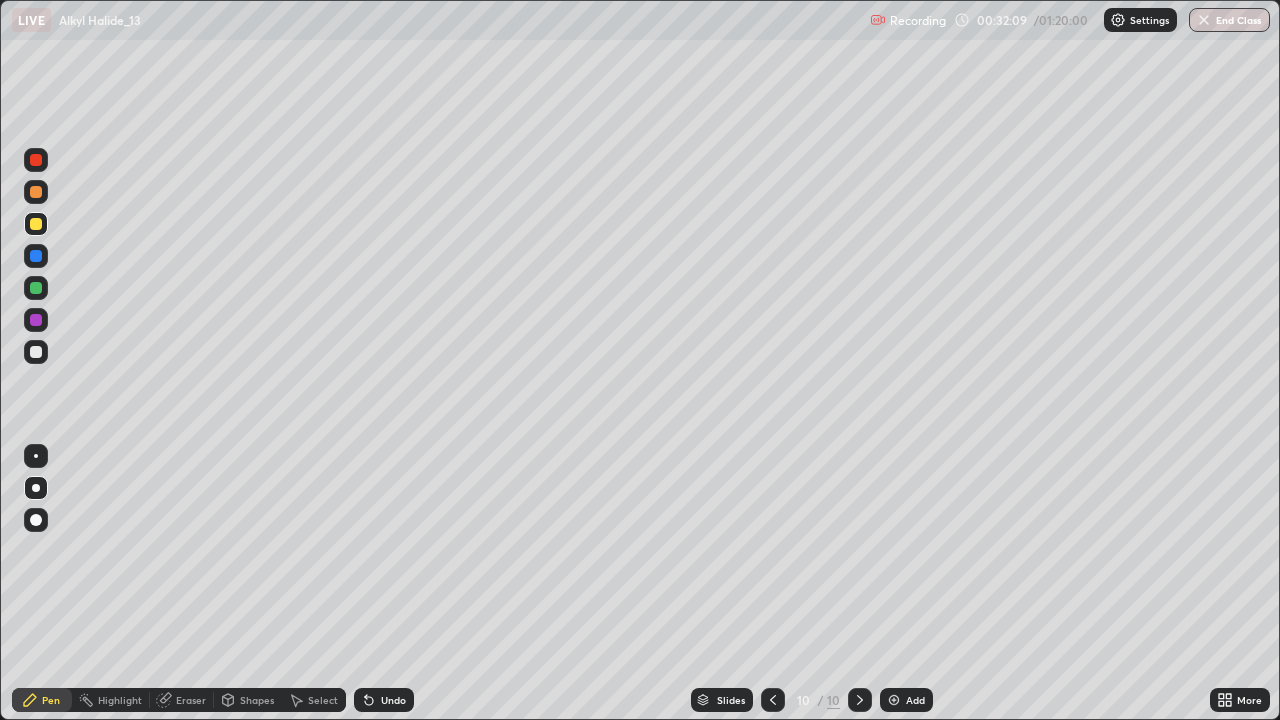 click at bounding box center [36, 256] 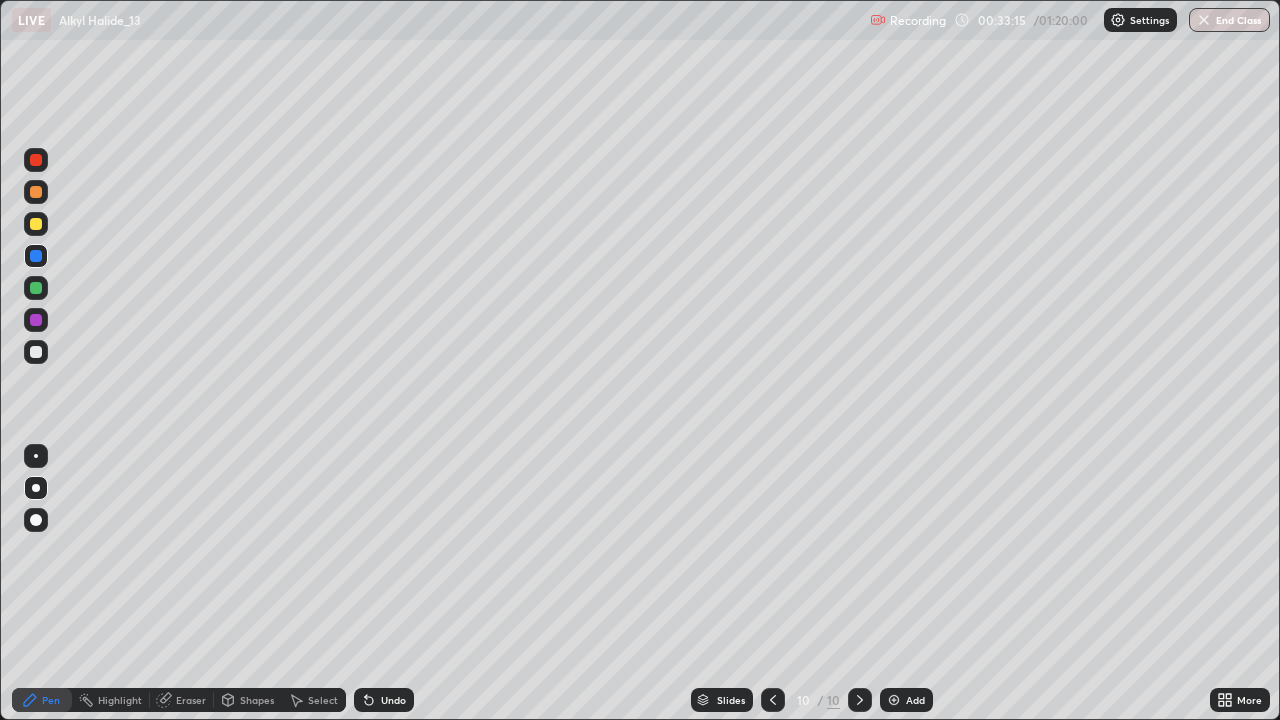 click at bounding box center [36, 224] 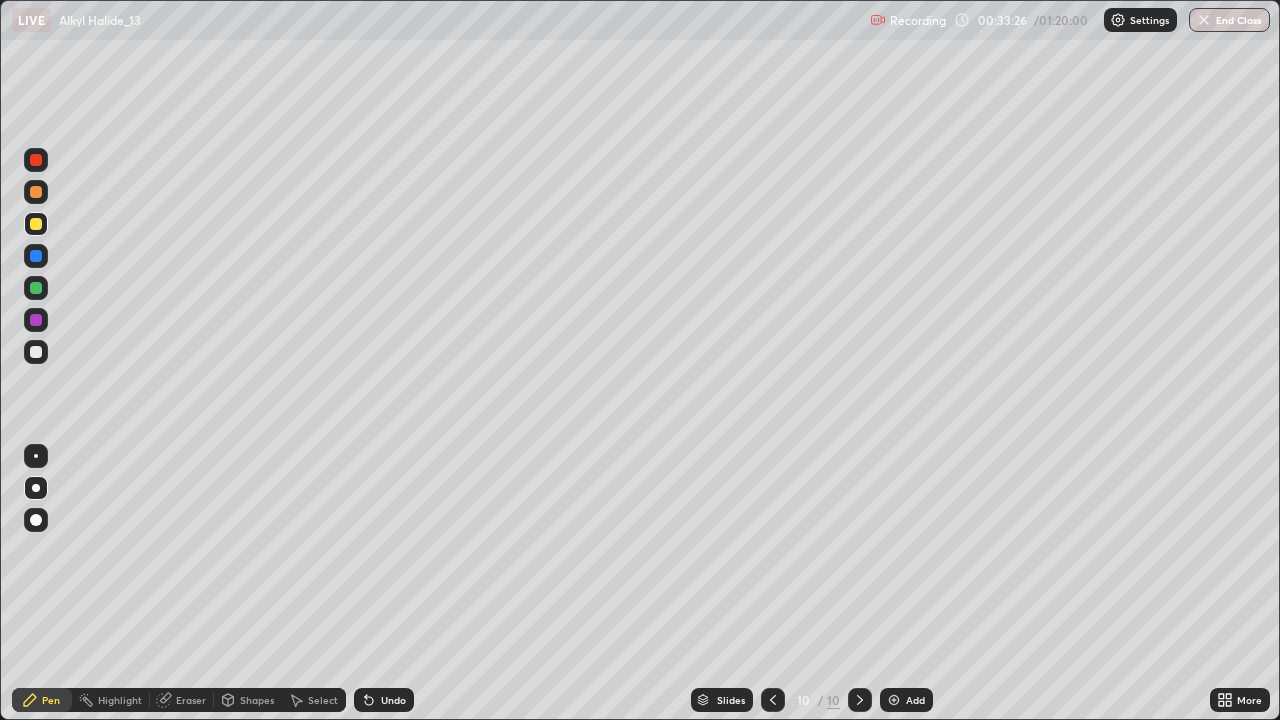 click at bounding box center [36, 352] 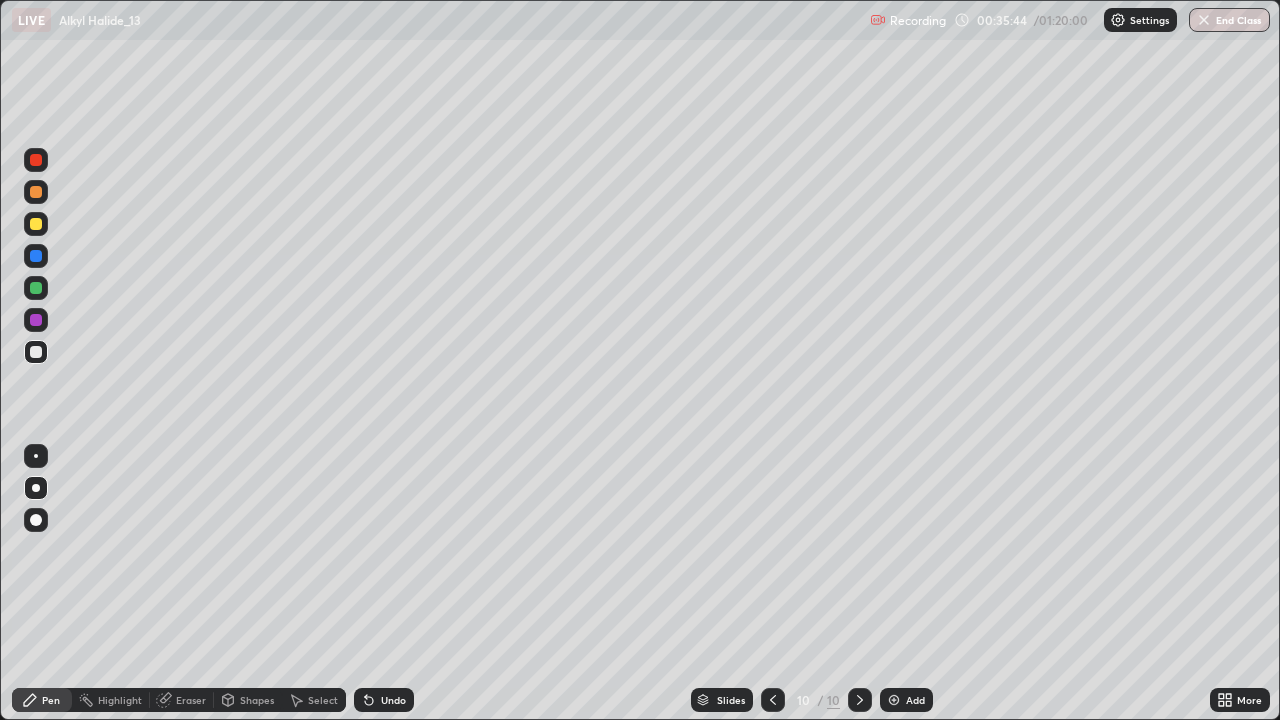 click at bounding box center (894, 700) 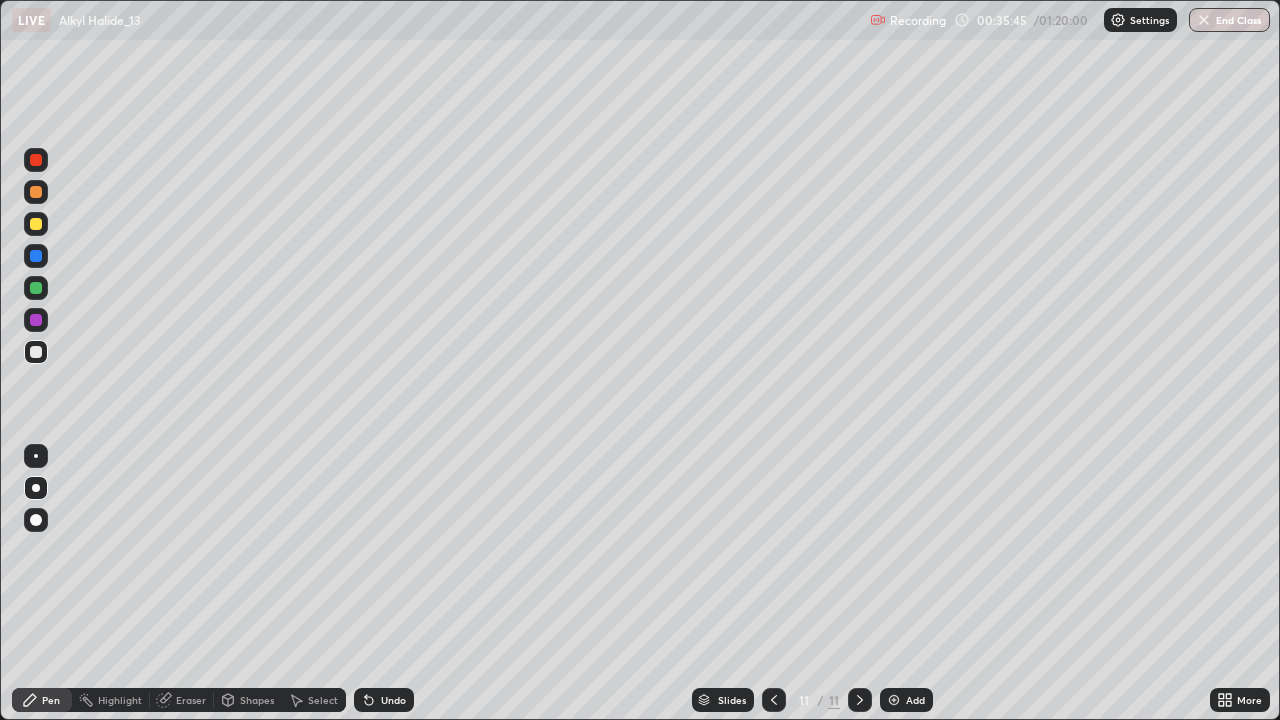 click at bounding box center (36, 224) 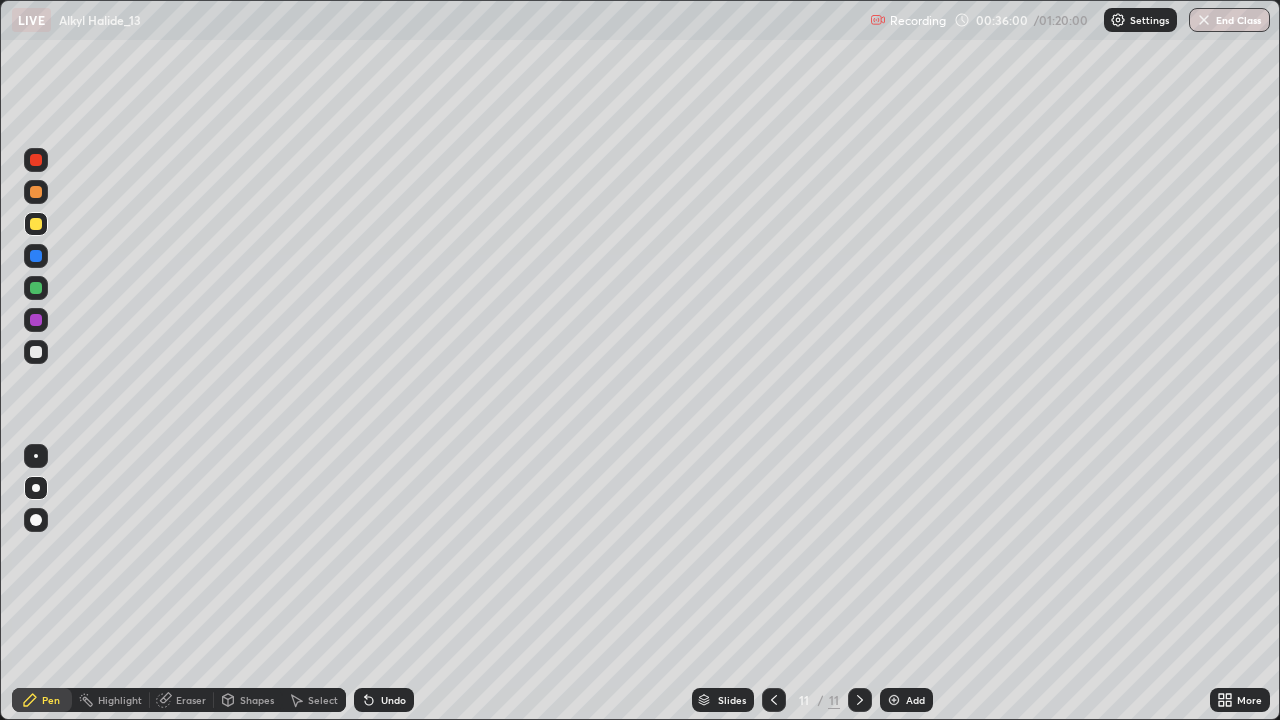 click on "Undo" at bounding box center (384, 700) 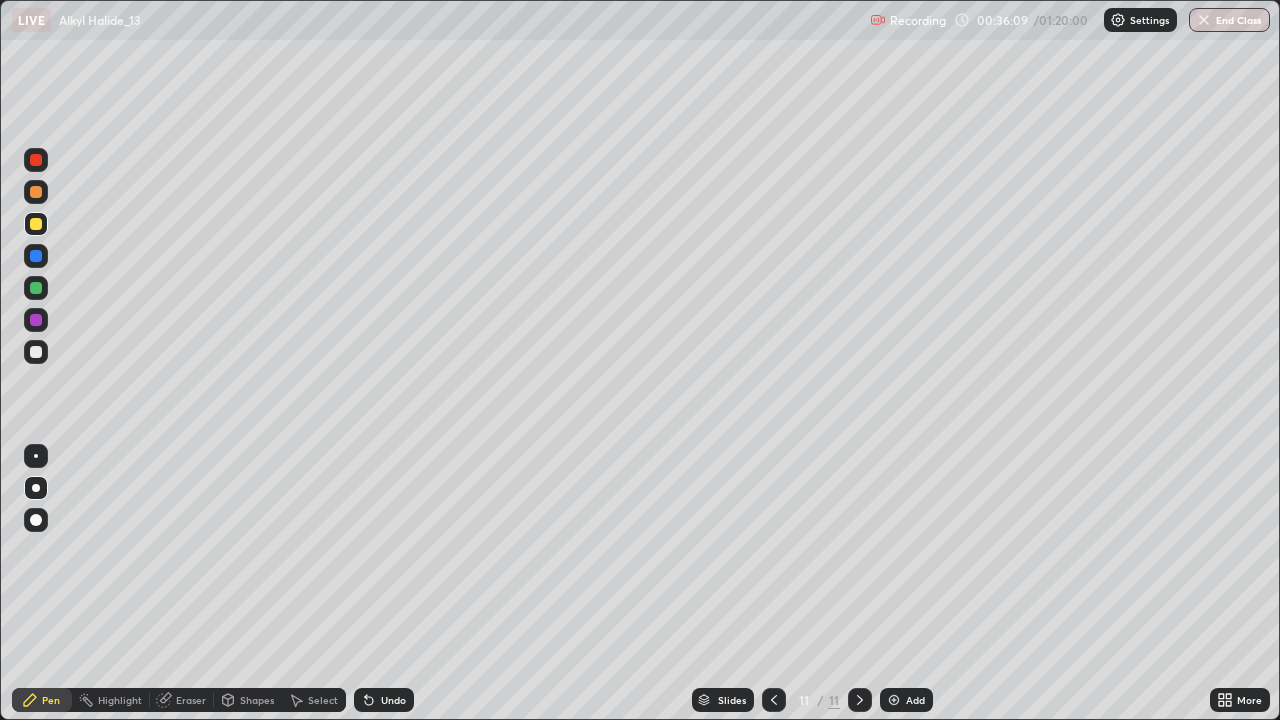 click on "Undo" at bounding box center [384, 700] 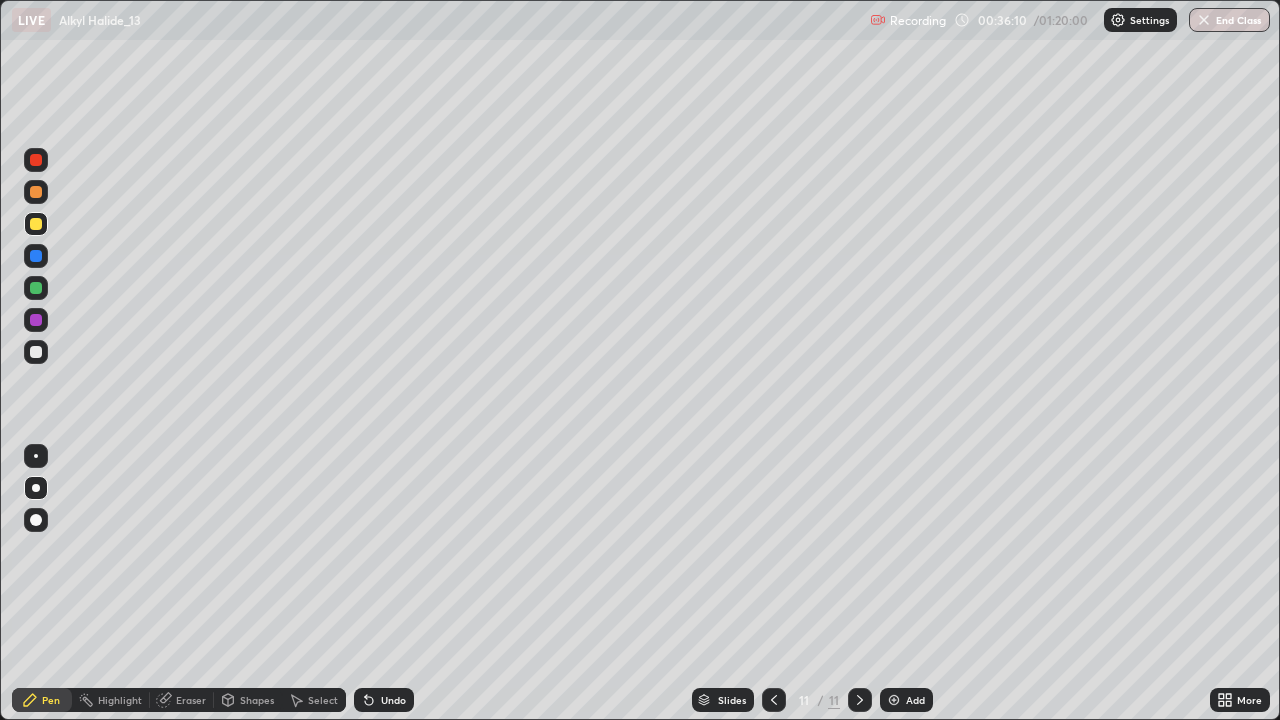click on "Undo" at bounding box center [393, 700] 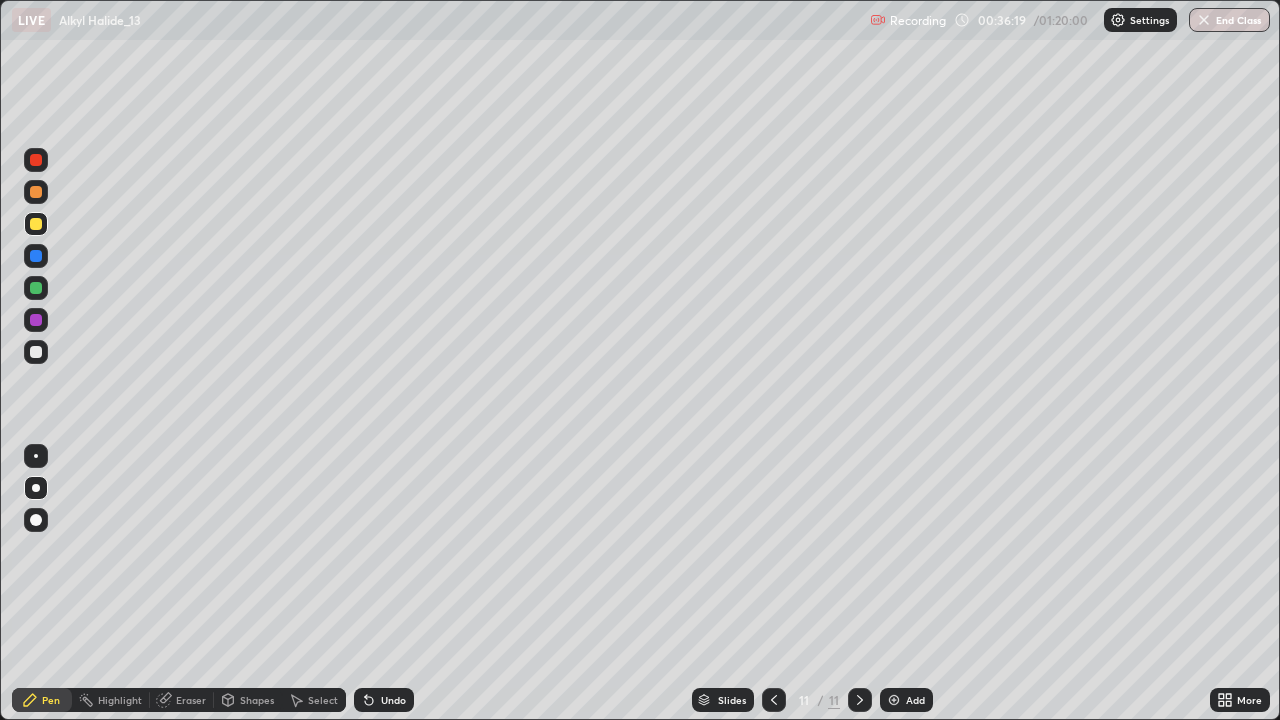 click at bounding box center [36, 256] 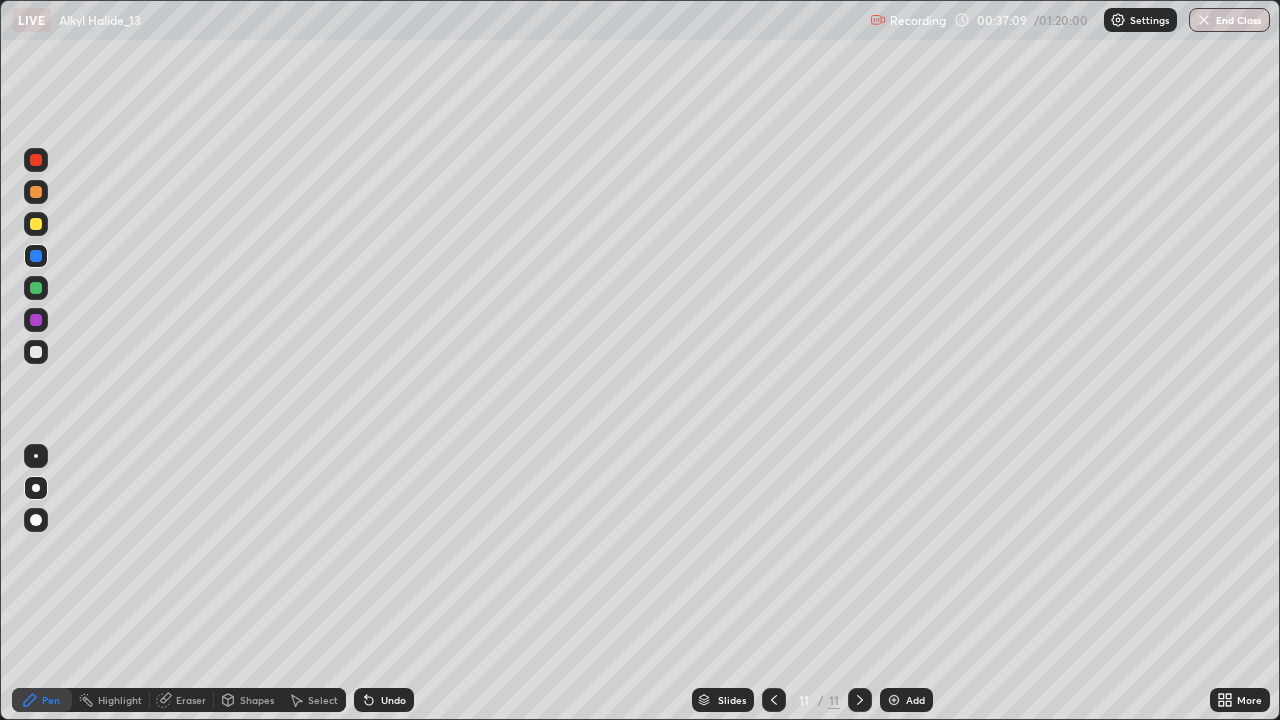 click at bounding box center [36, 224] 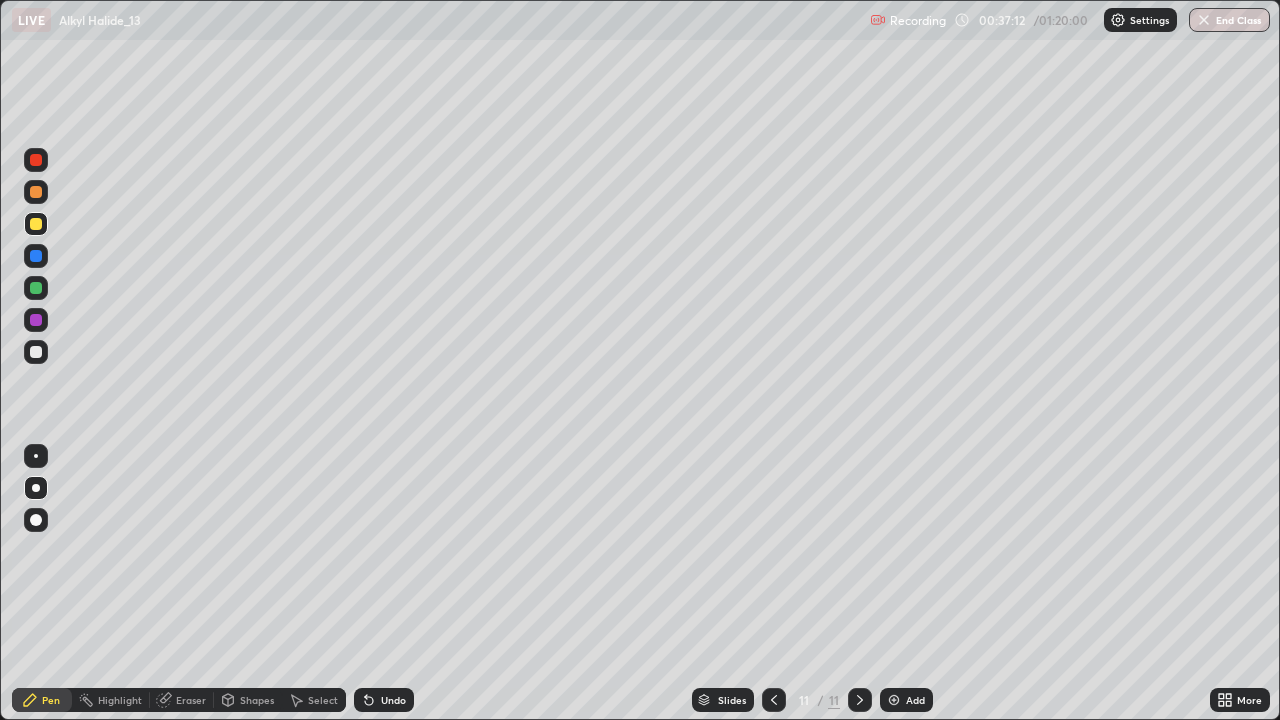 click at bounding box center [36, 352] 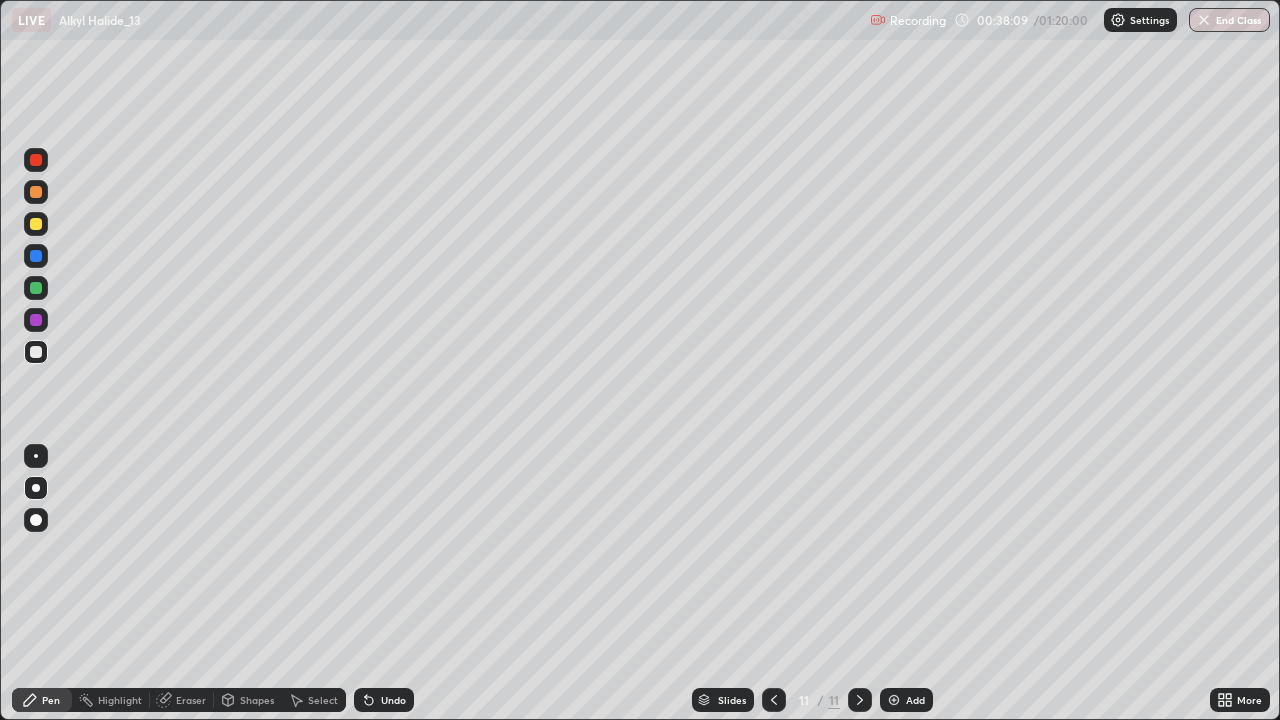 click at bounding box center (36, 256) 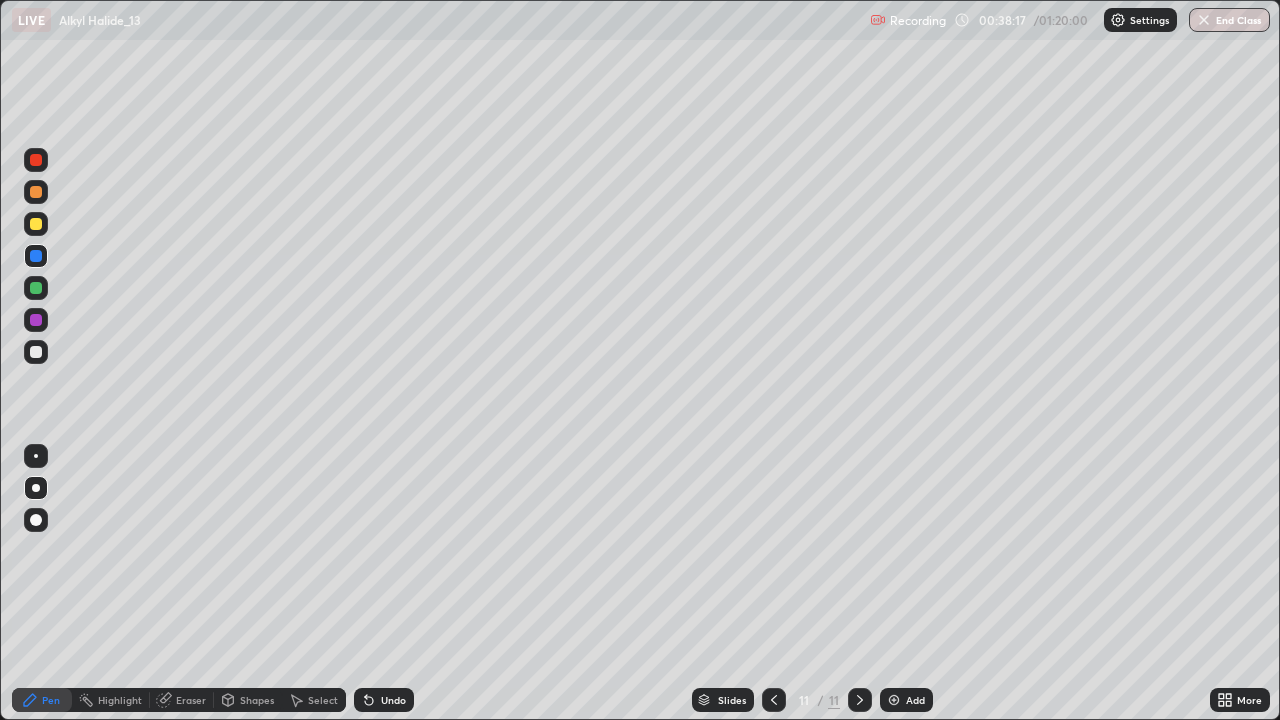 click at bounding box center [36, 352] 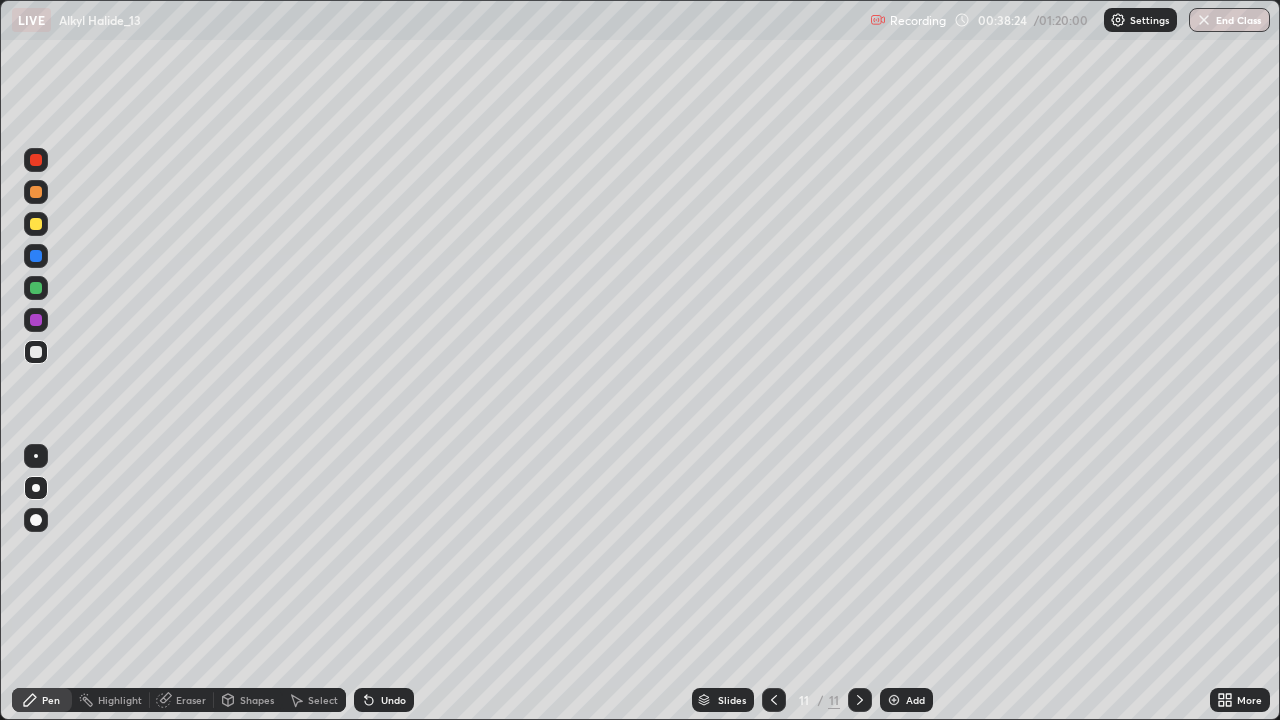 click at bounding box center (36, 320) 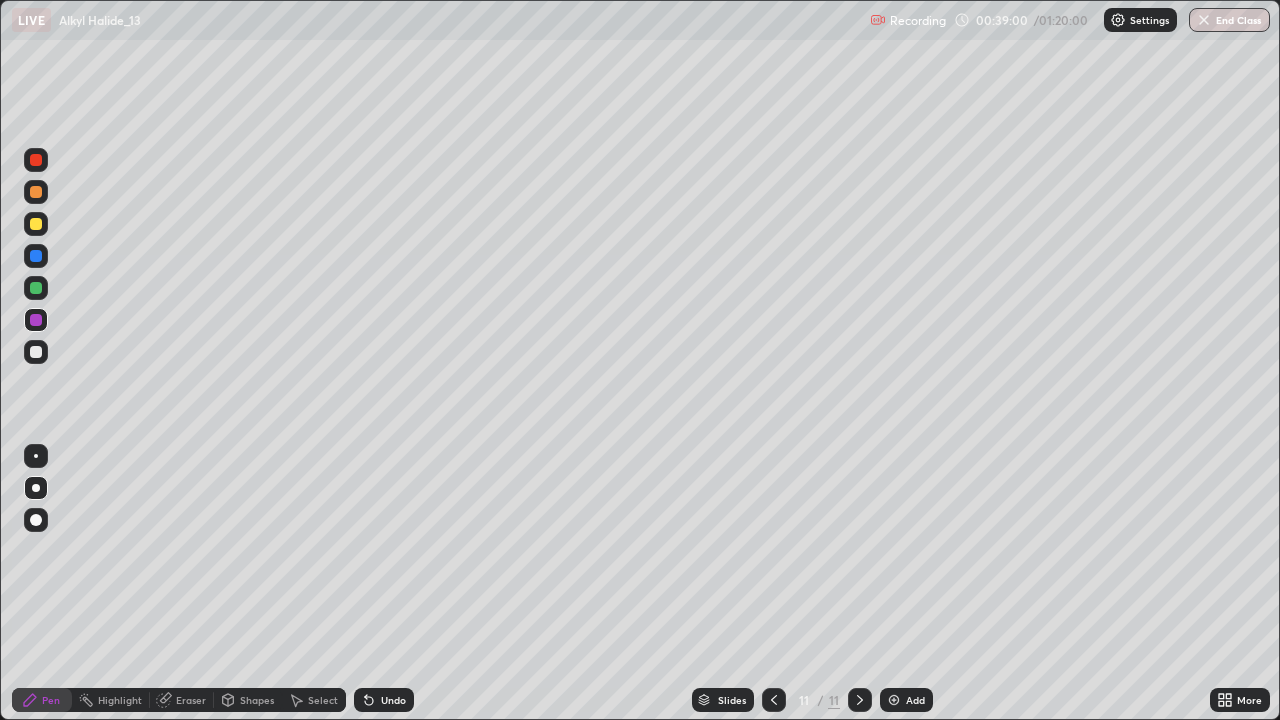 click at bounding box center [36, 352] 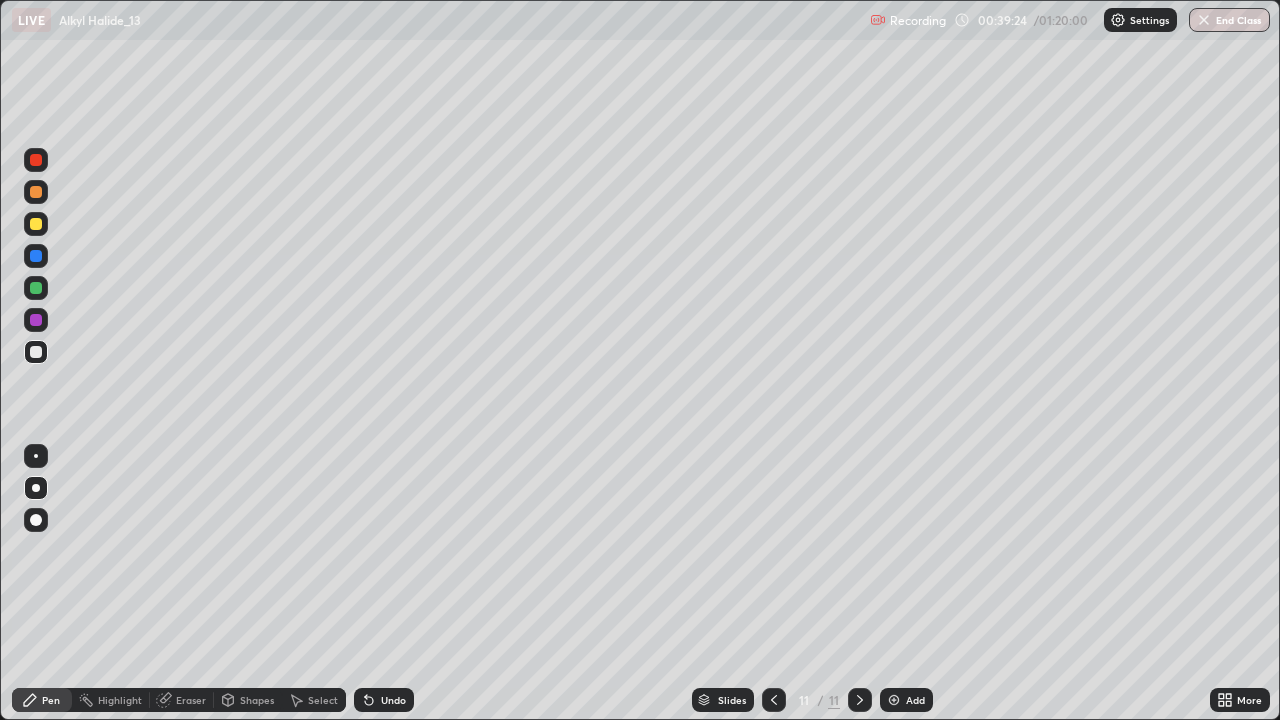 click on "Undo" at bounding box center (393, 700) 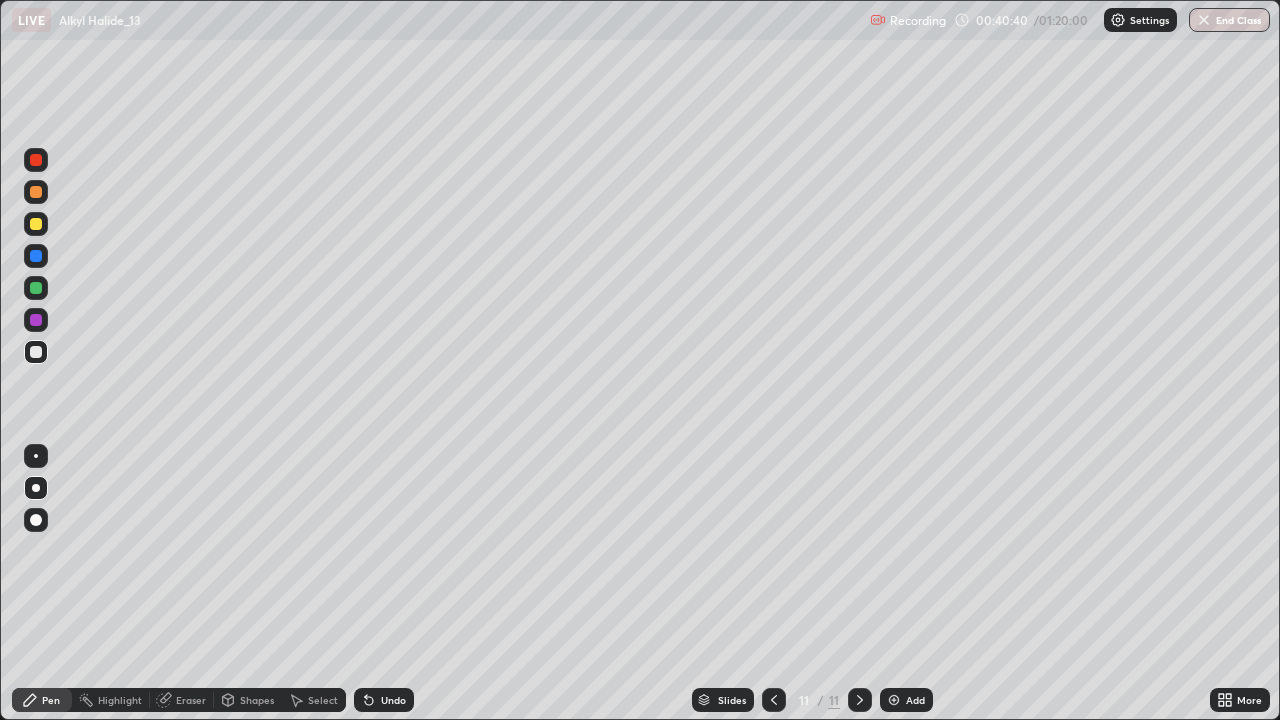 click on "Undo" at bounding box center (393, 700) 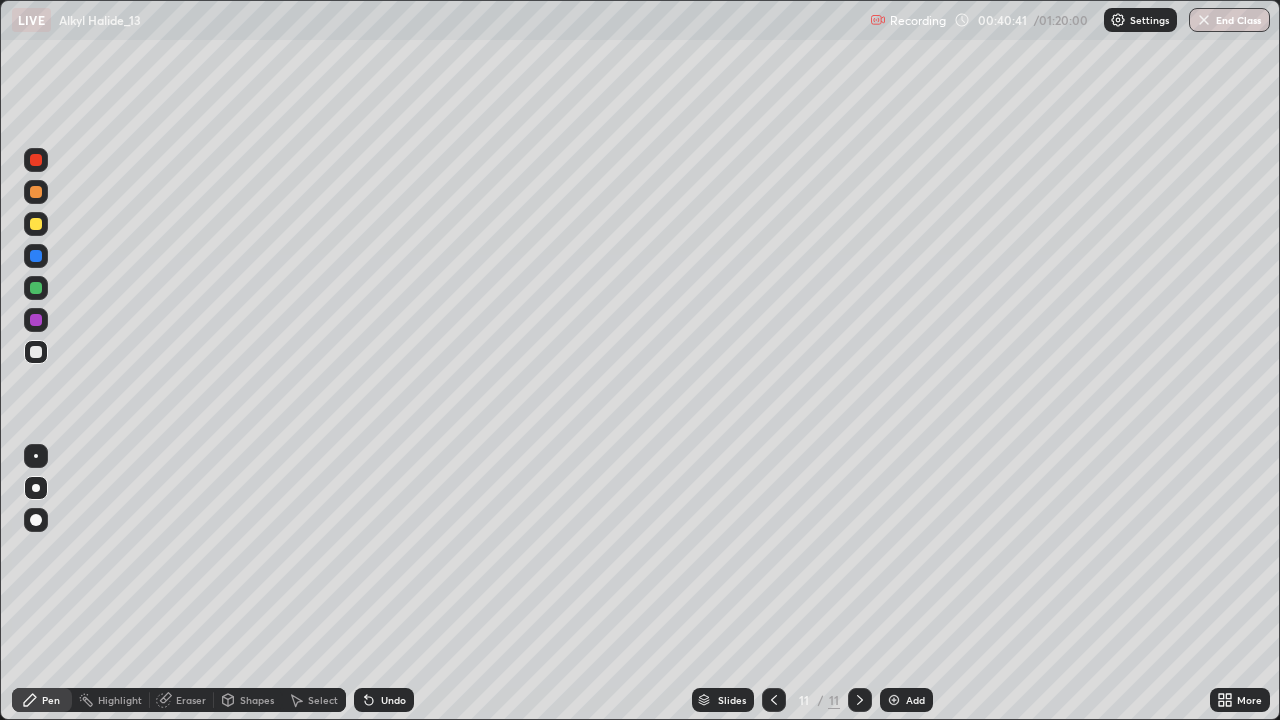 click on "Undo" at bounding box center (393, 700) 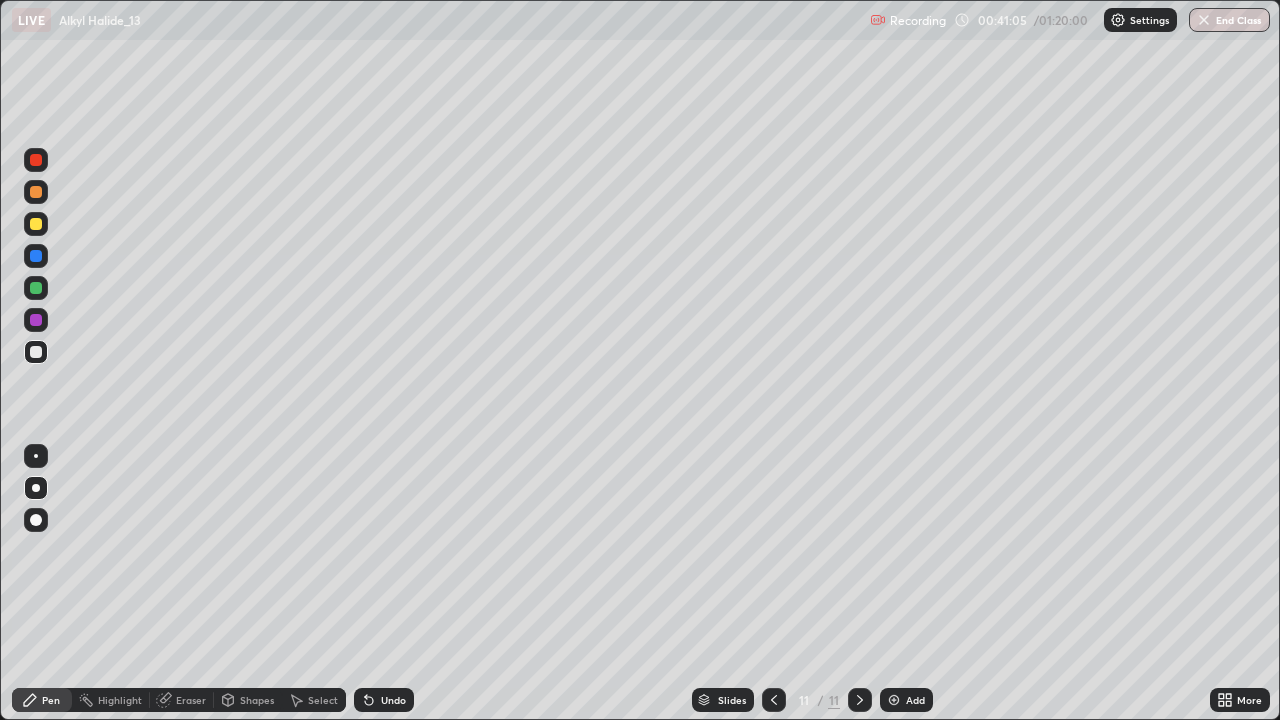 click at bounding box center (894, 700) 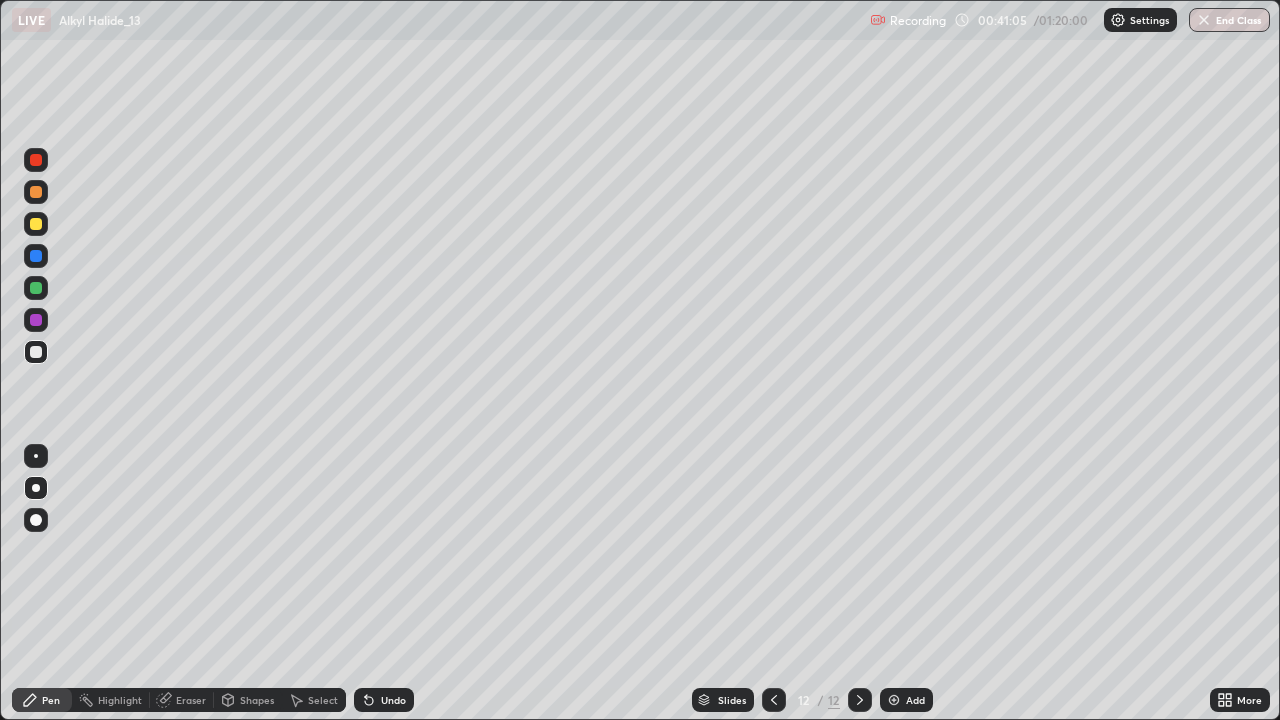 click at bounding box center (860, 700) 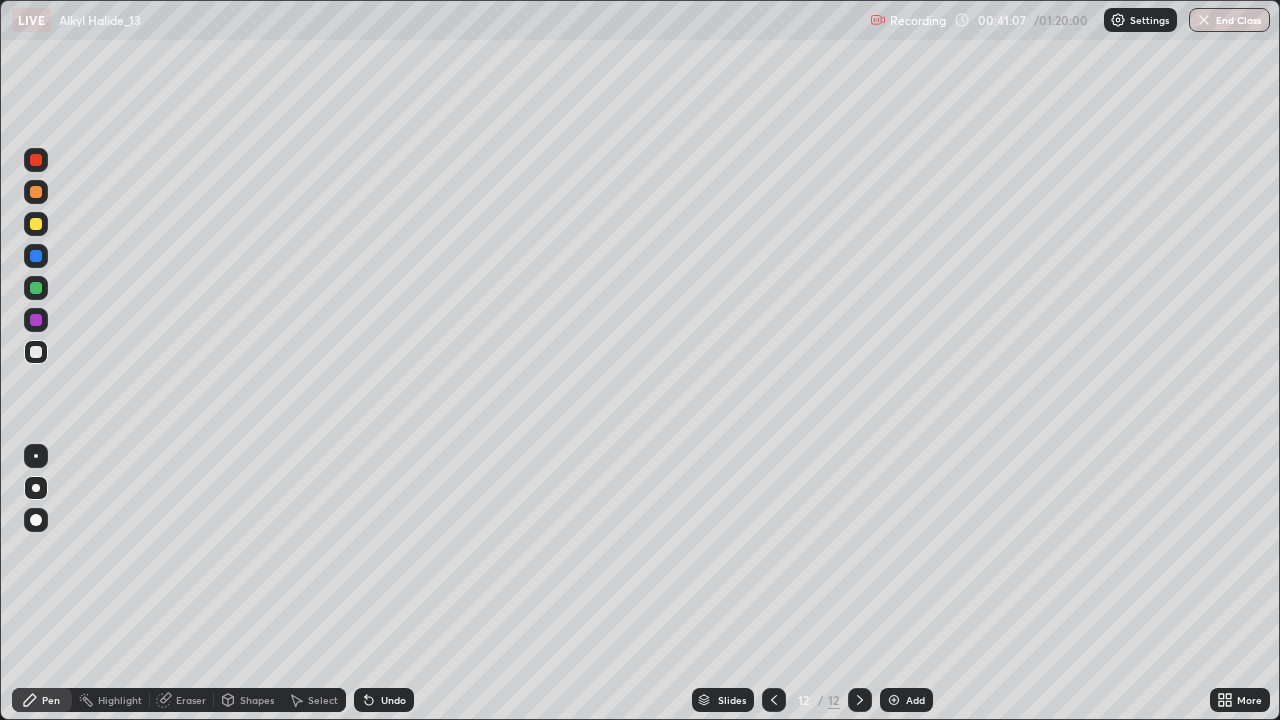 click at bounding box center (36, 224) 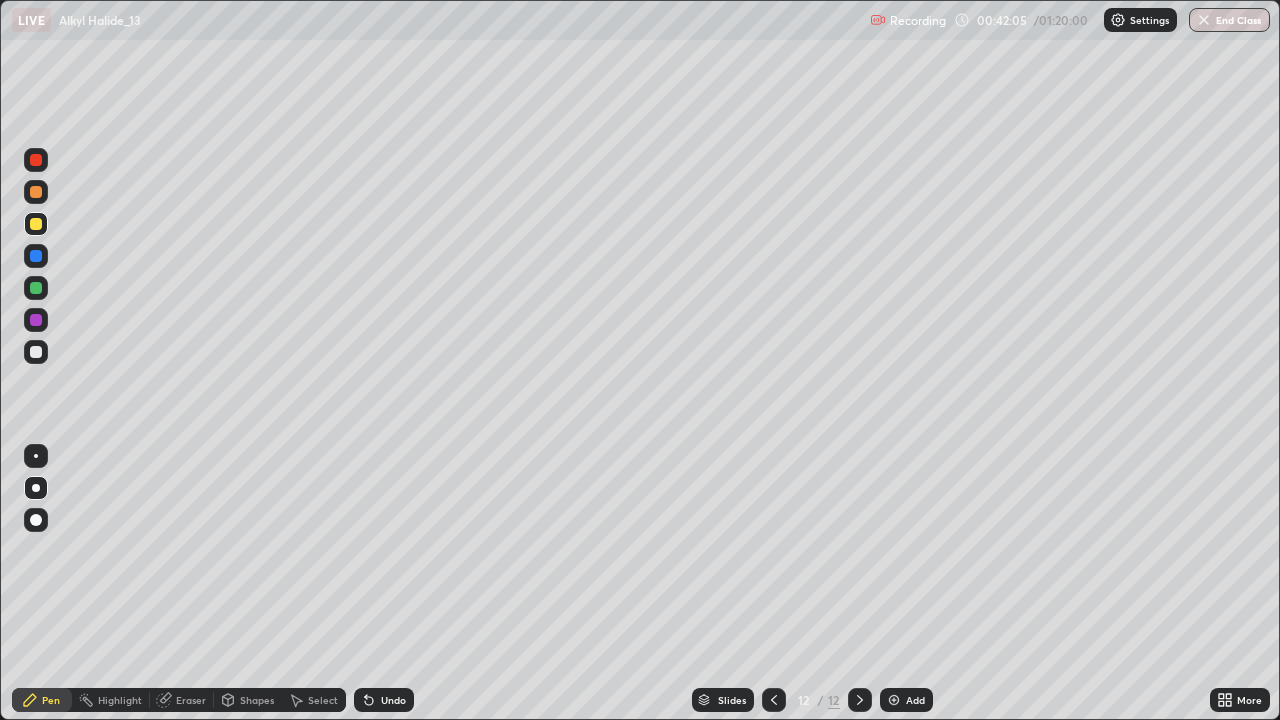 click at bounding box center [36, 352] 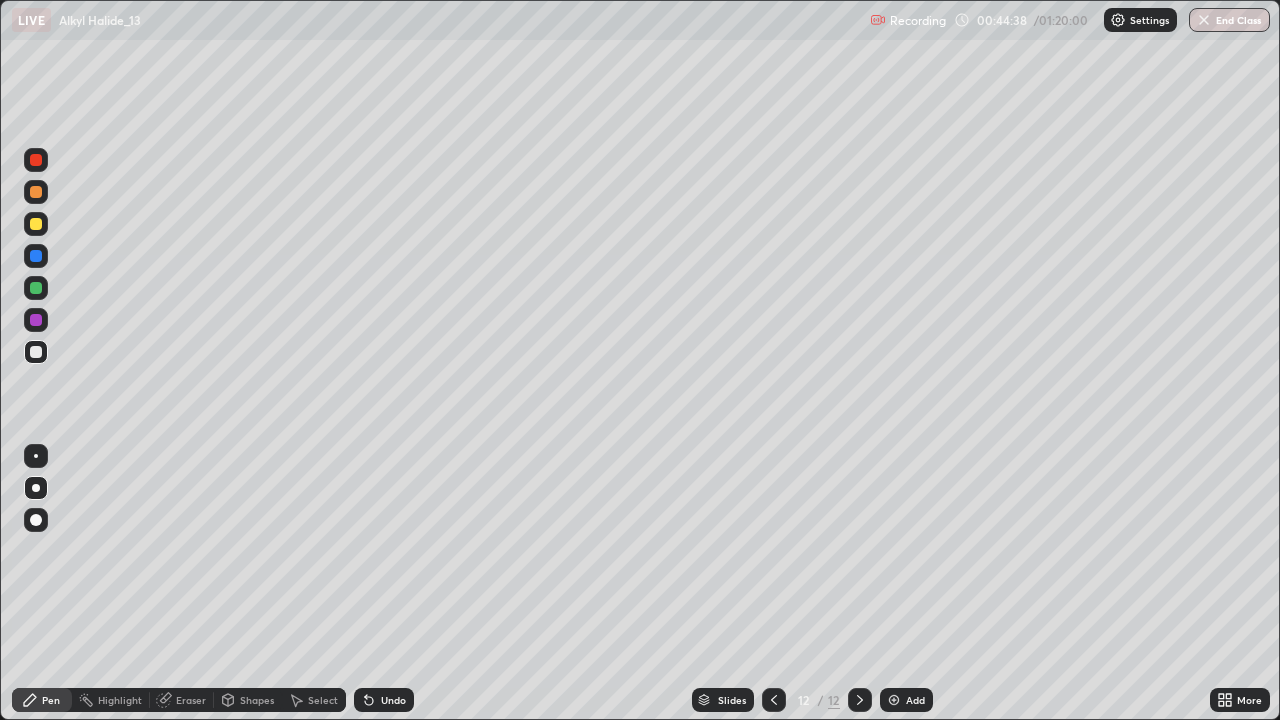 click on "Add" at bounding box center (906, 700) 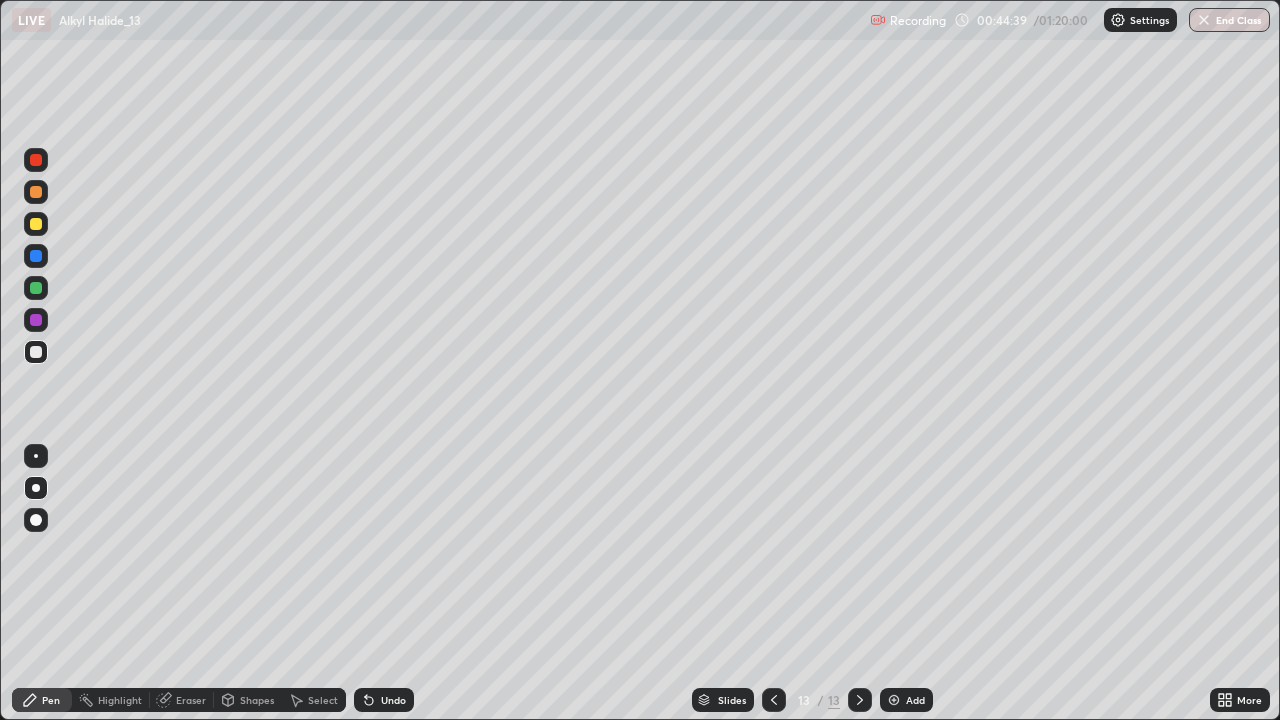 click at bounding box center [36, 224] 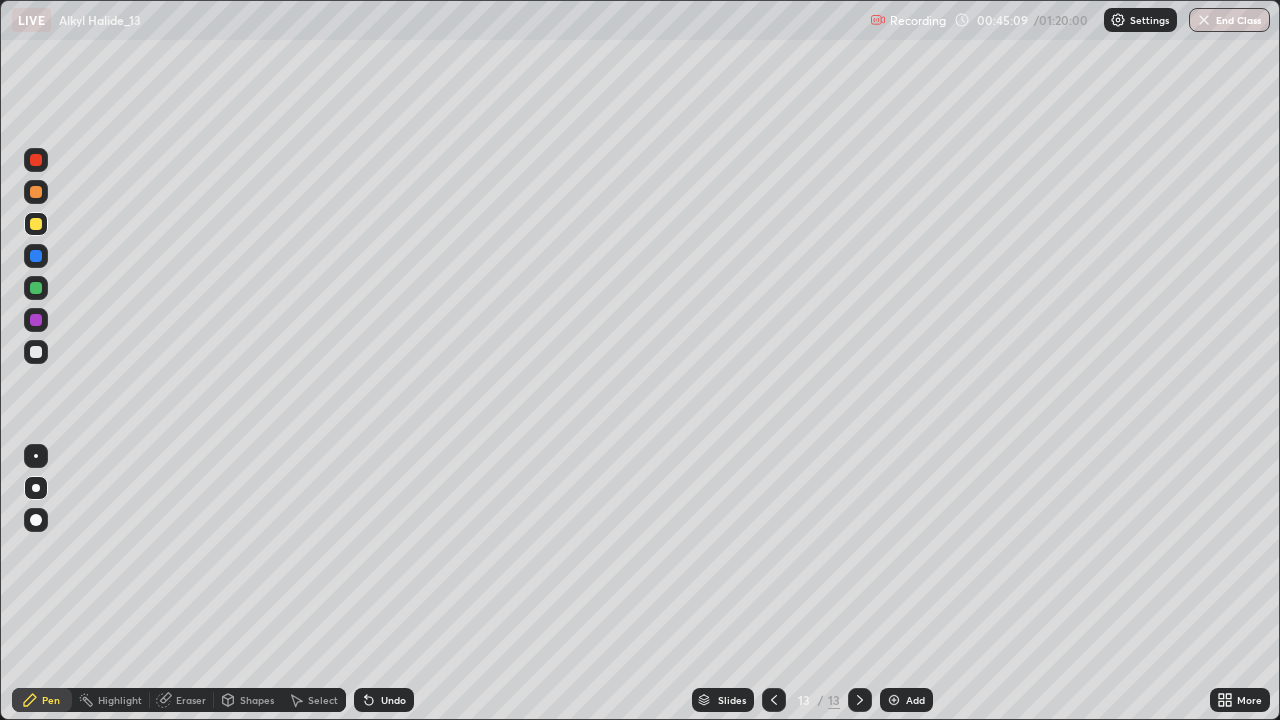 click on "Undo" at bounding box center (384, 700) 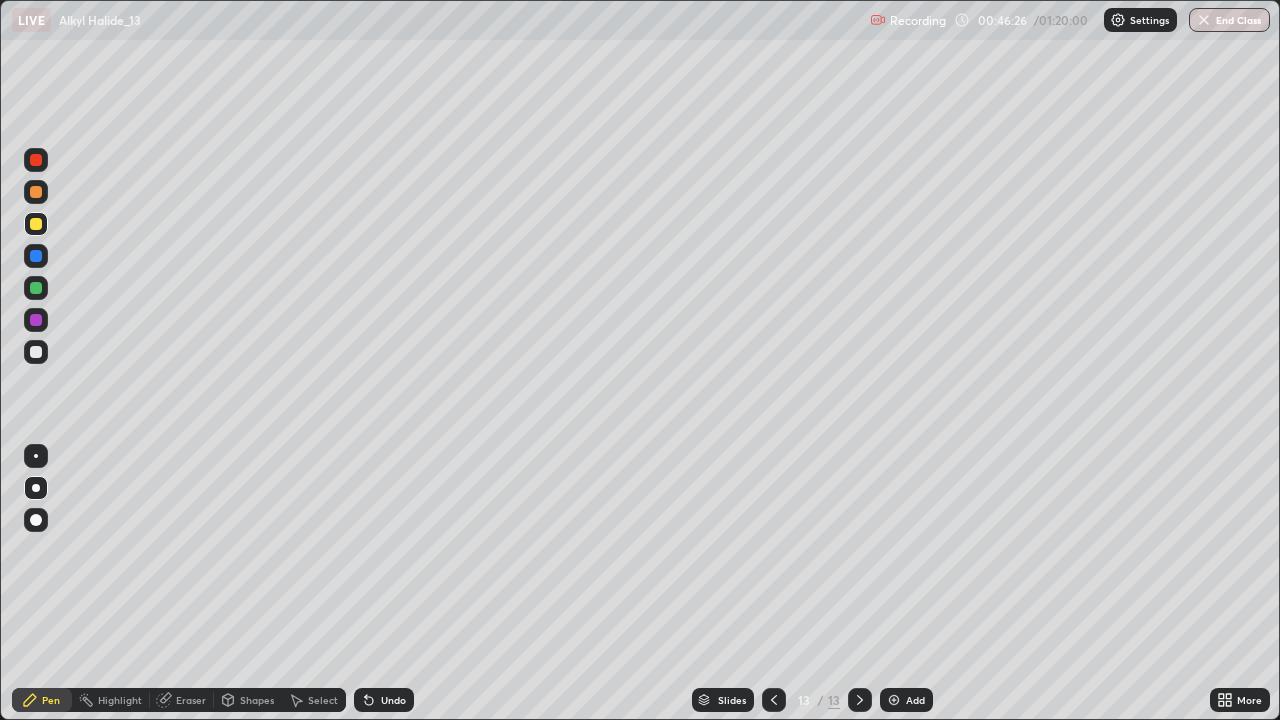click at bounding box center (36, 320) 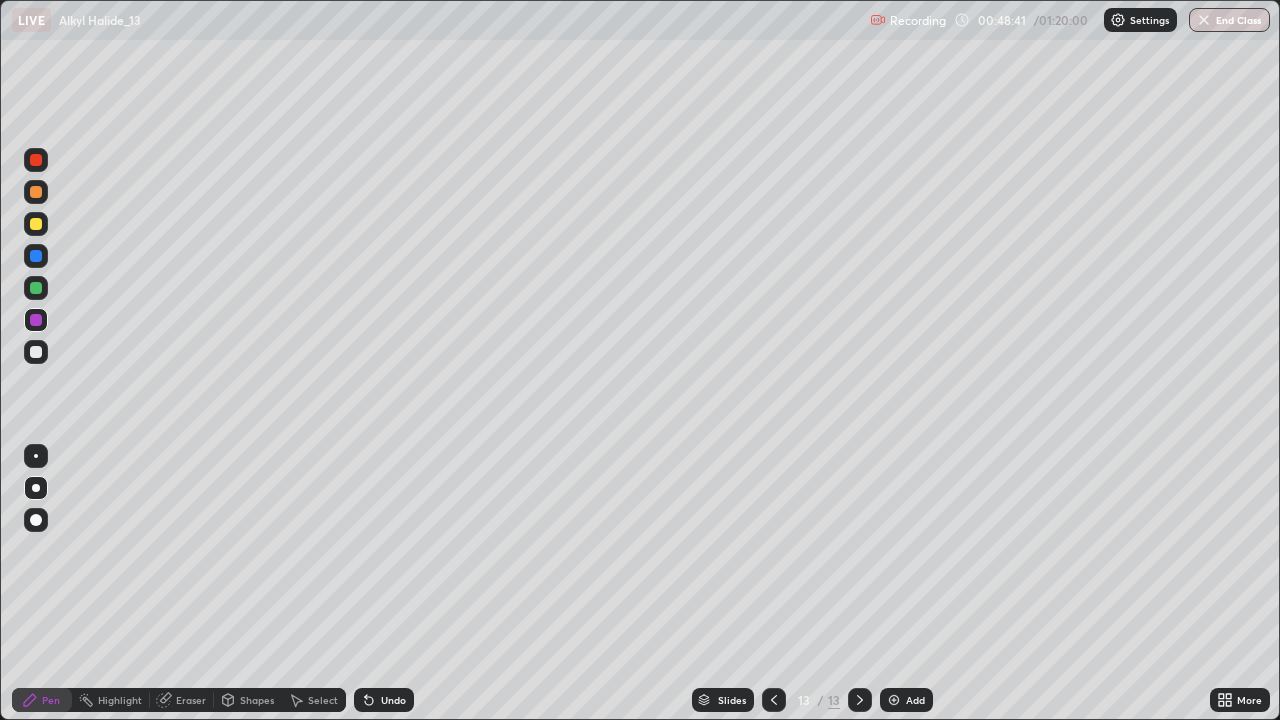 click on "Add" at bounding box center (906, 700) 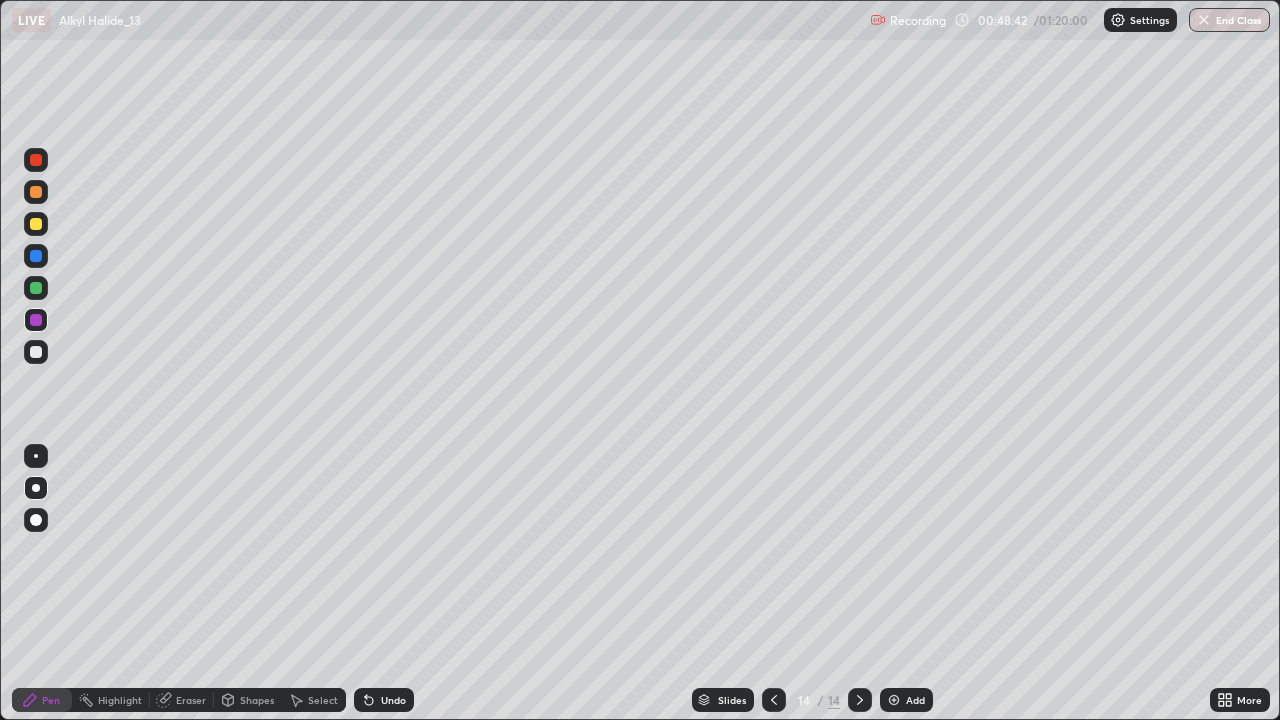 click at bounding box center [36, 352] 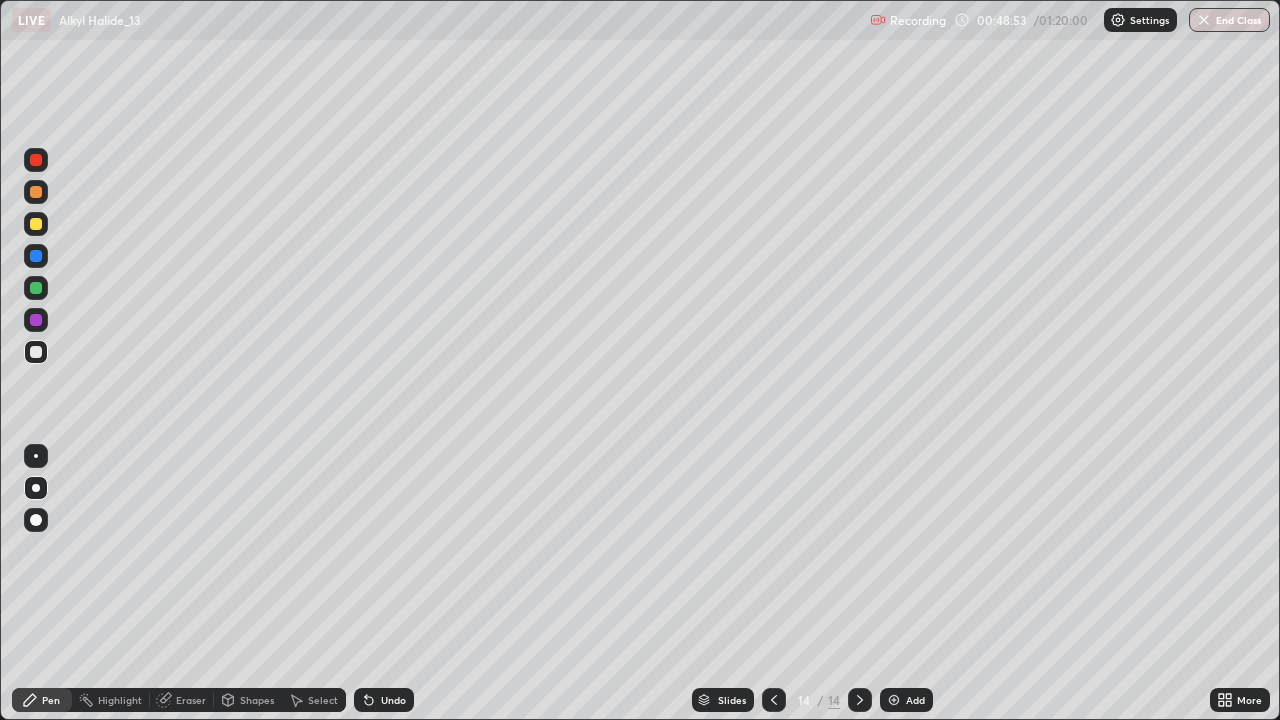 click at bounding box center [36, 224] 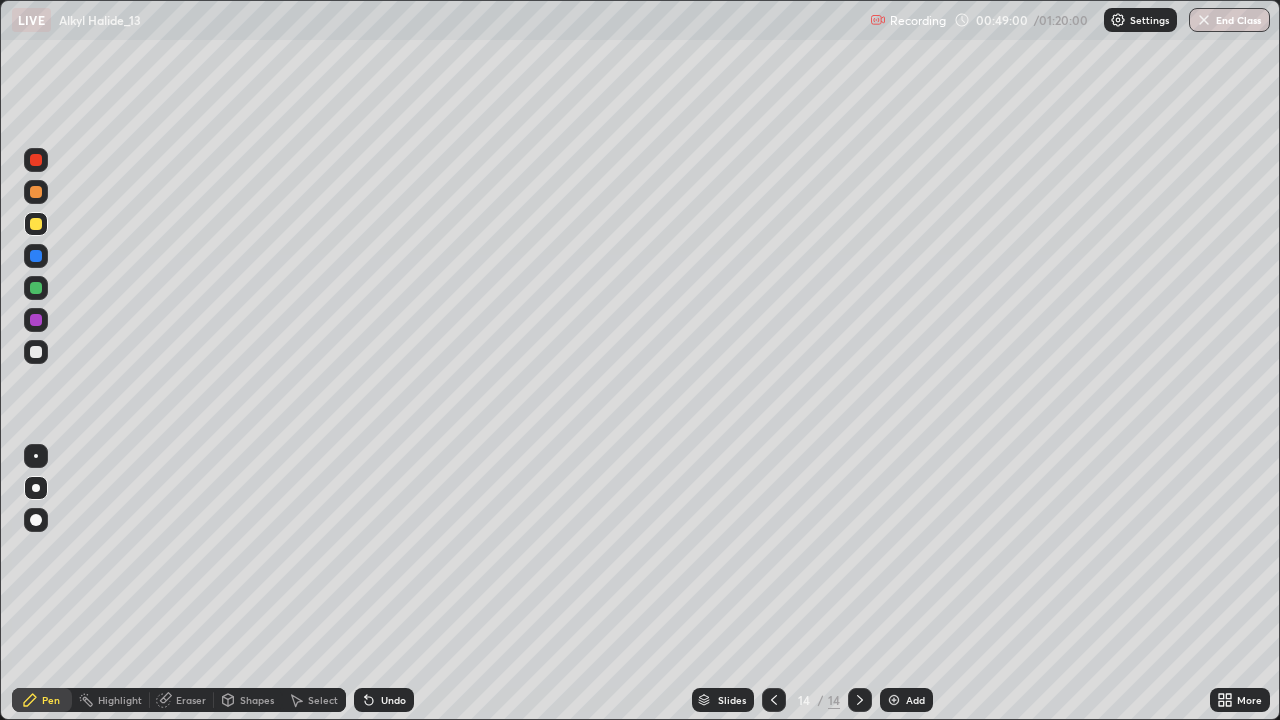 click on "Undo" at bounding box center [384, 700] 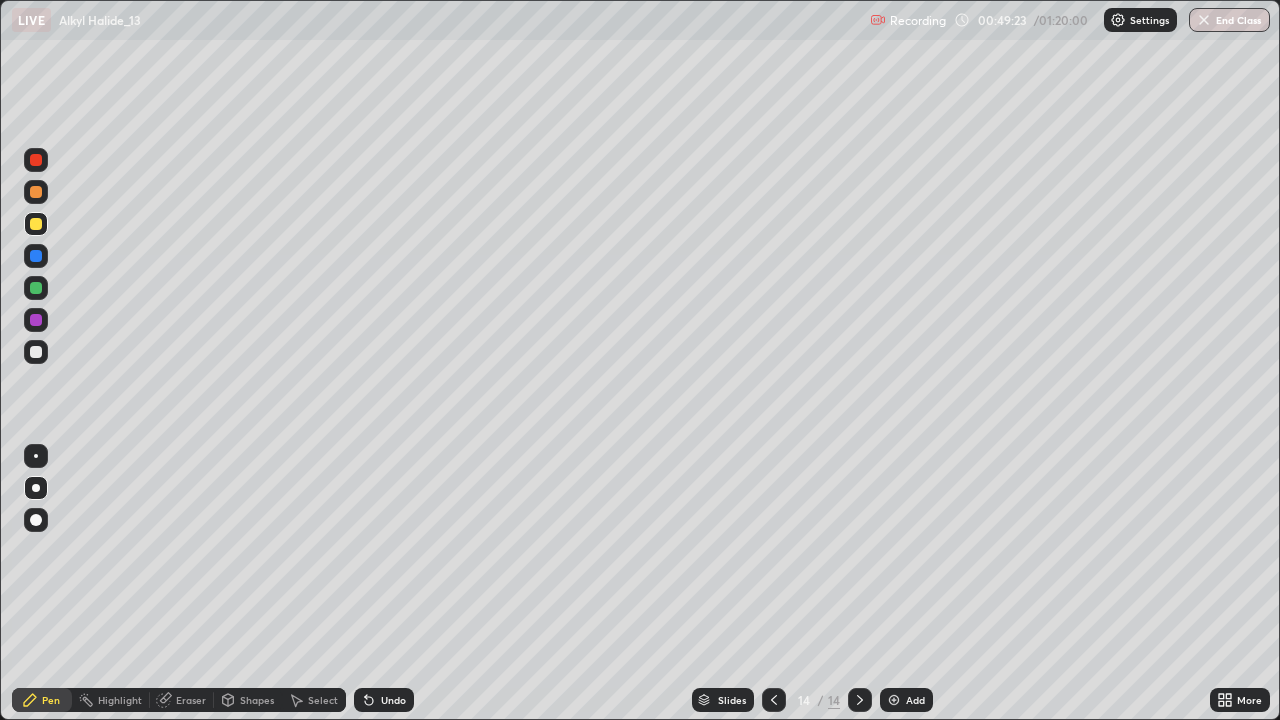 click at bounding box center [36, 352] 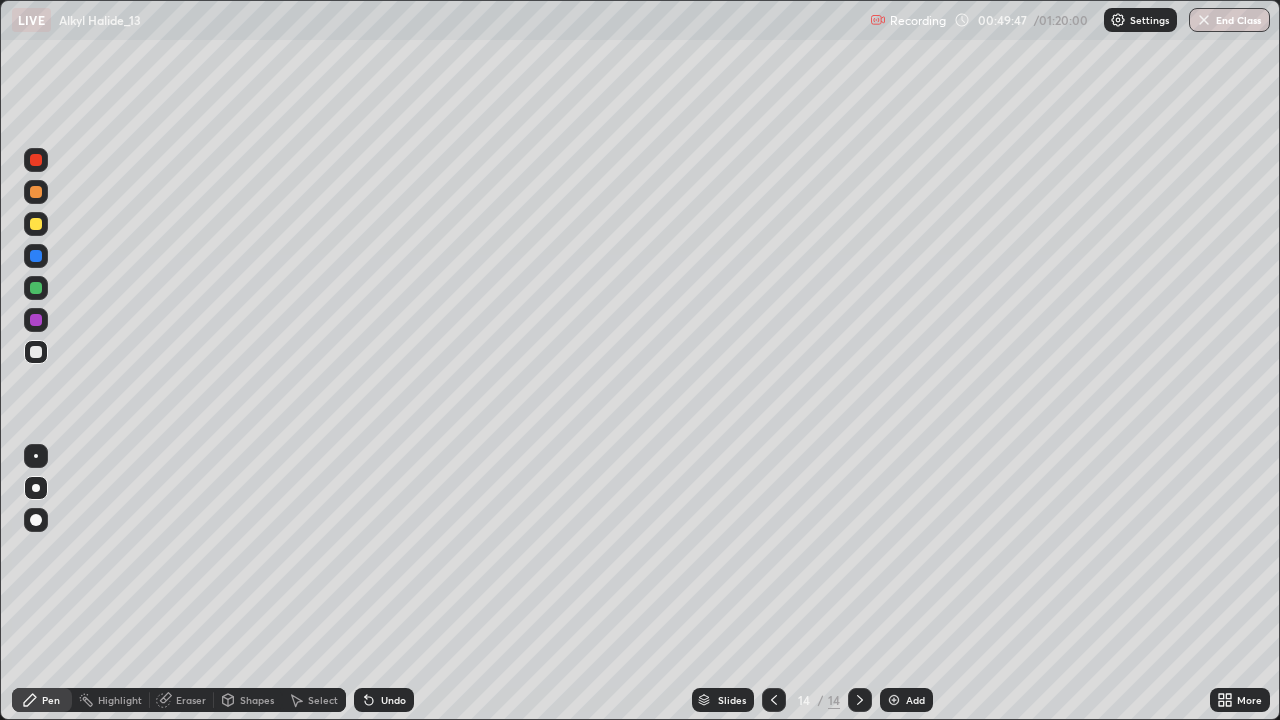 click at bounding box center [36, 224] 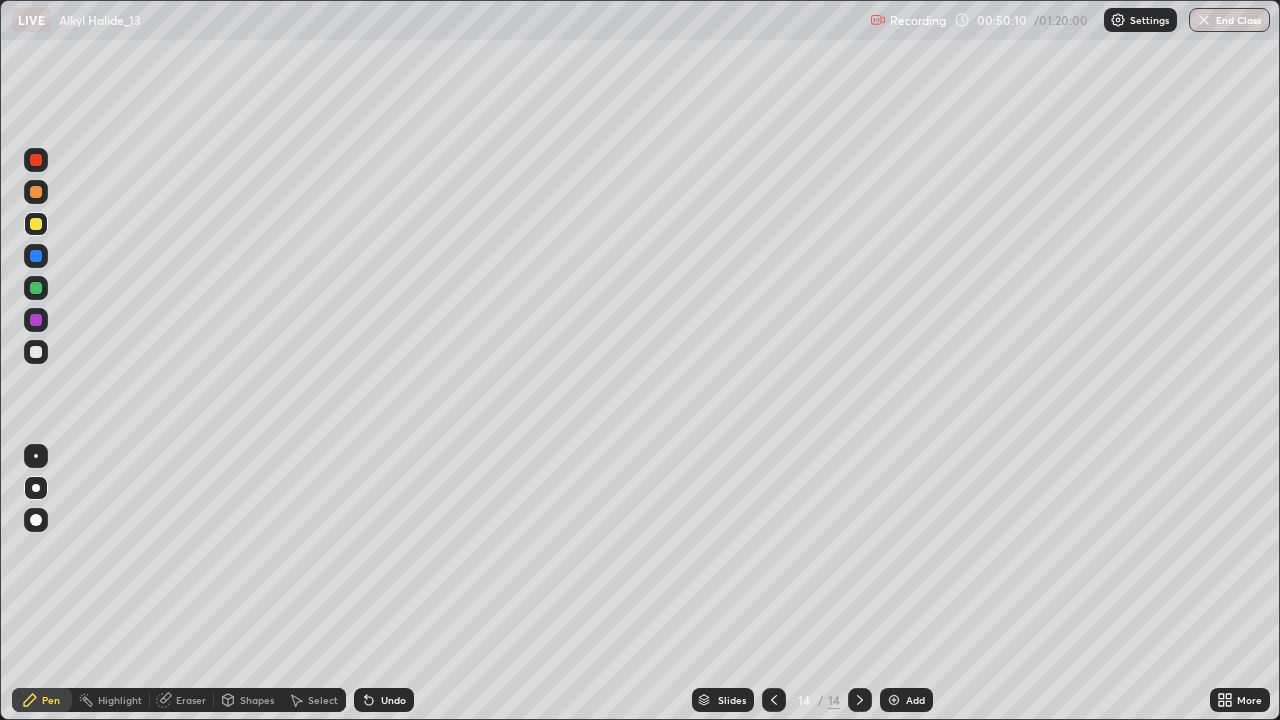 click at bounding box center [36, 352] 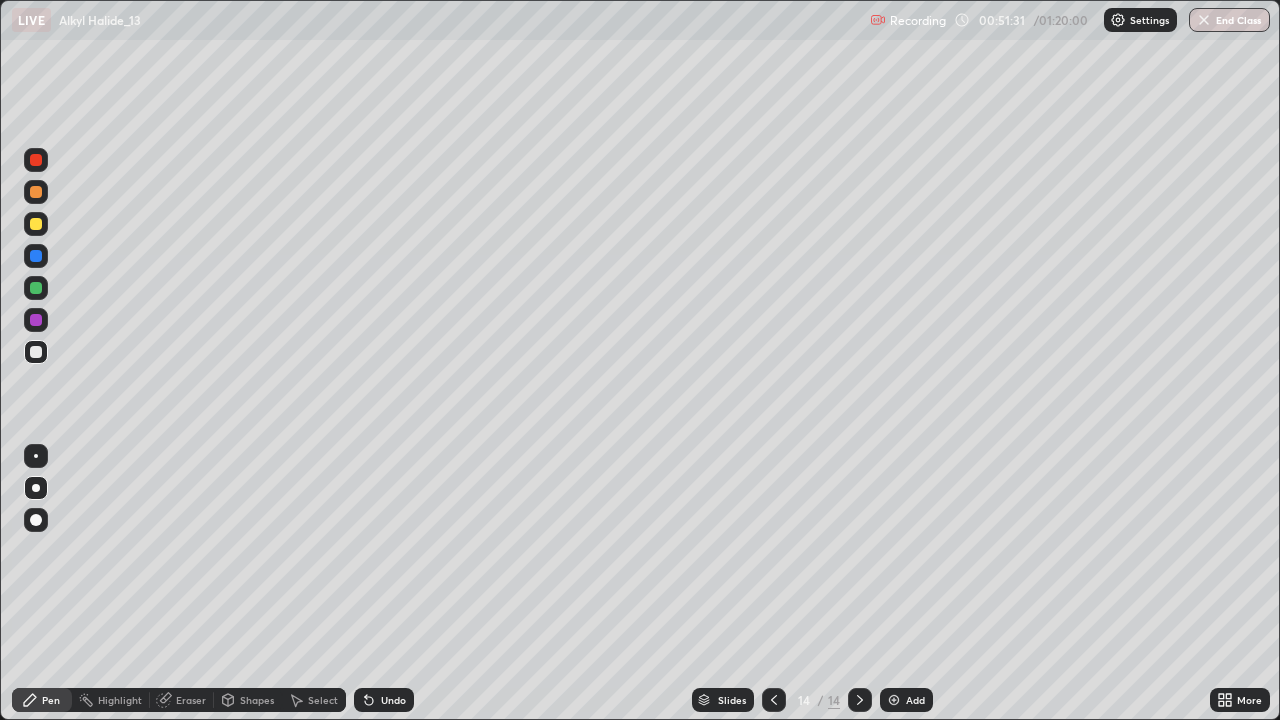 click at bounding box center (36, 320) 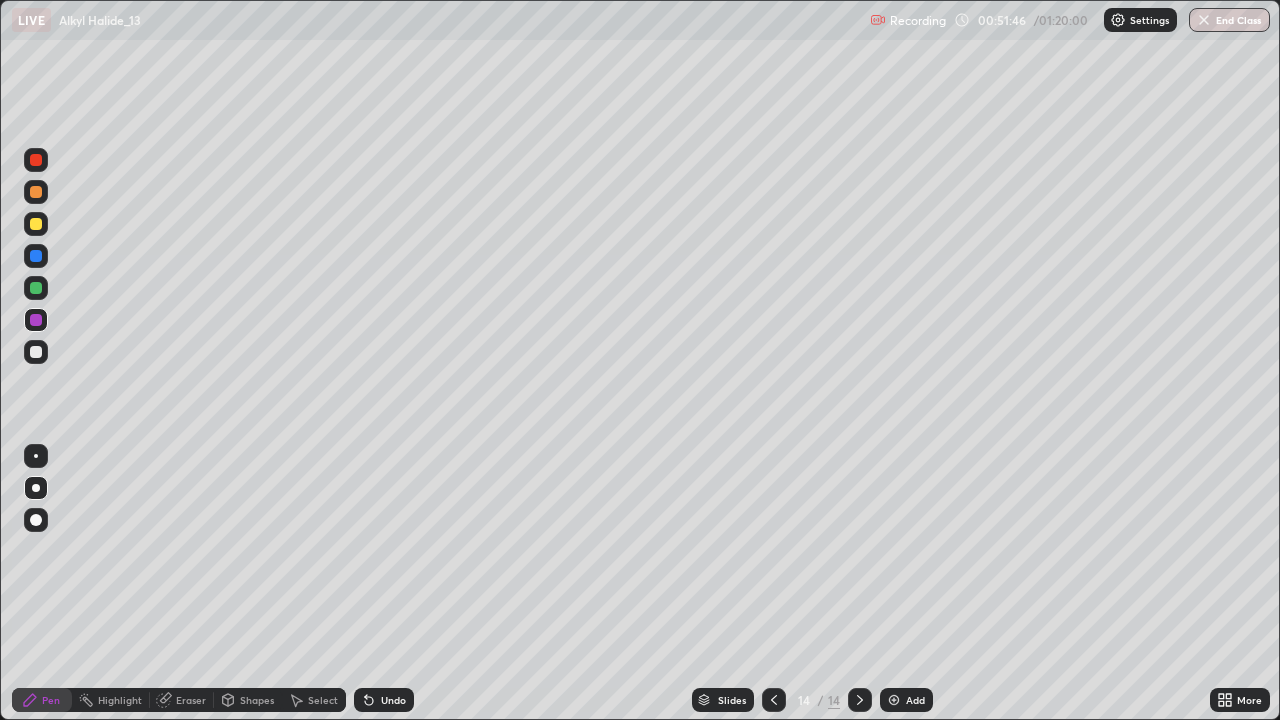 click at bounding box center (36, 224) 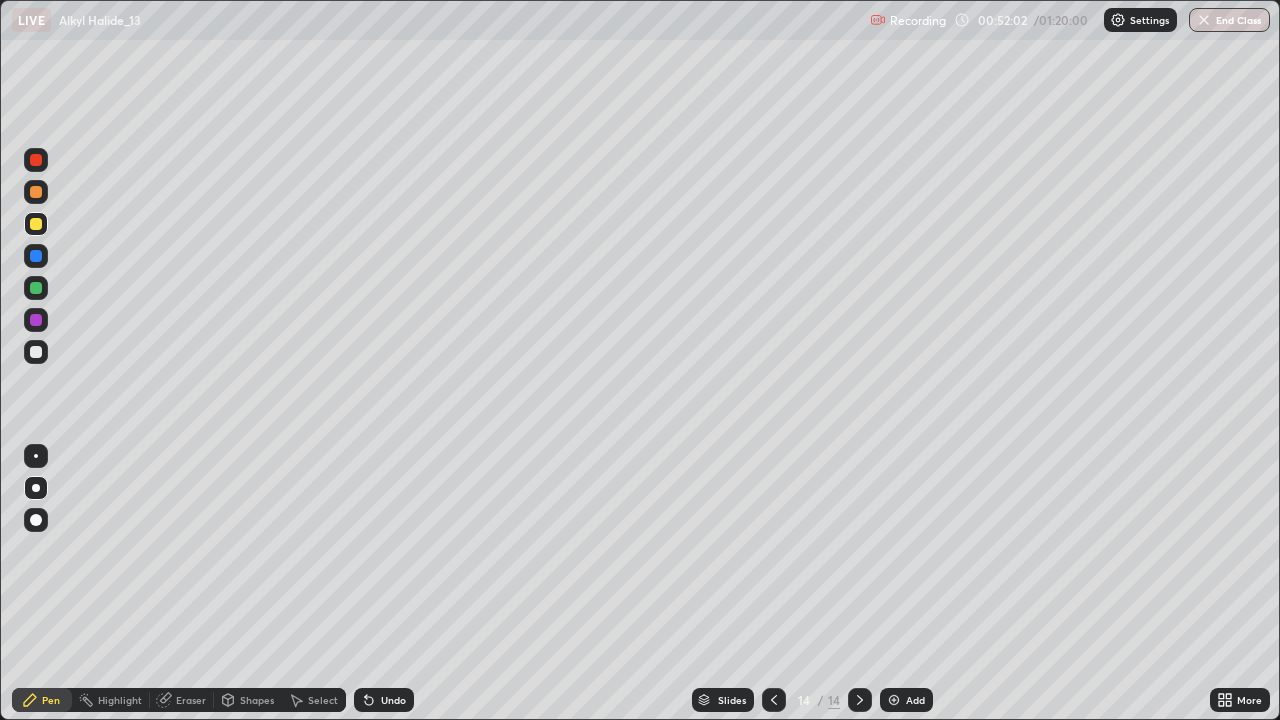 click at bounding box center [36, 352] 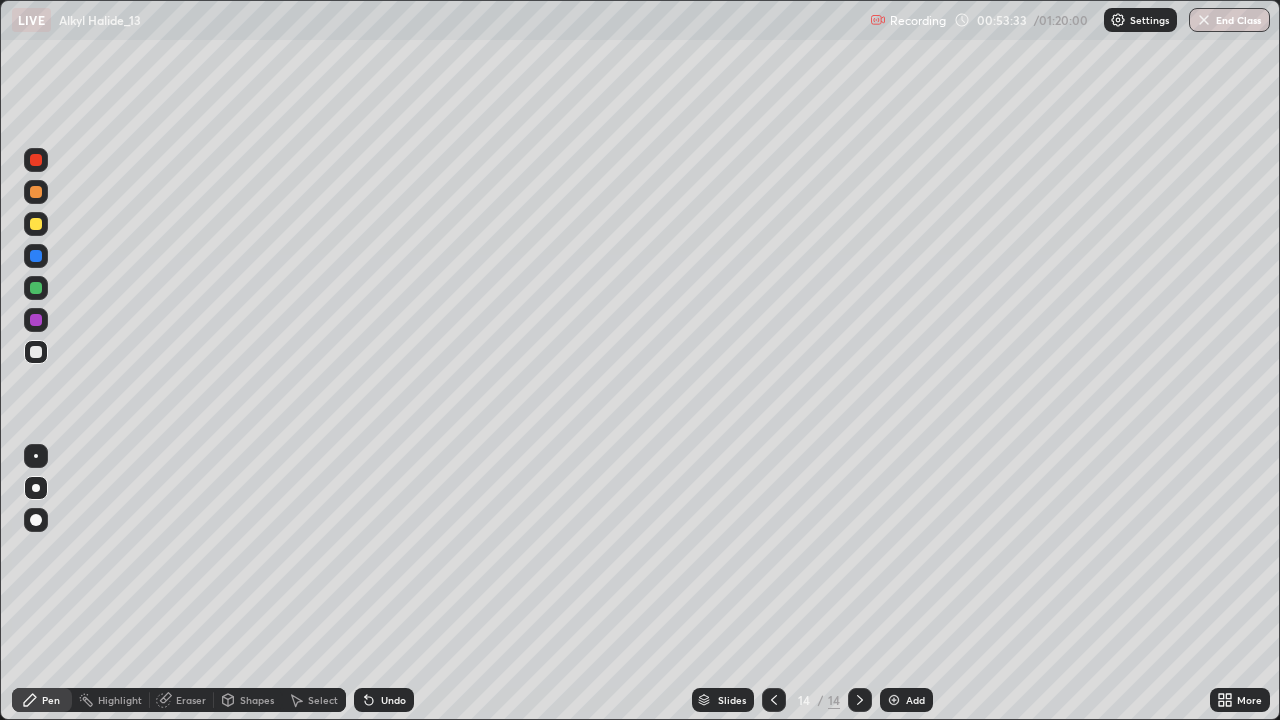 click at bounding box center [894, 700] 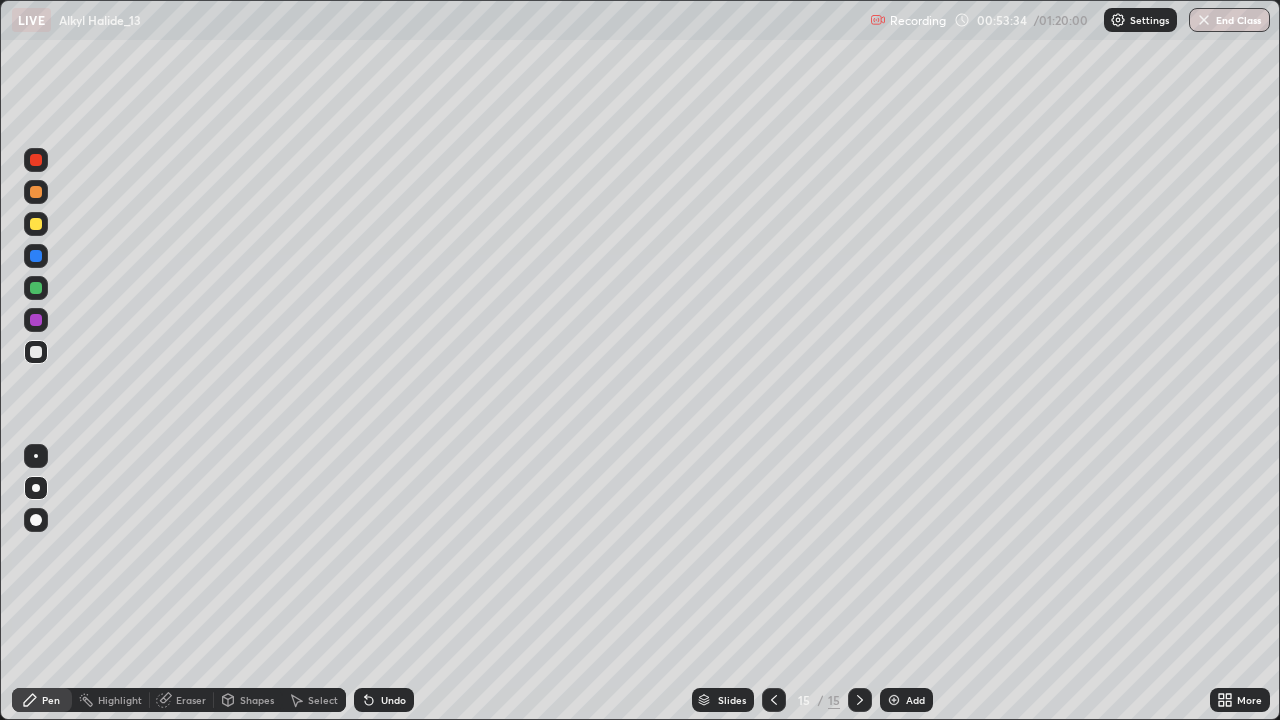 click at bounding box center (36, 224) 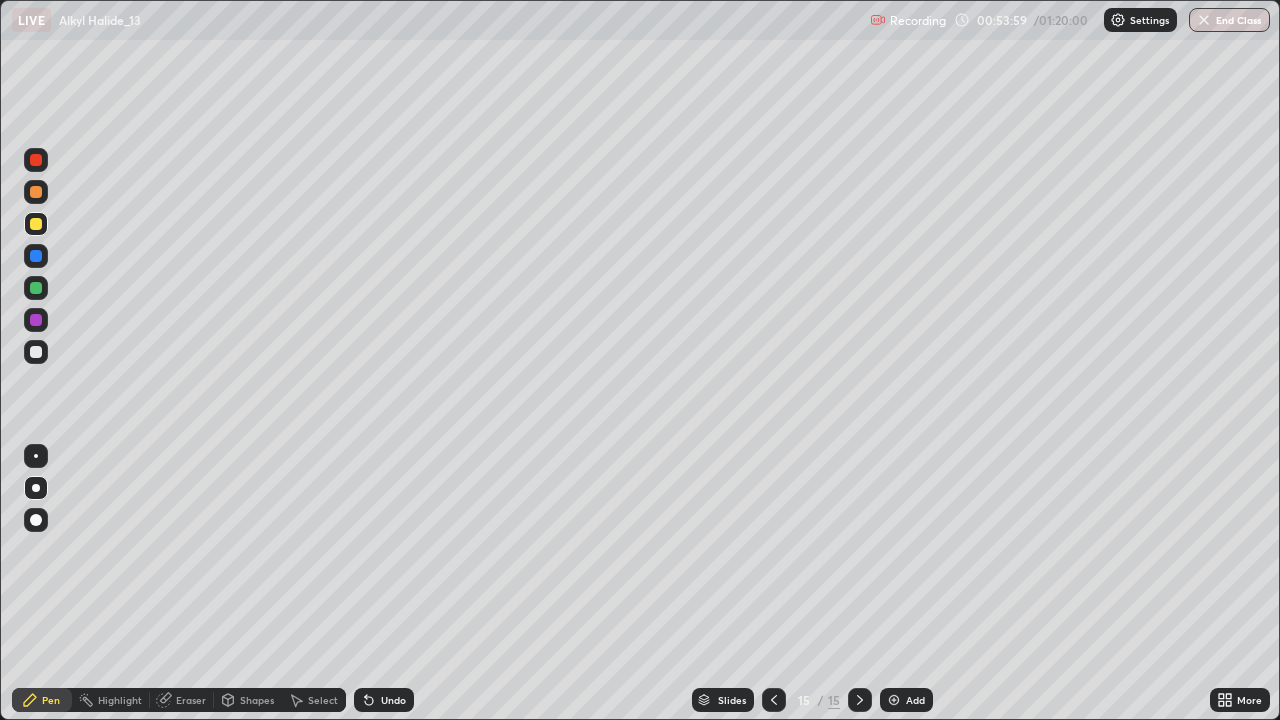 click at bounding box center (36, 224) 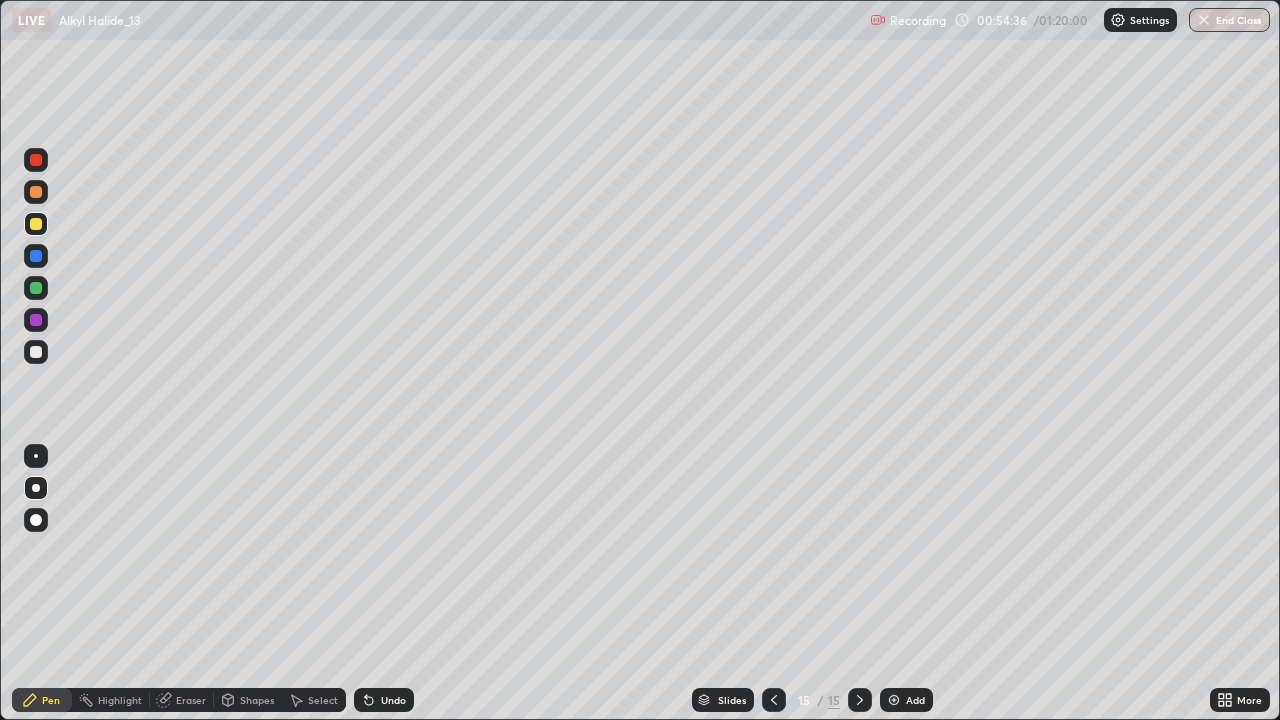 click at bounding box center (36, 256) 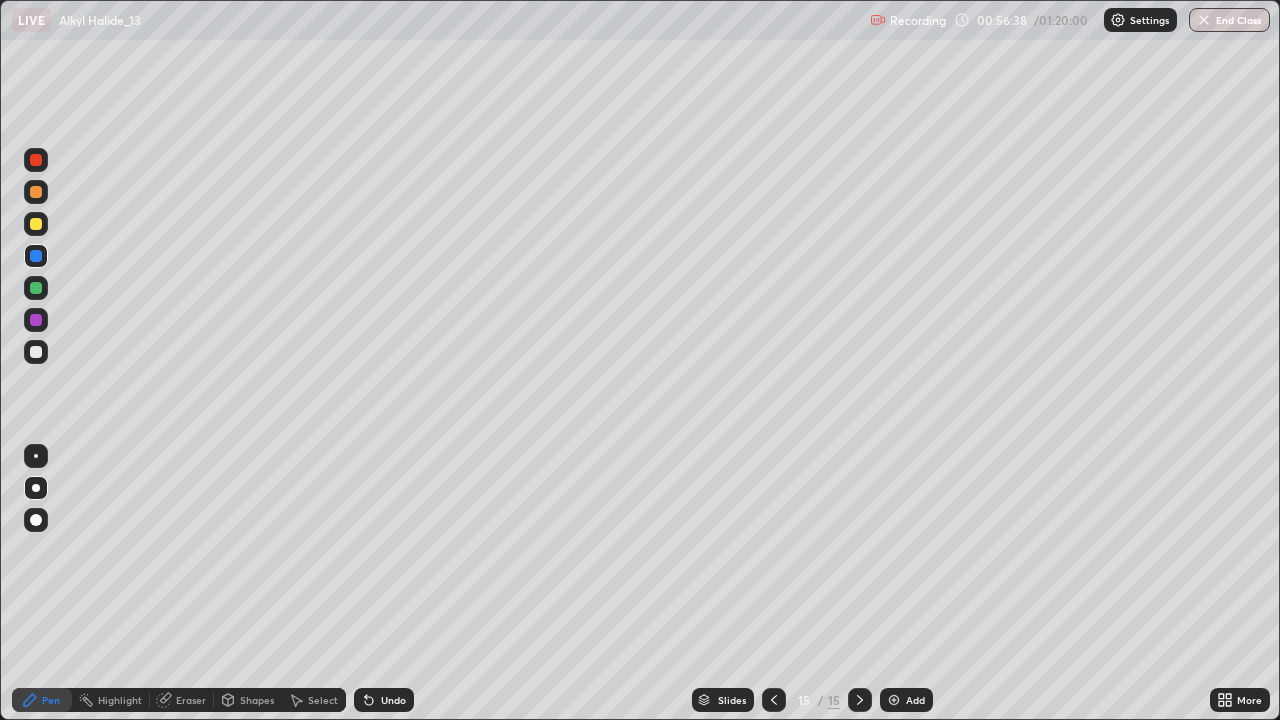 click at bounding box center (36, 288) 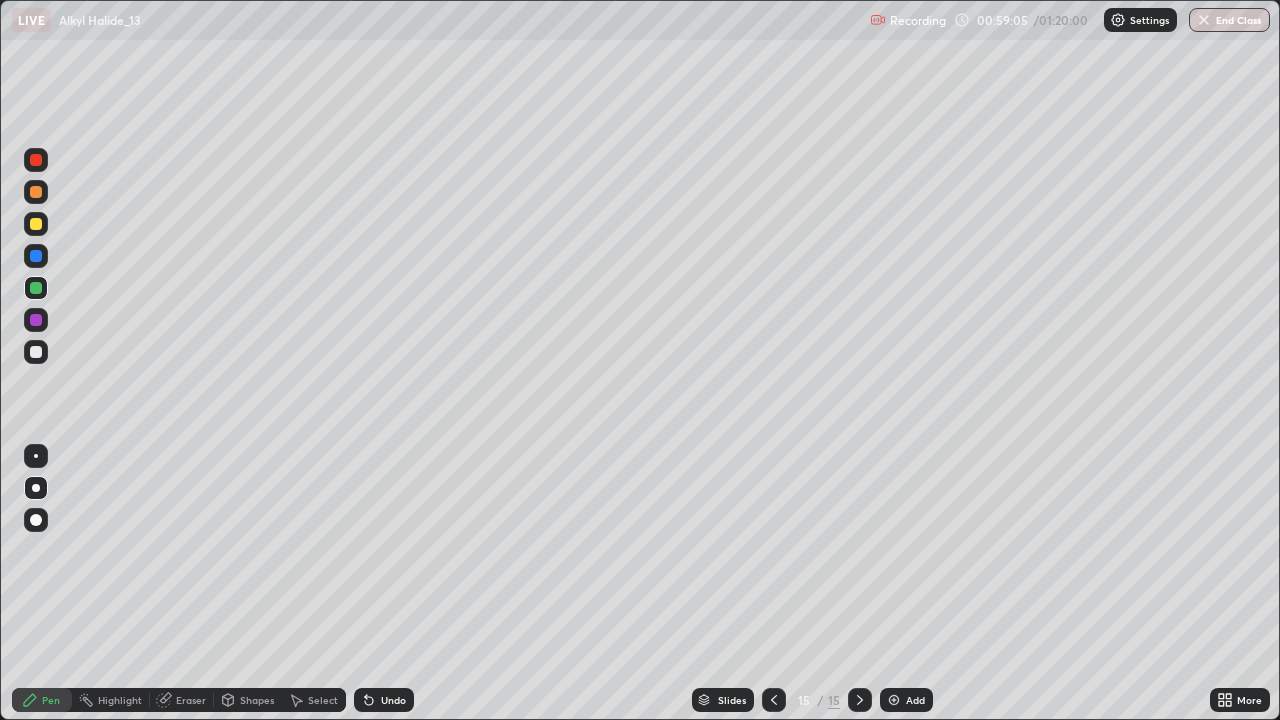 click on "Add" at bounding box center [906, 700] 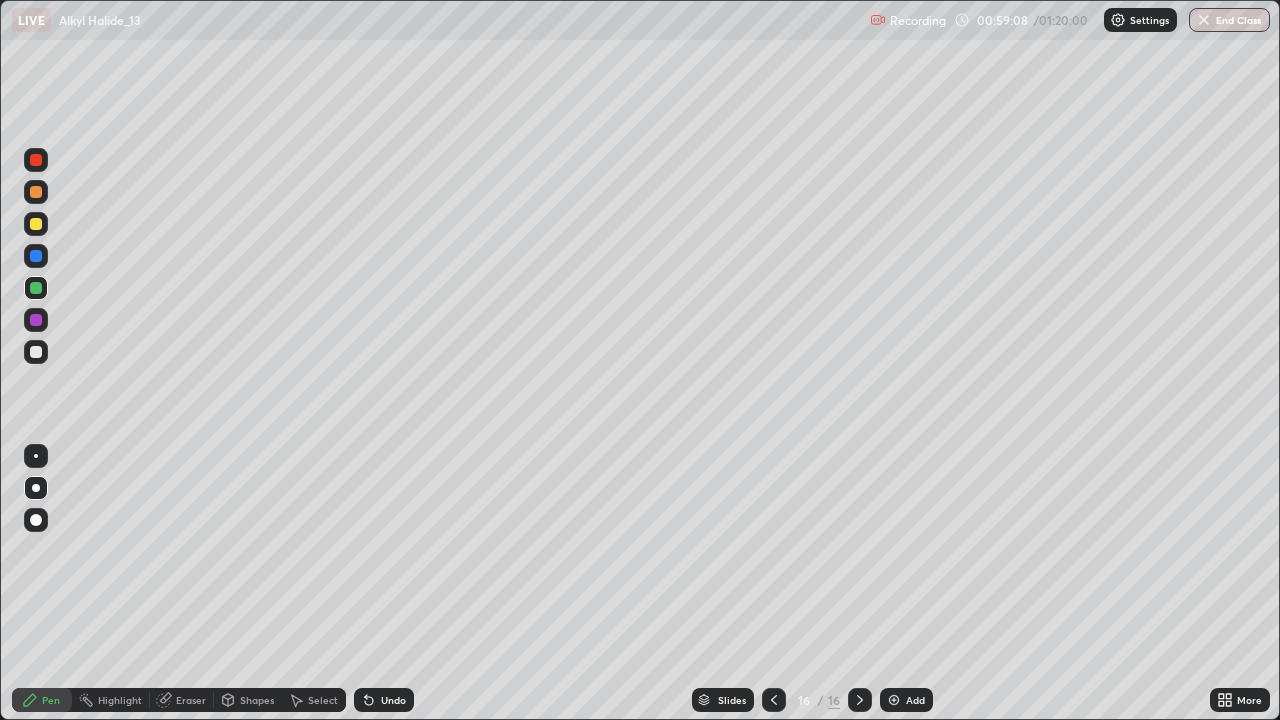 click at bounding box center (36, 352) 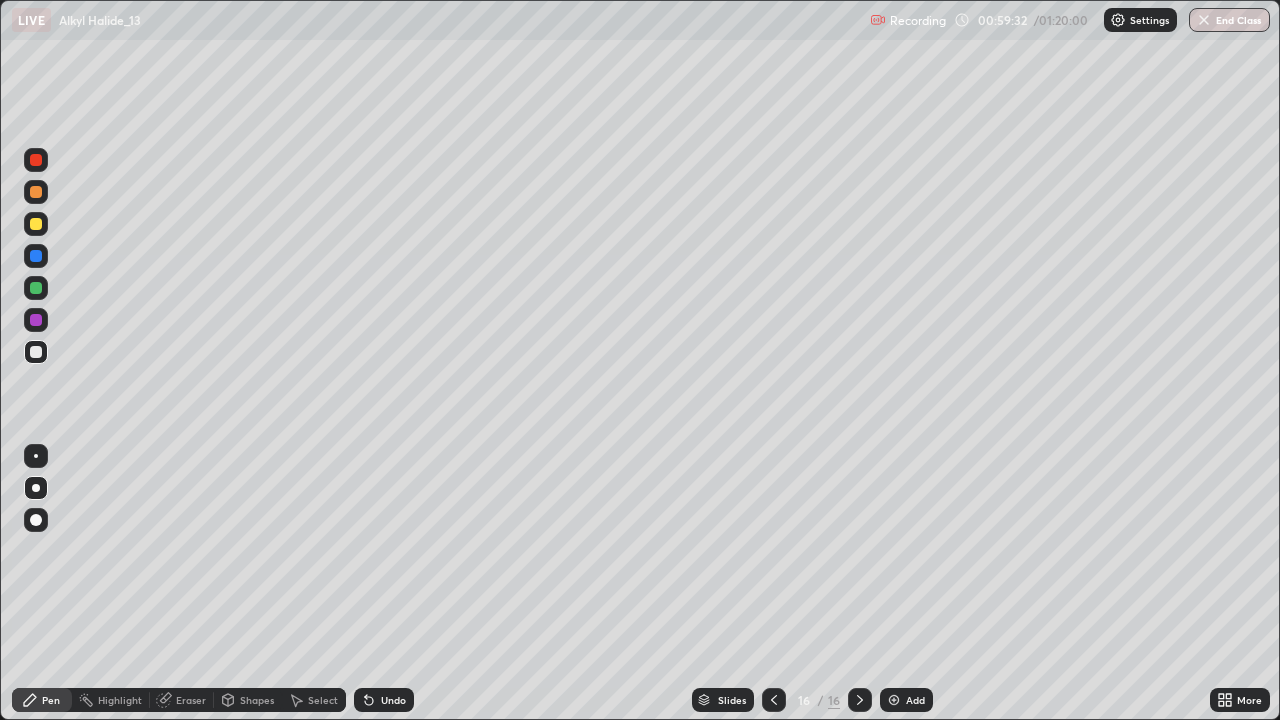 click at bounding box center (36, 224) 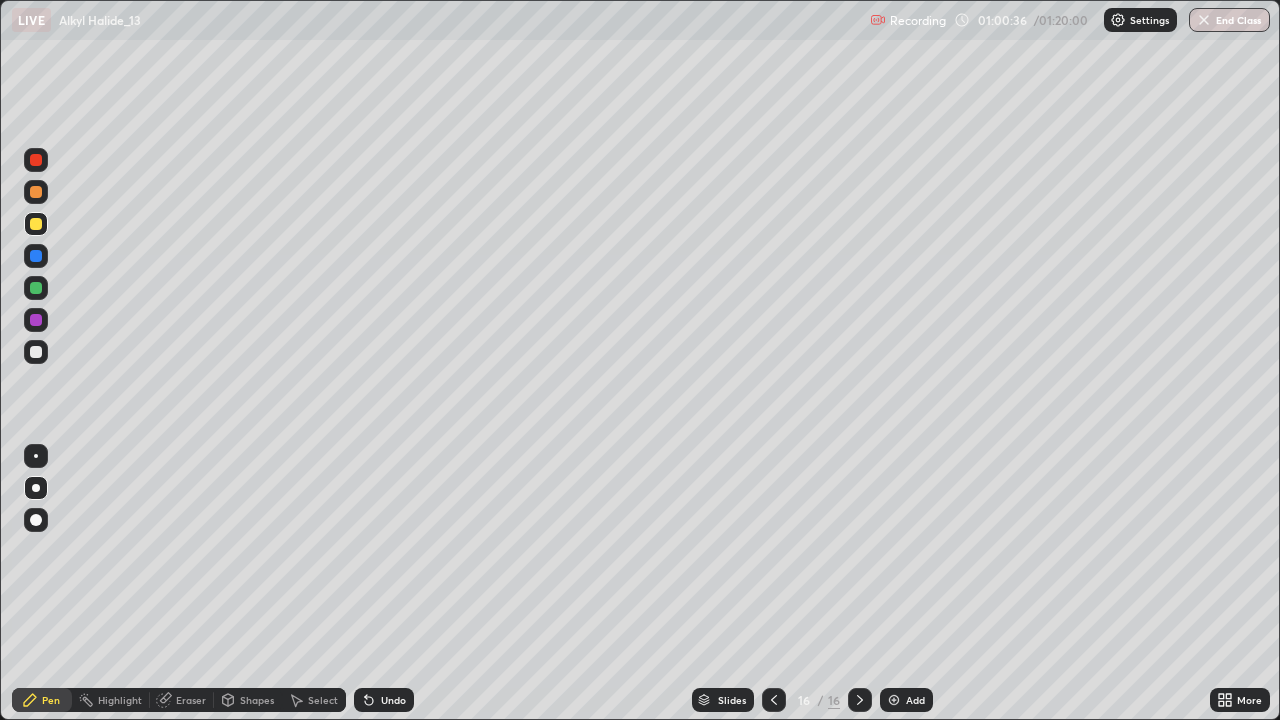 click at bounding box center [36, 320] 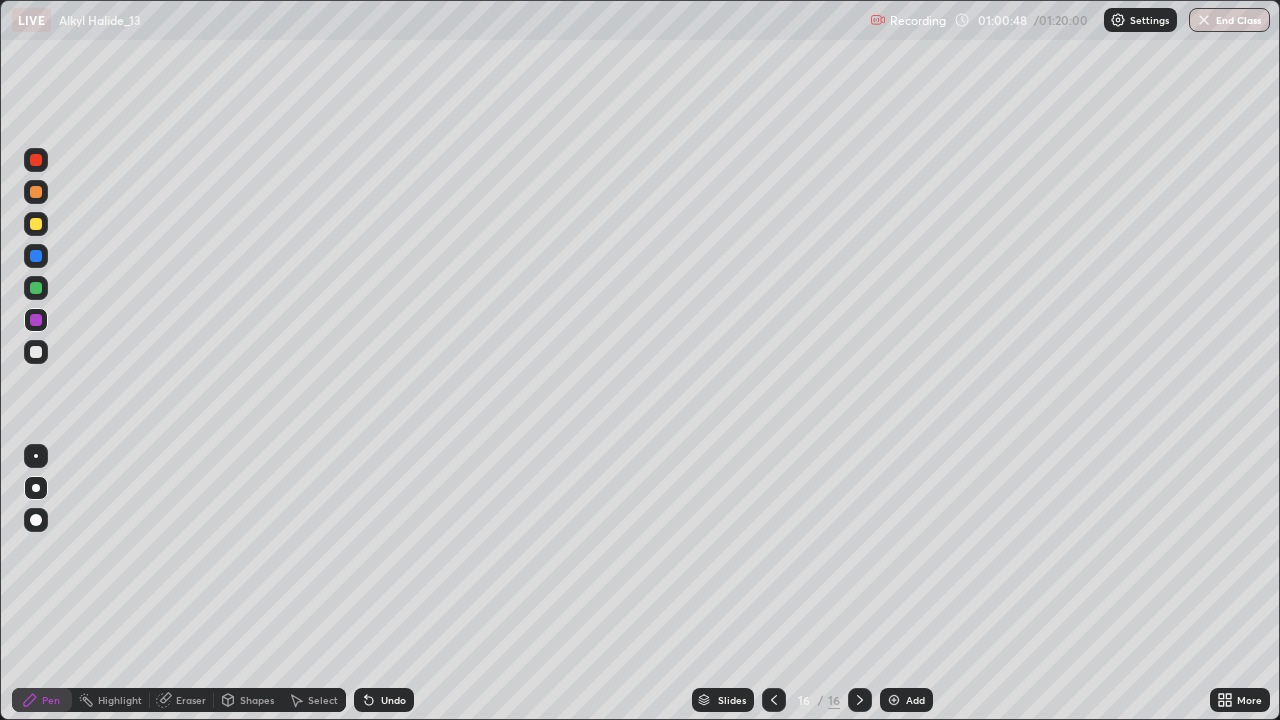 click at bounding box center (36, 288) 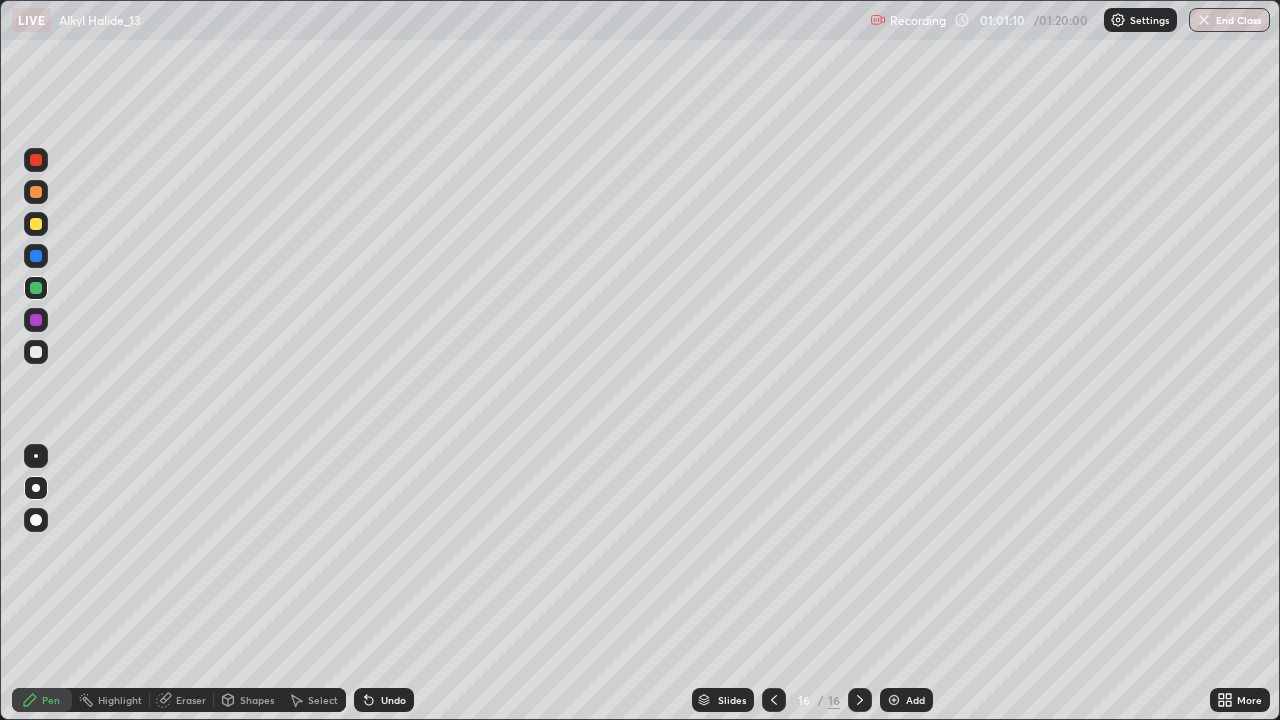 click 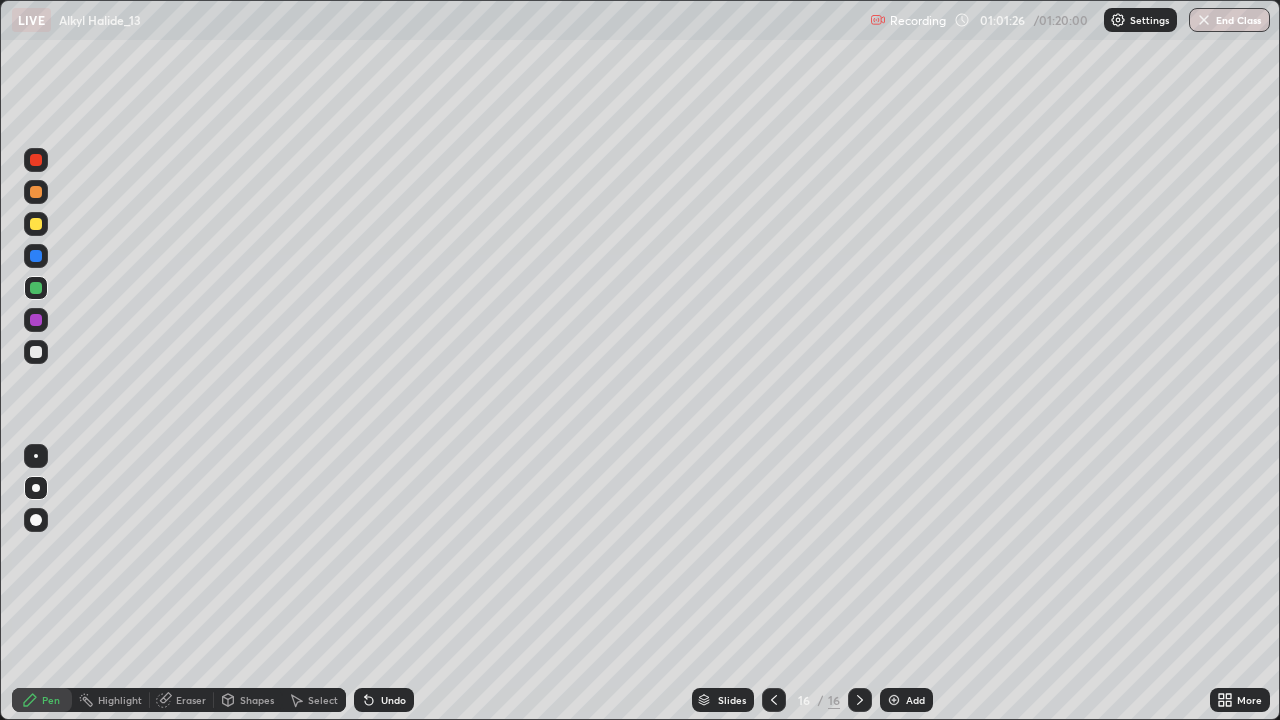 click at bounding box center [36, 320] 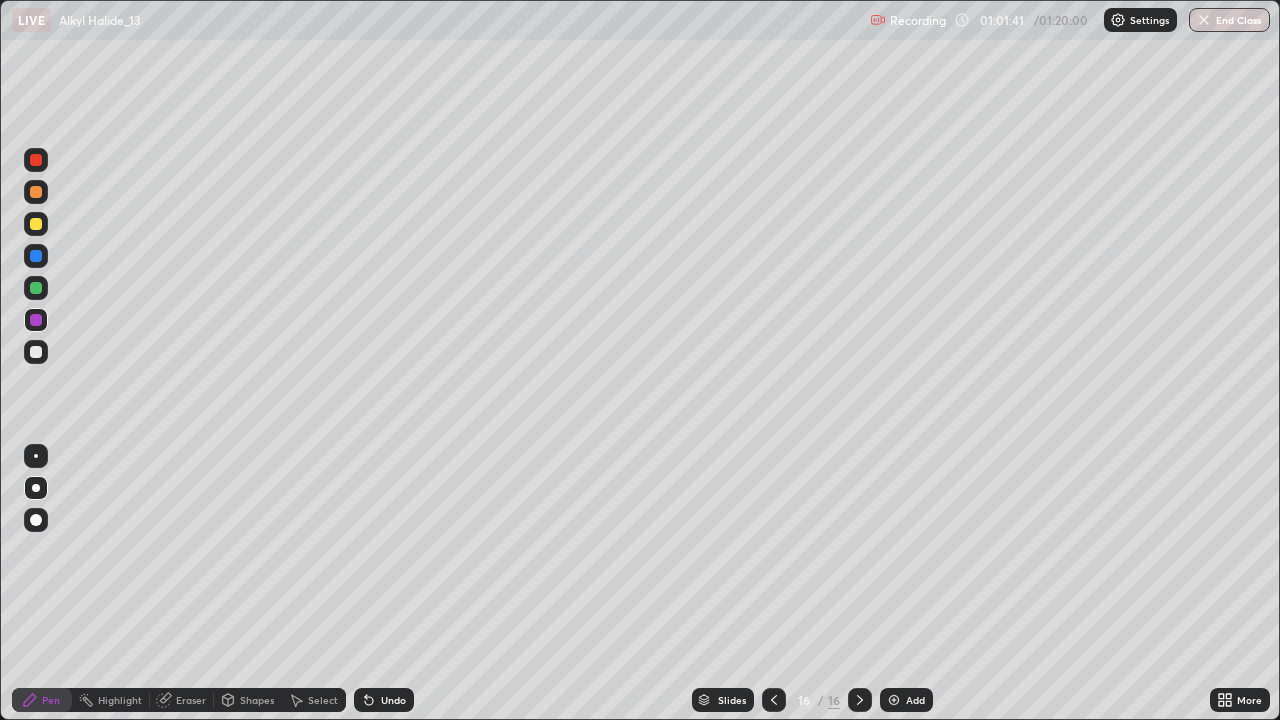 click on "Undo" at bounding box center (393, 700) 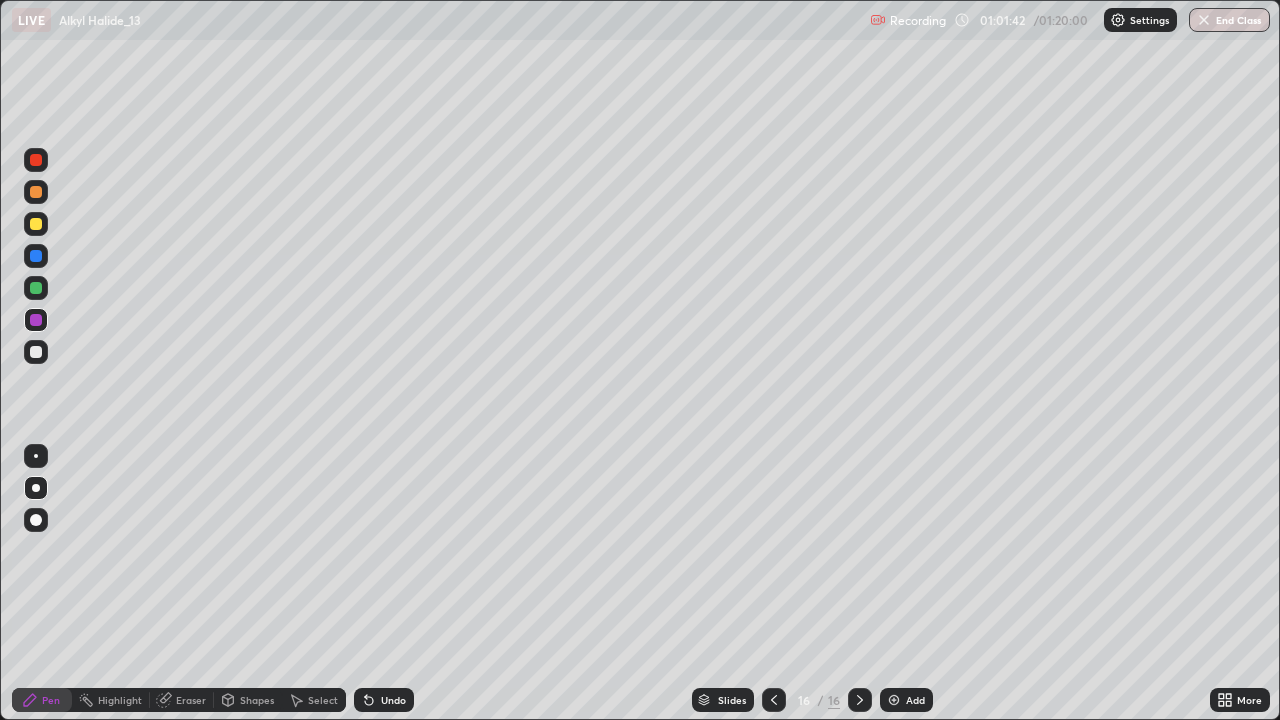 click at bounding box center (36, 224) 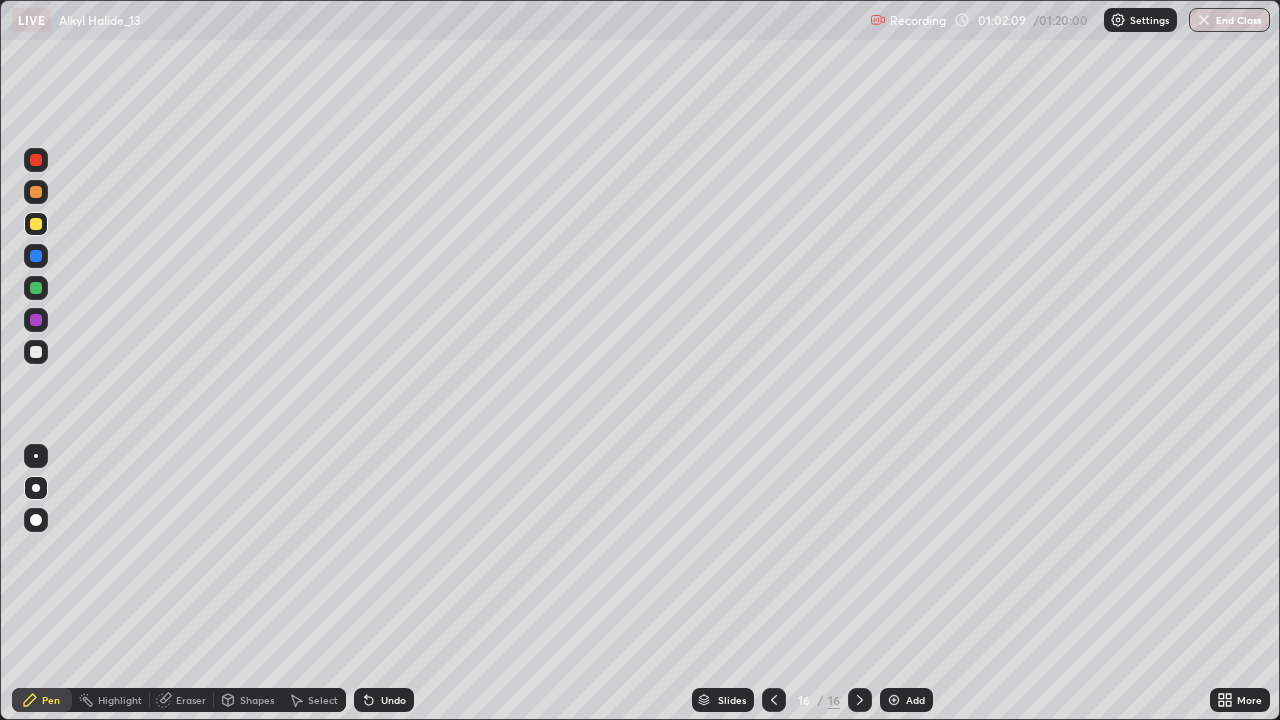 click at bounding box center (36, 352) 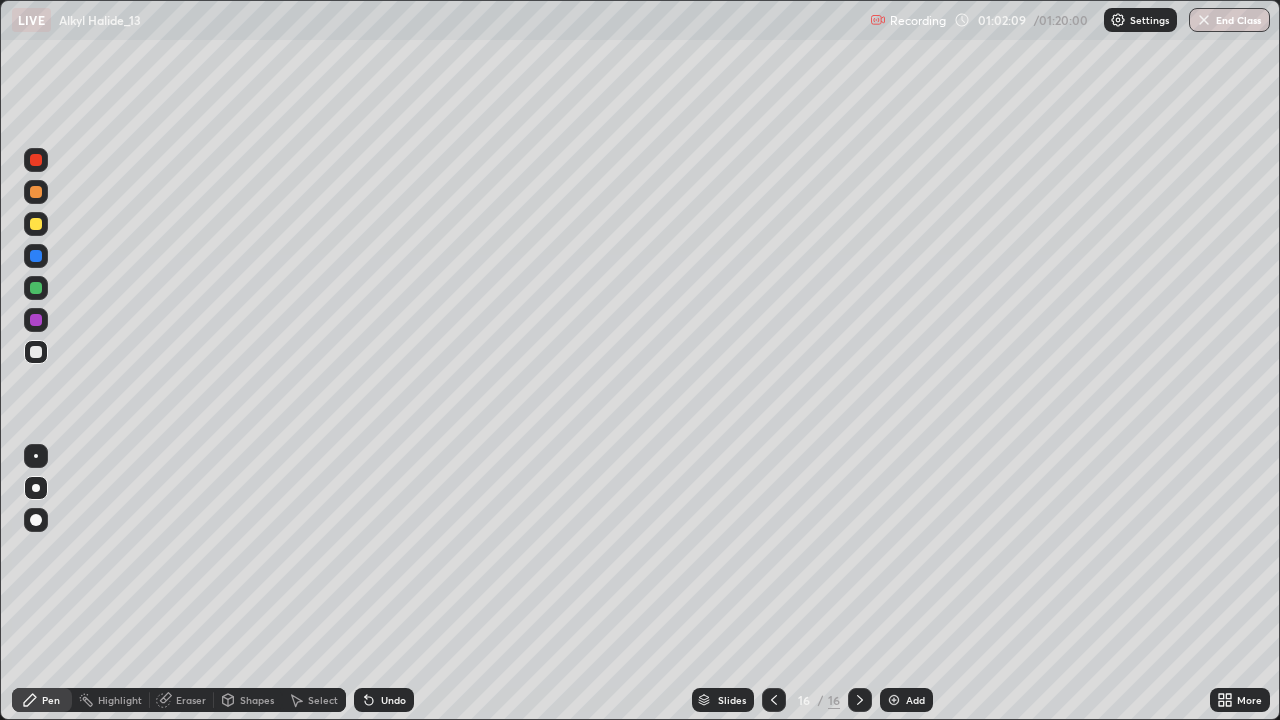 click at bounding box center (36, 320) 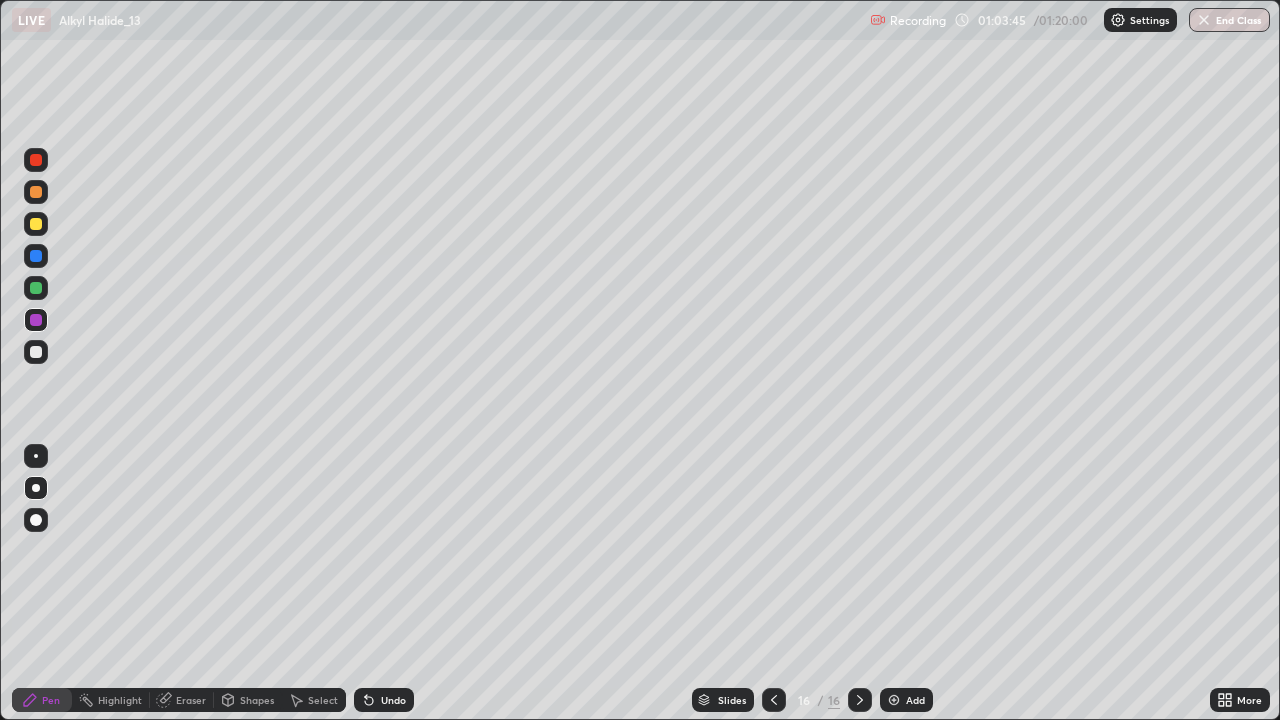click on "Add" at bounding box center [915, 700] 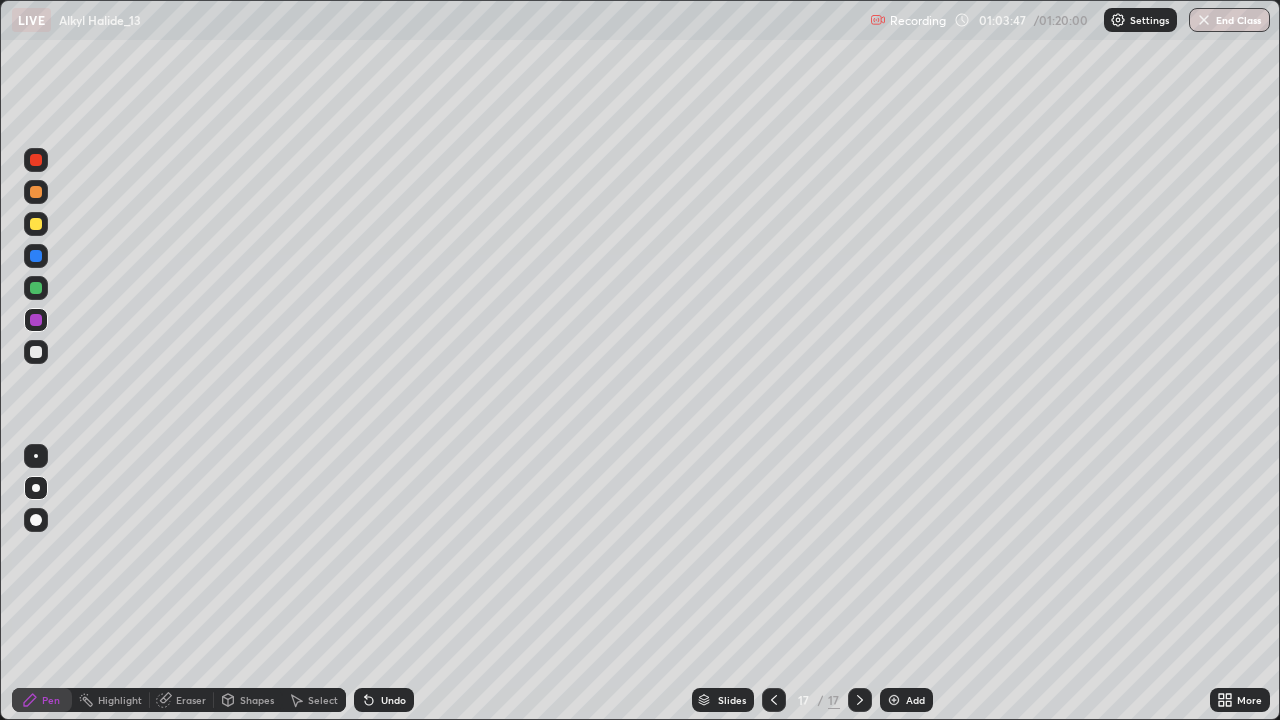 click at bounding box center [36, 224] 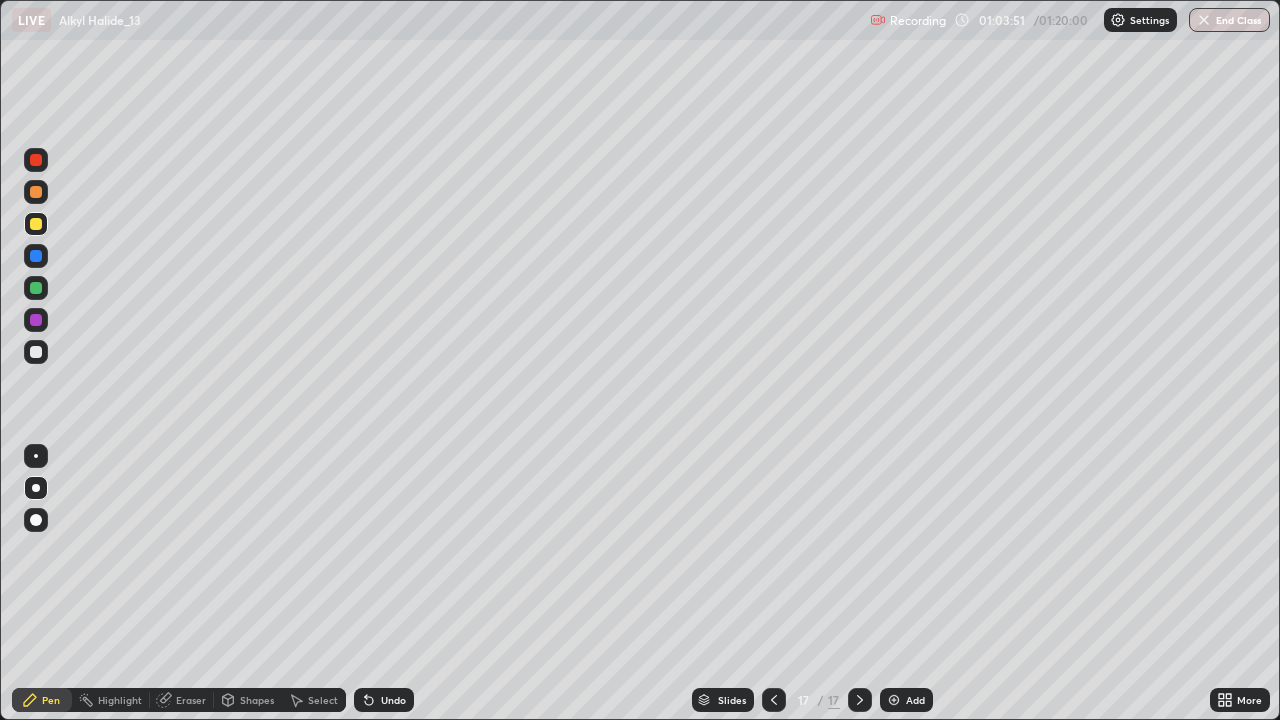 click on "Undo" at bounding box center [393, 700] 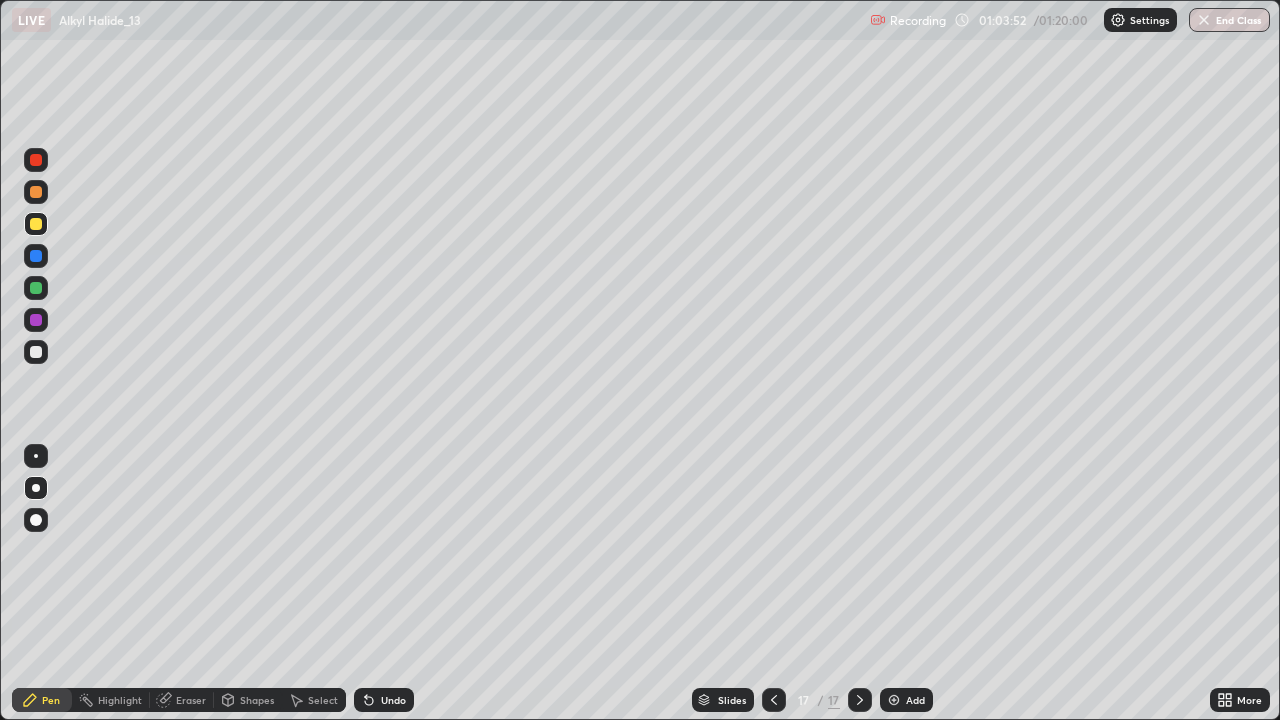 click on "Undo" at bounding box center [384, 700] 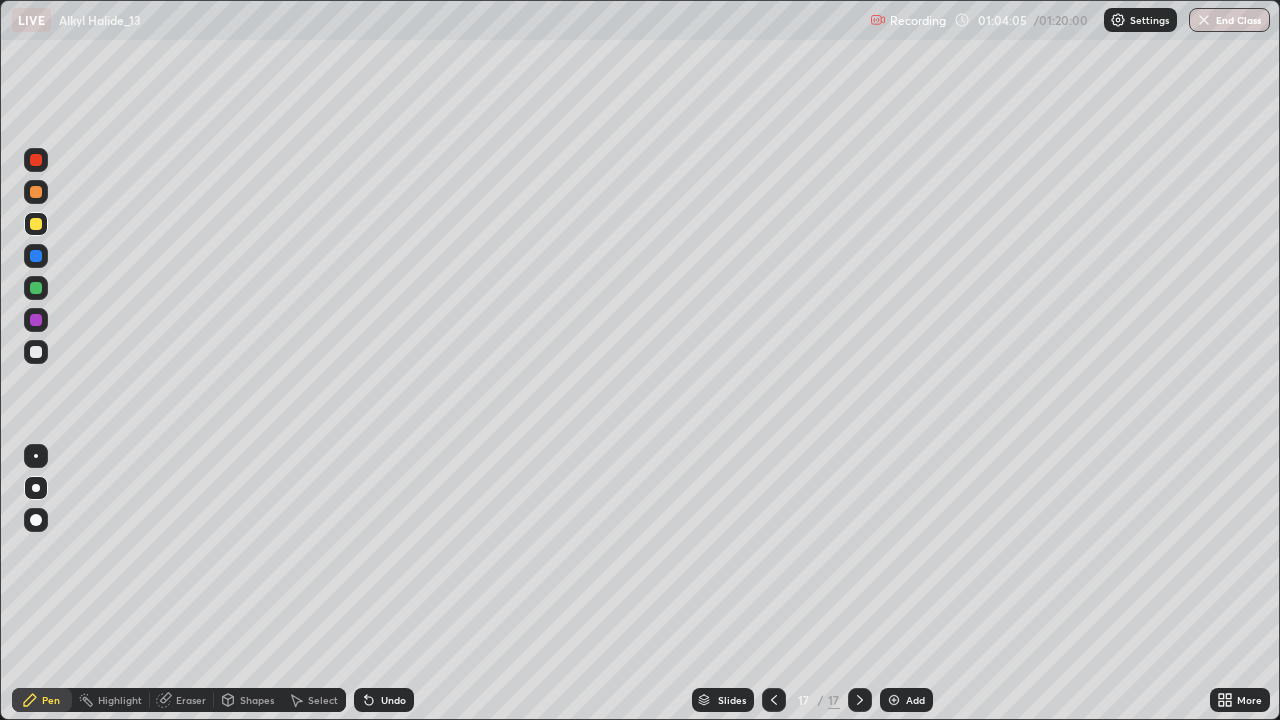 click at bounding box center (36, 256) 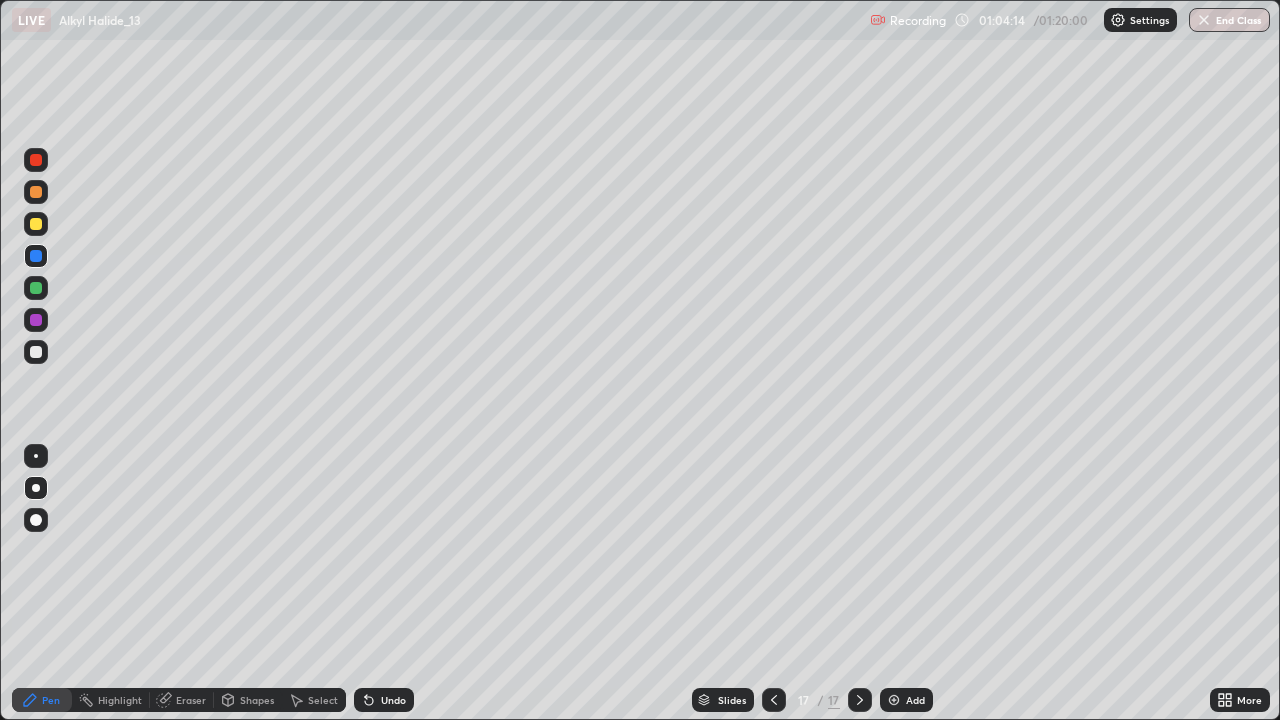 click at bounding box center [36, 320] 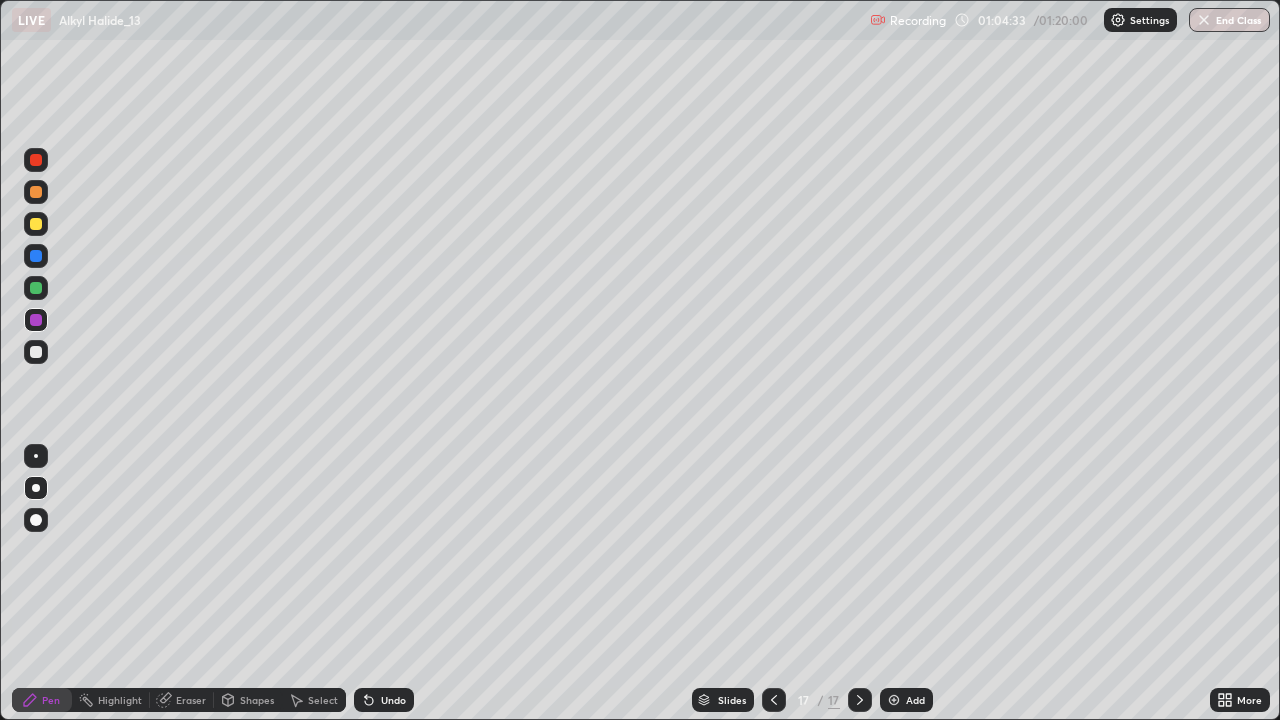 click at bounding box center (36, 224) 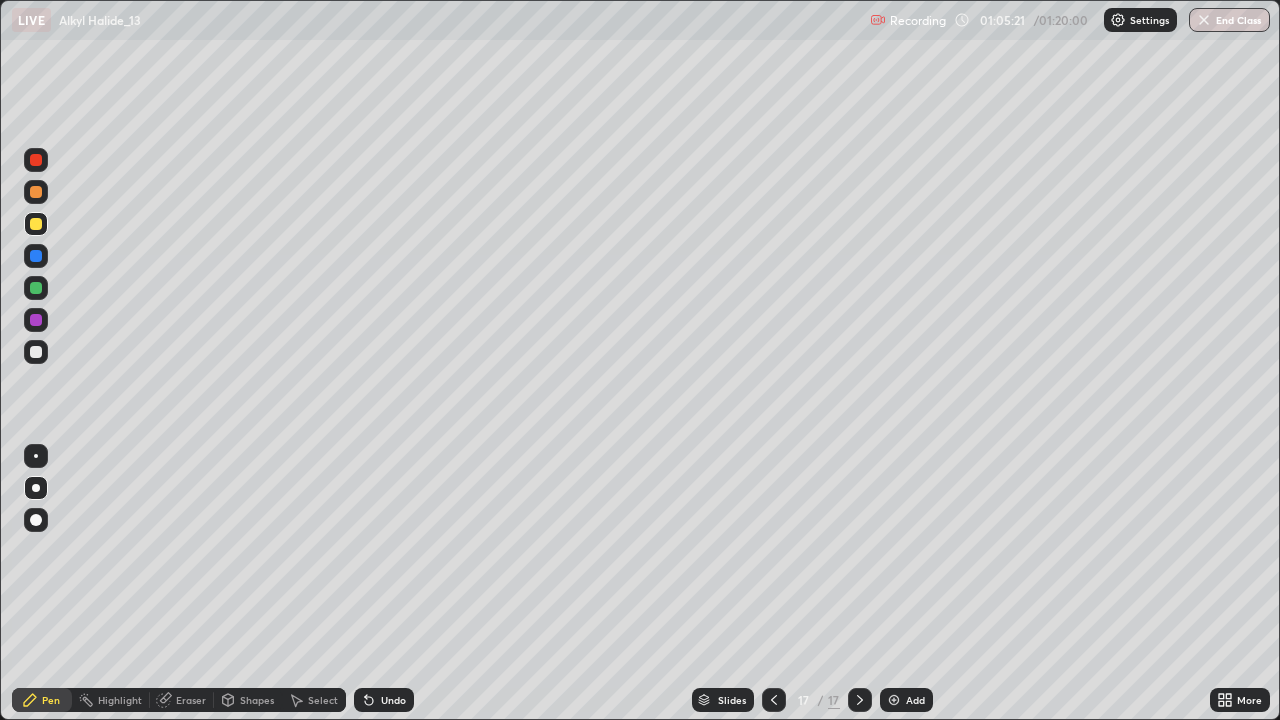 click at bounding box center [36, 256] 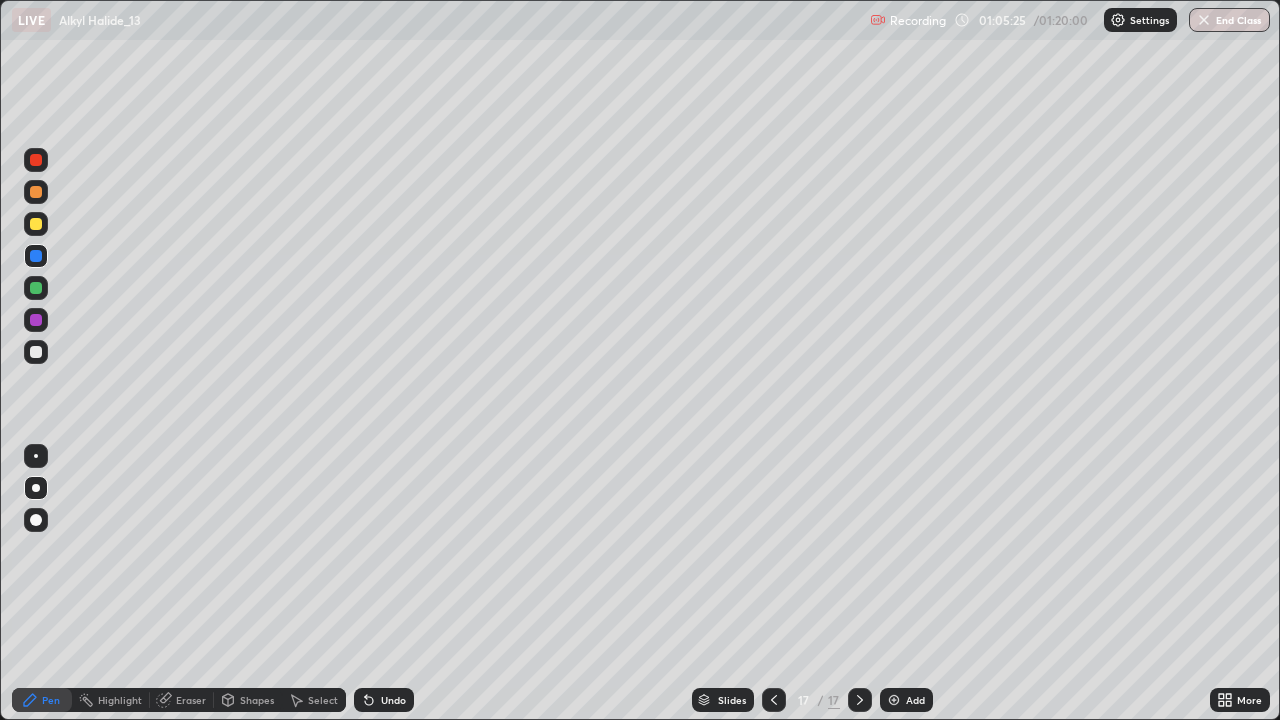 click on "Undo" at bounding box center [384, 700] 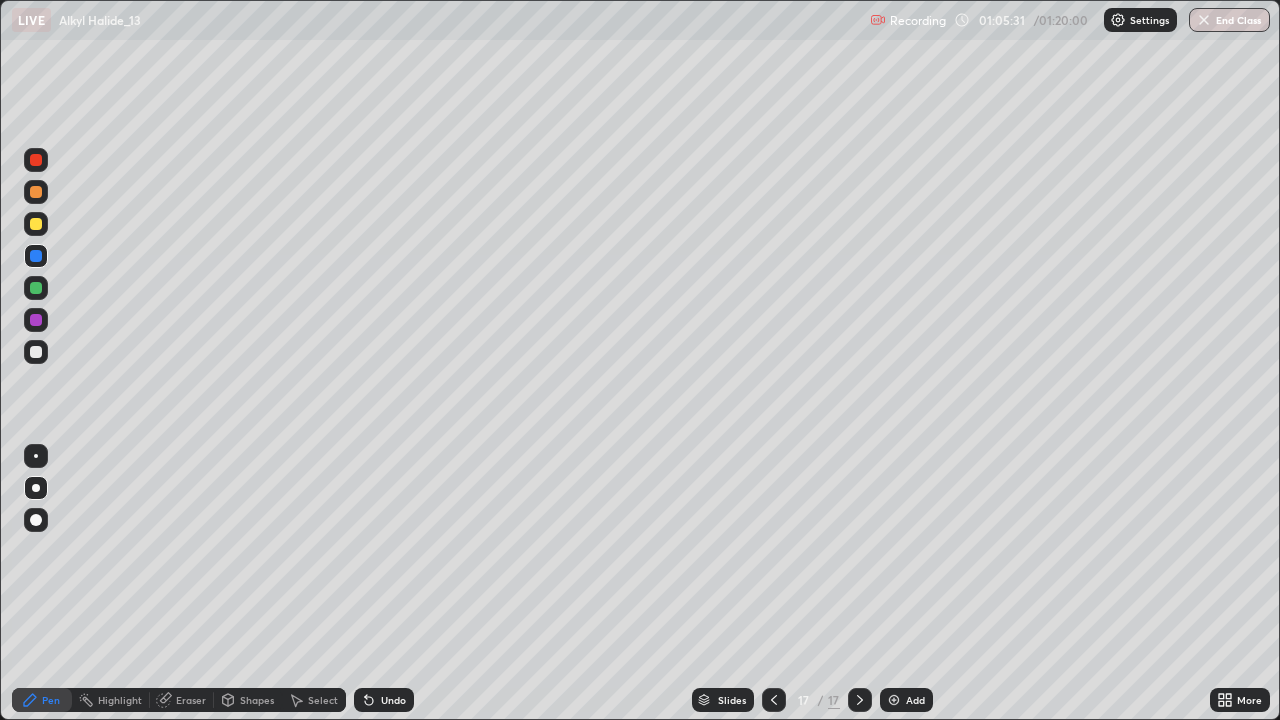 click at bounding box center [36, 320] 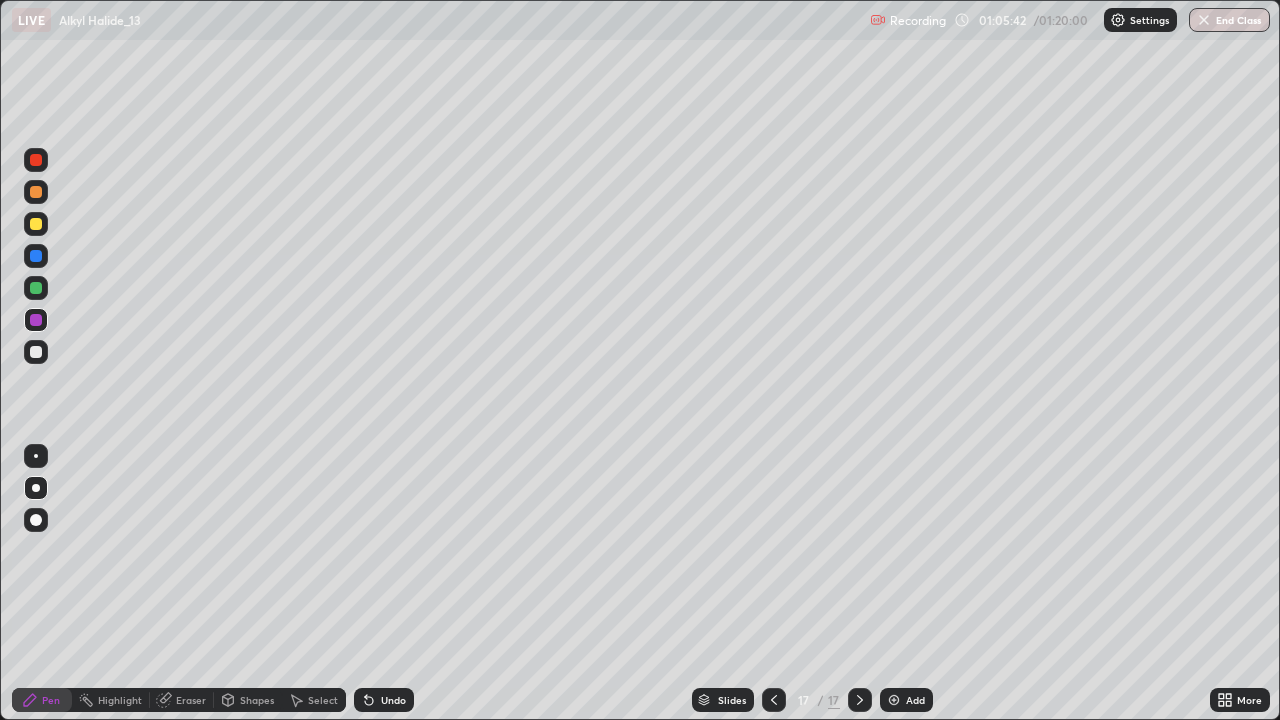click at bounding box center (36, 224) 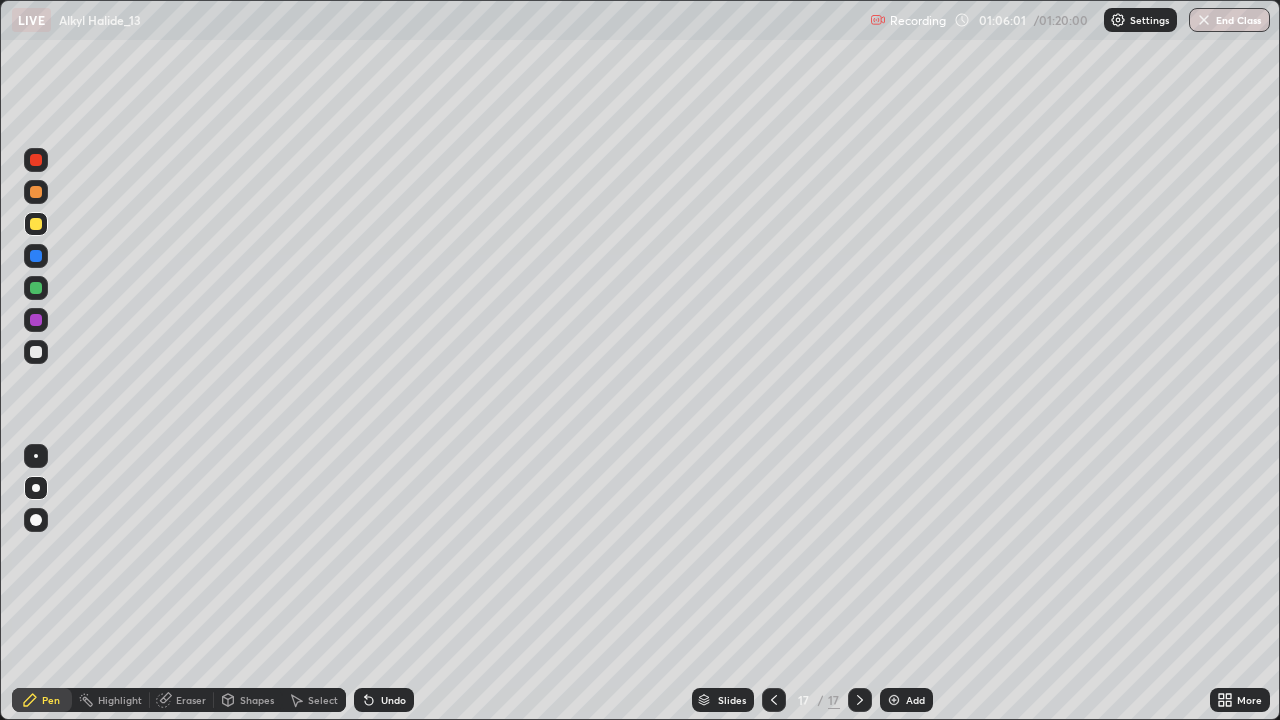 click on "Undo" at bounding box center [393, 700] 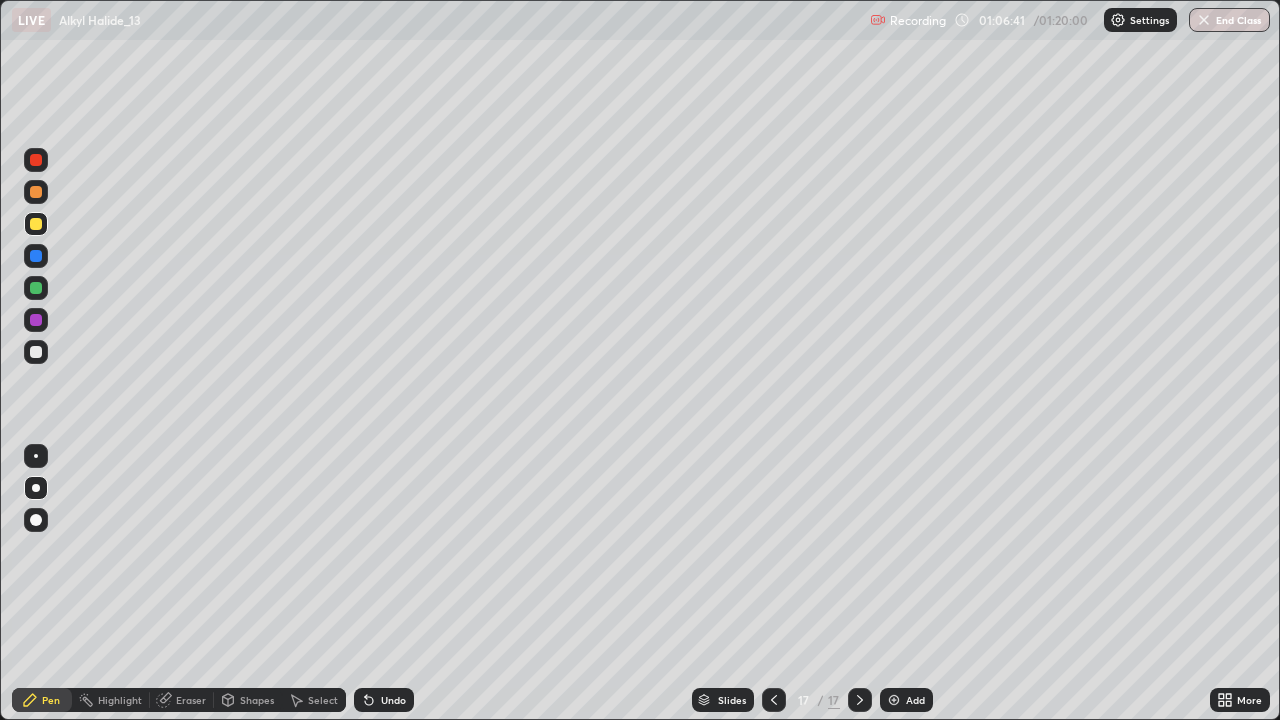 click at bounding box center [36, 352] 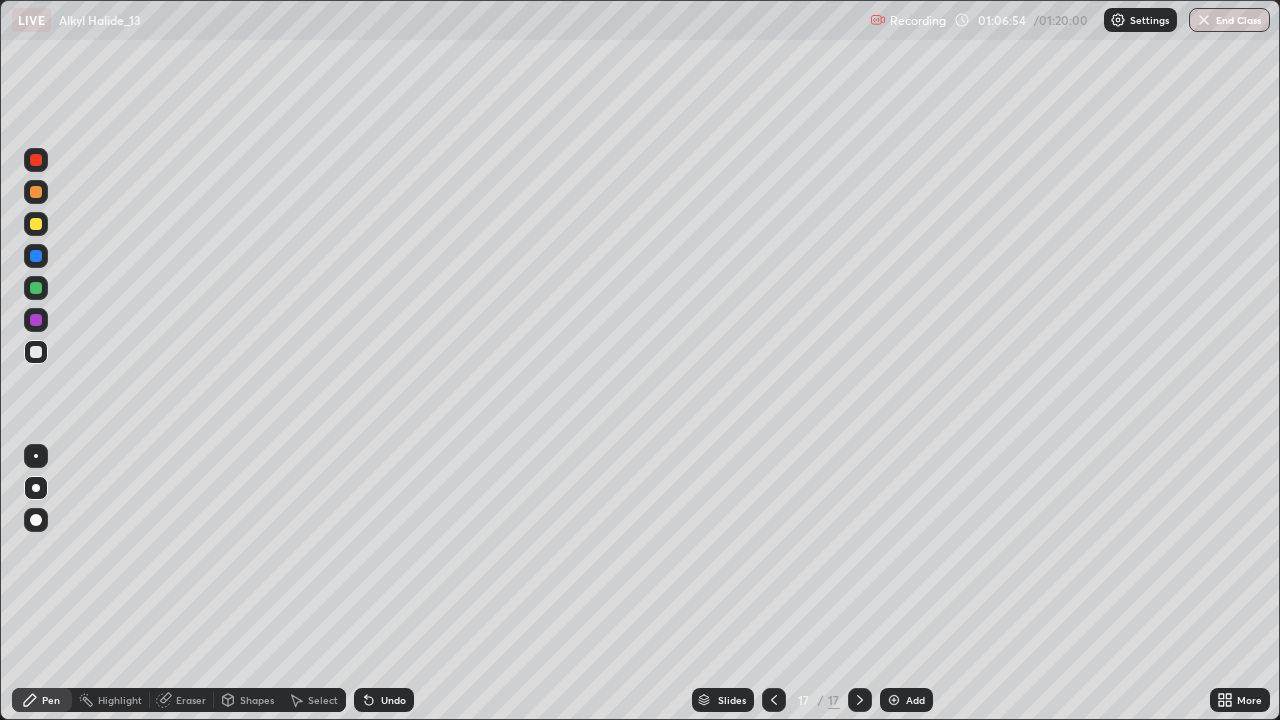 click on "Undo" at bounding box center (393, 700) 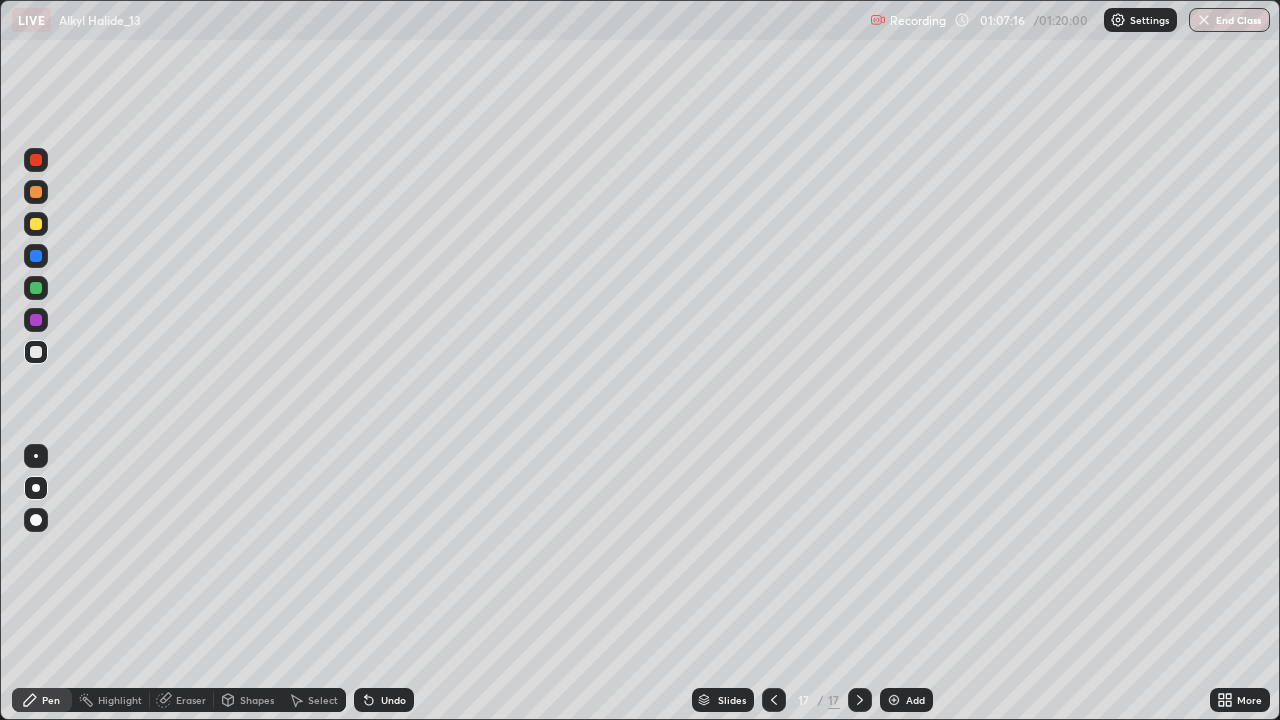 click on "Undo" at bounding box center (393, 700) 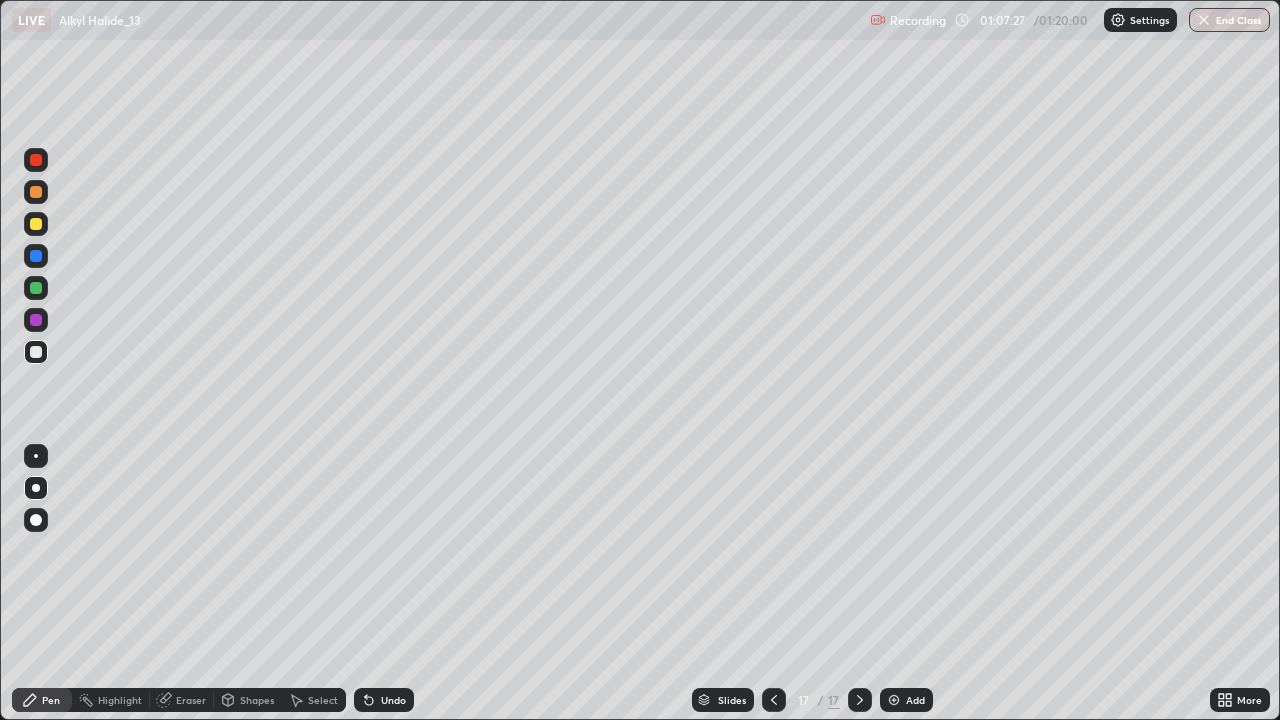 click on "Undo" at bounding box center [393, 700] 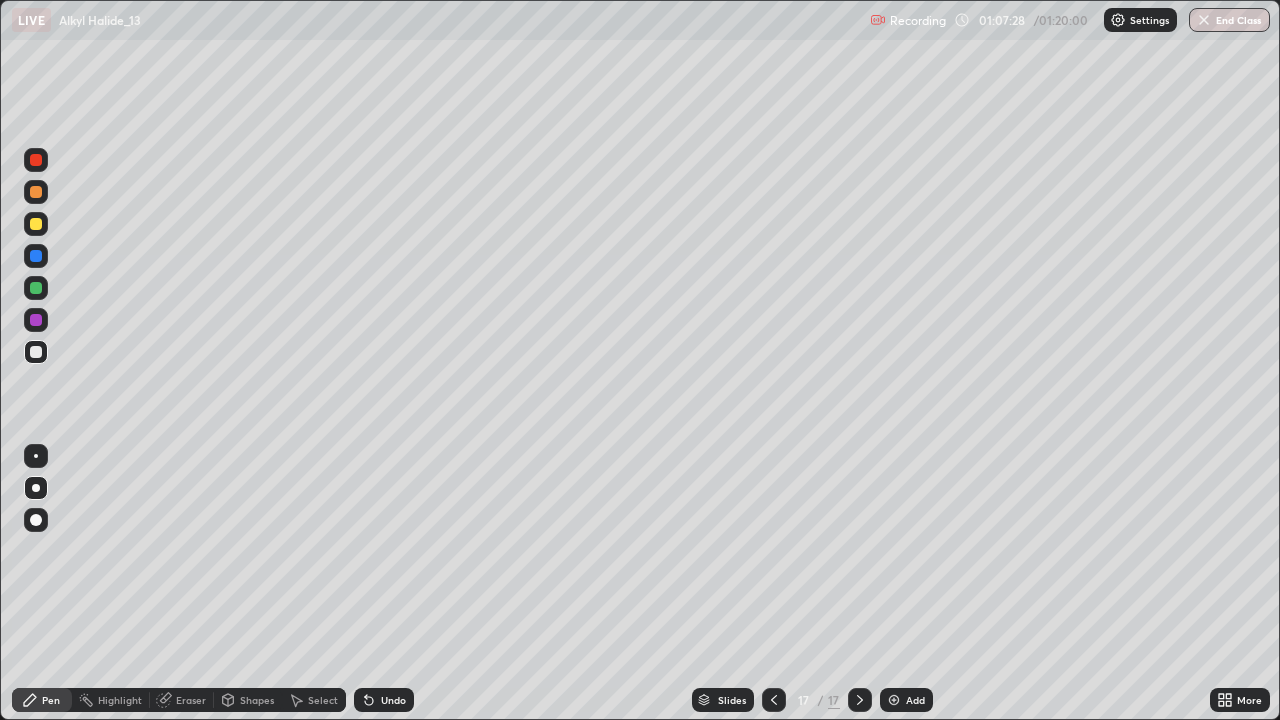 click on "Undo" at bounding box center [393, 700] 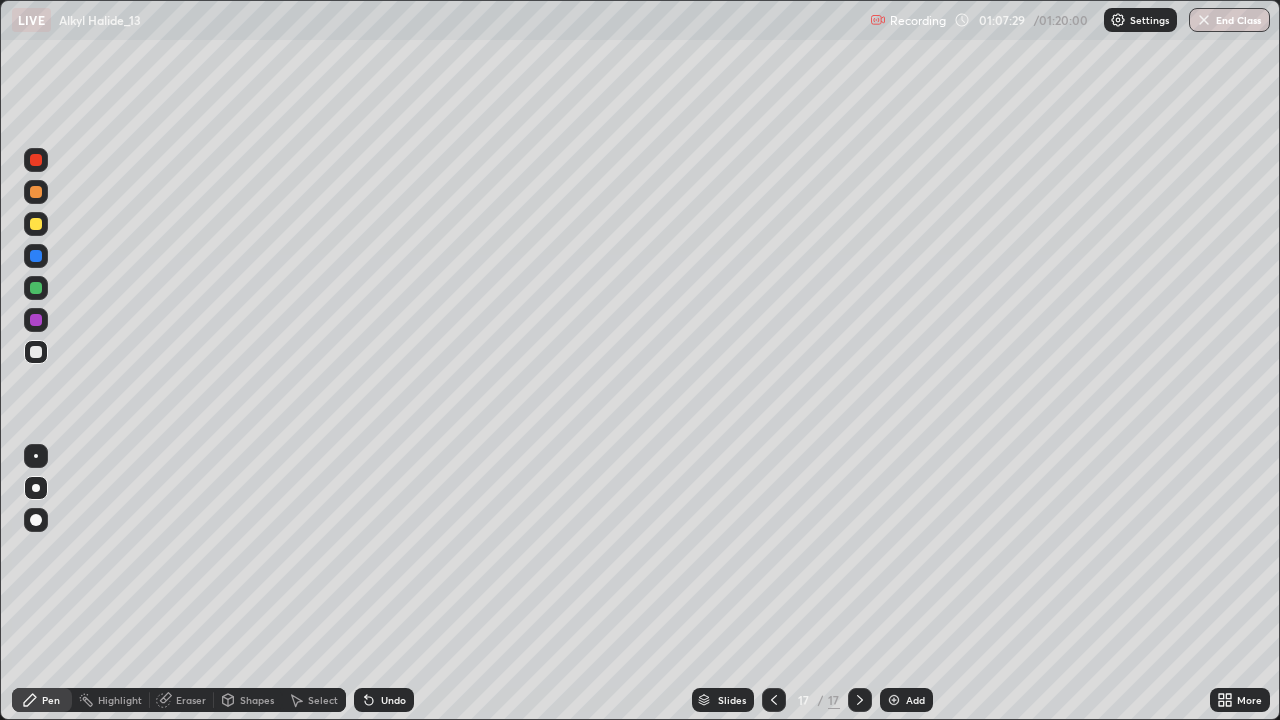 click on "Undo" at bounding box center [384, 700] 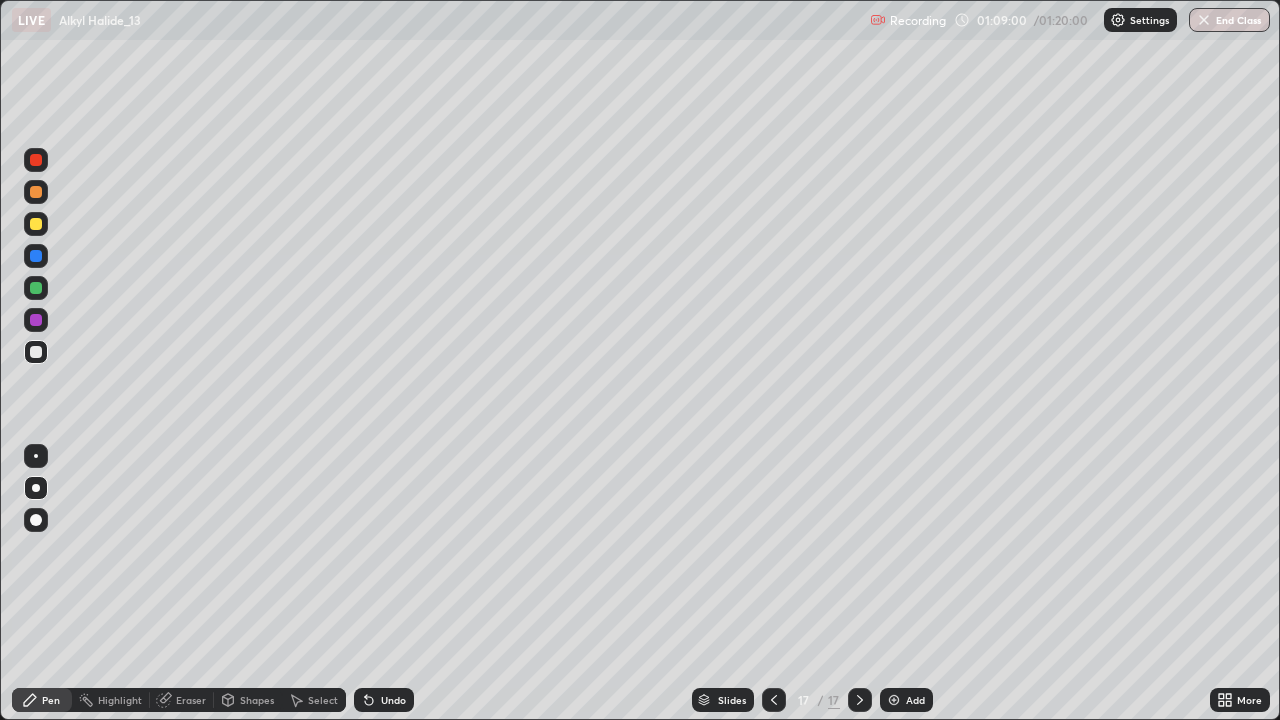 click at bounding box center [894, 700] 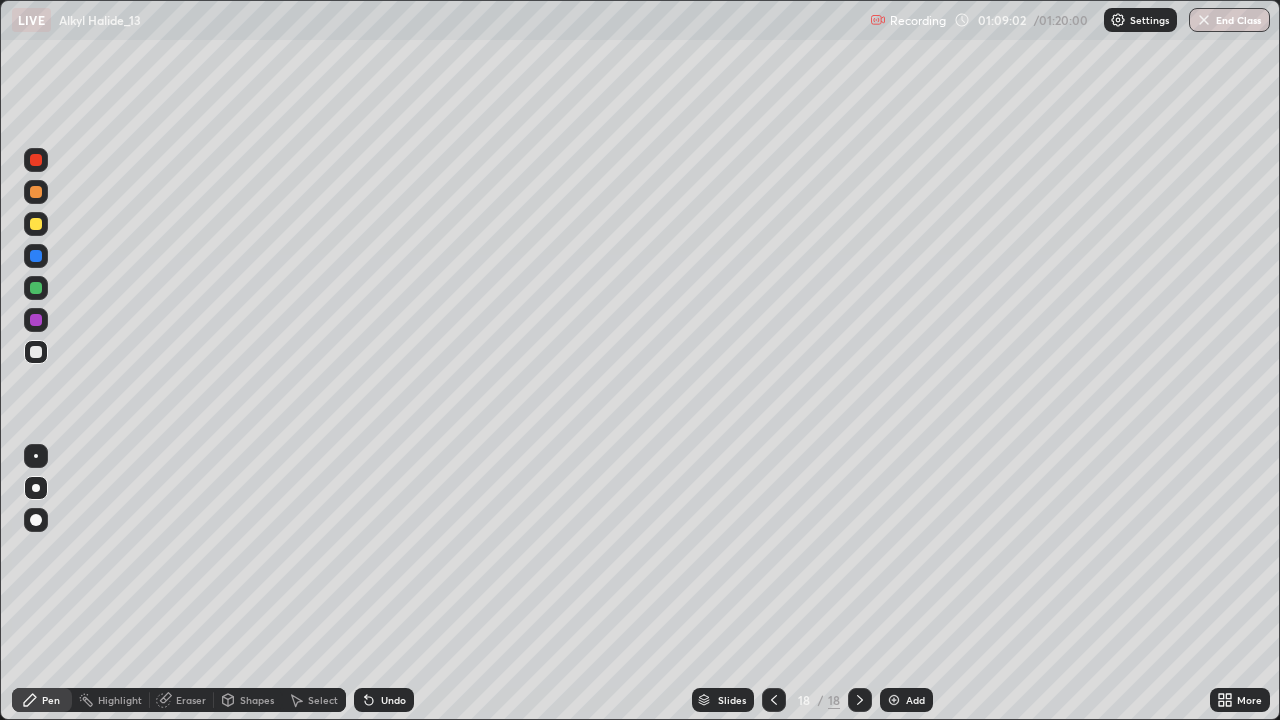 click at bounding box center [36, 488] 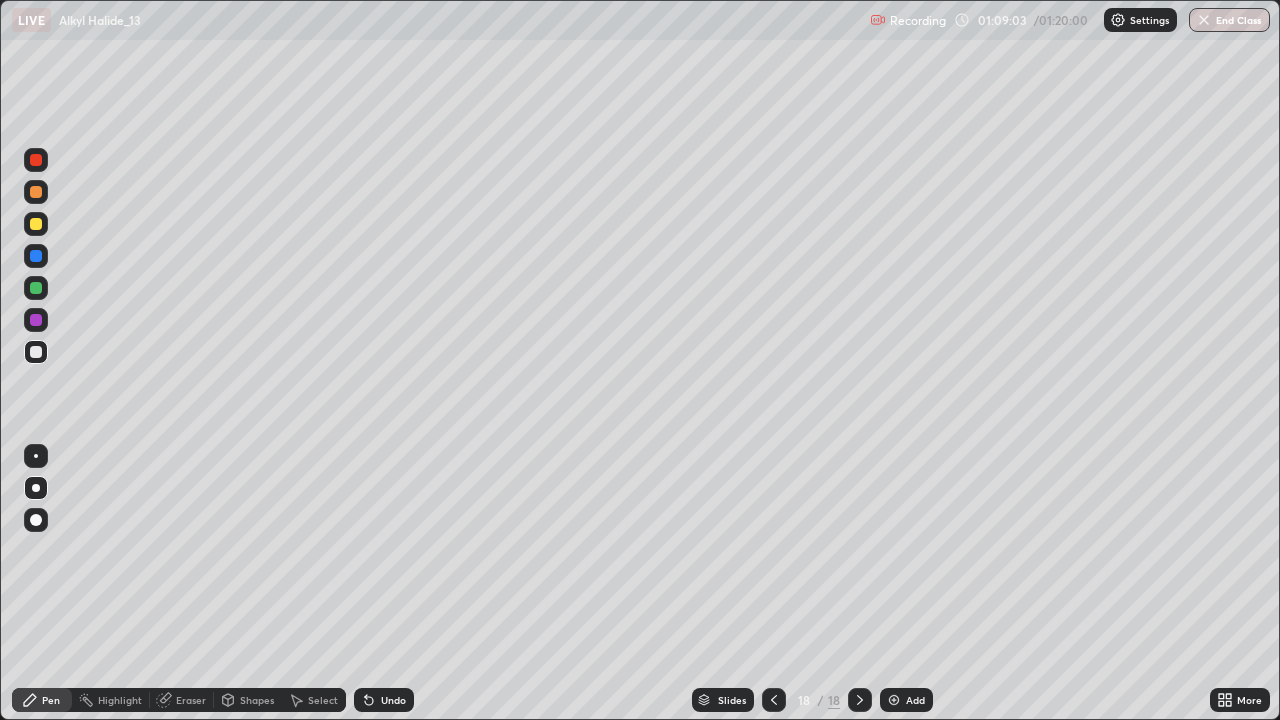 click at bounding box center (36, 320) 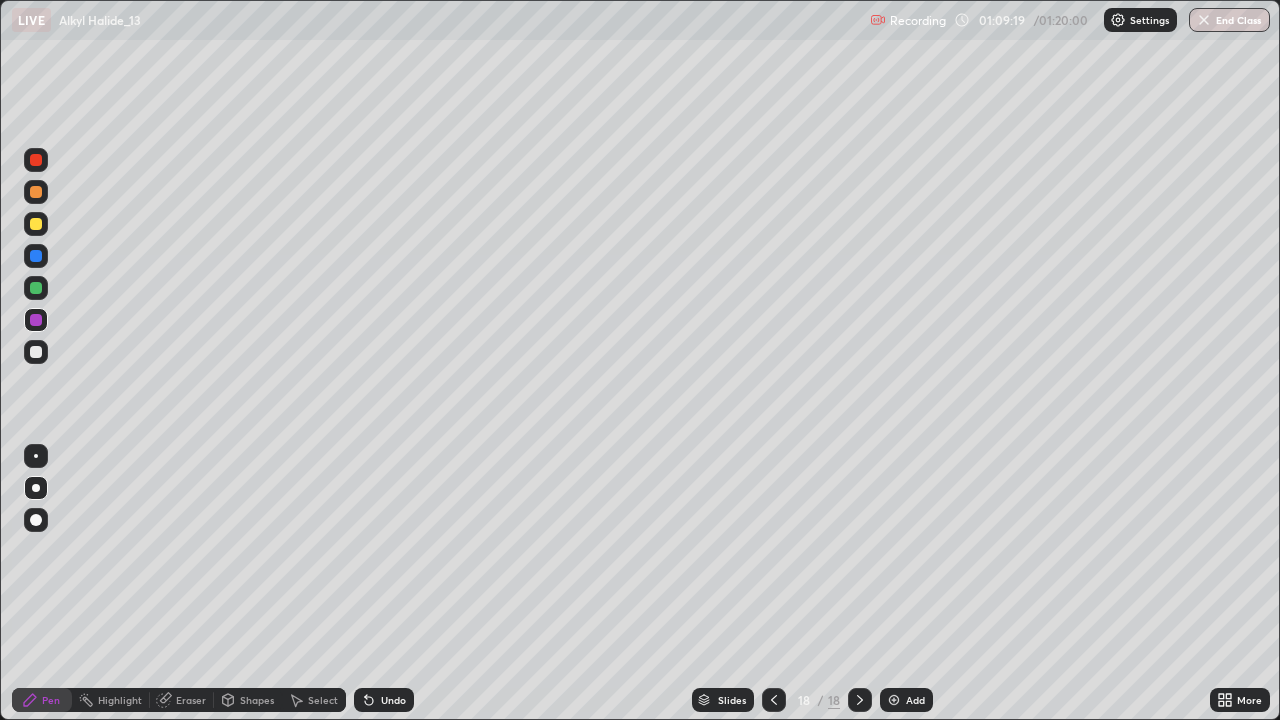 click at bounding box center (36, 192) 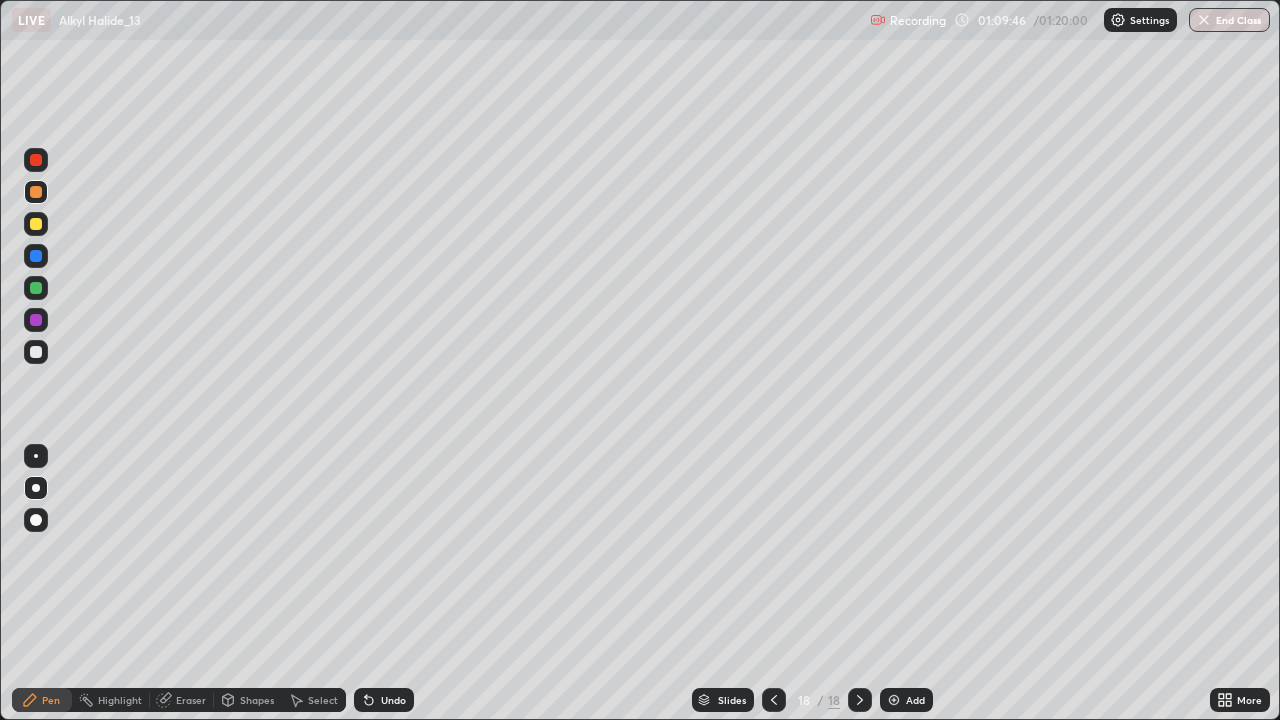 click at bounding box center (36, 224) 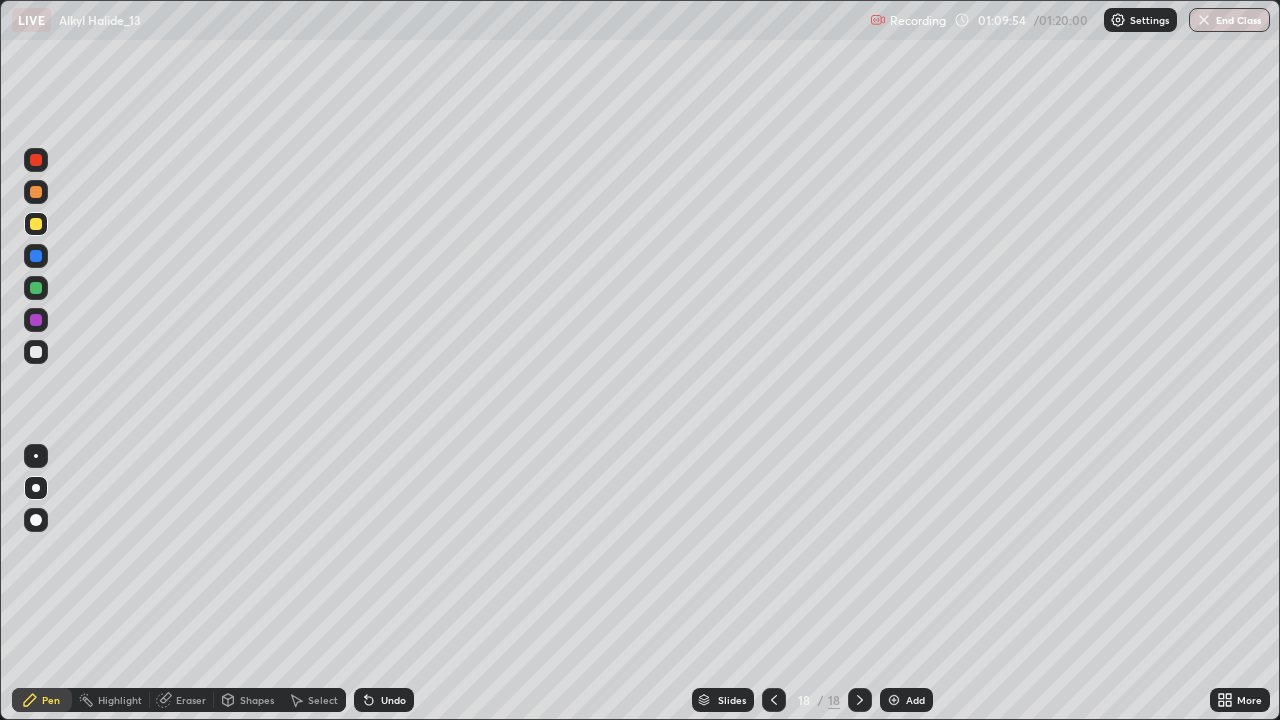 click at bounding box center (36, 352) 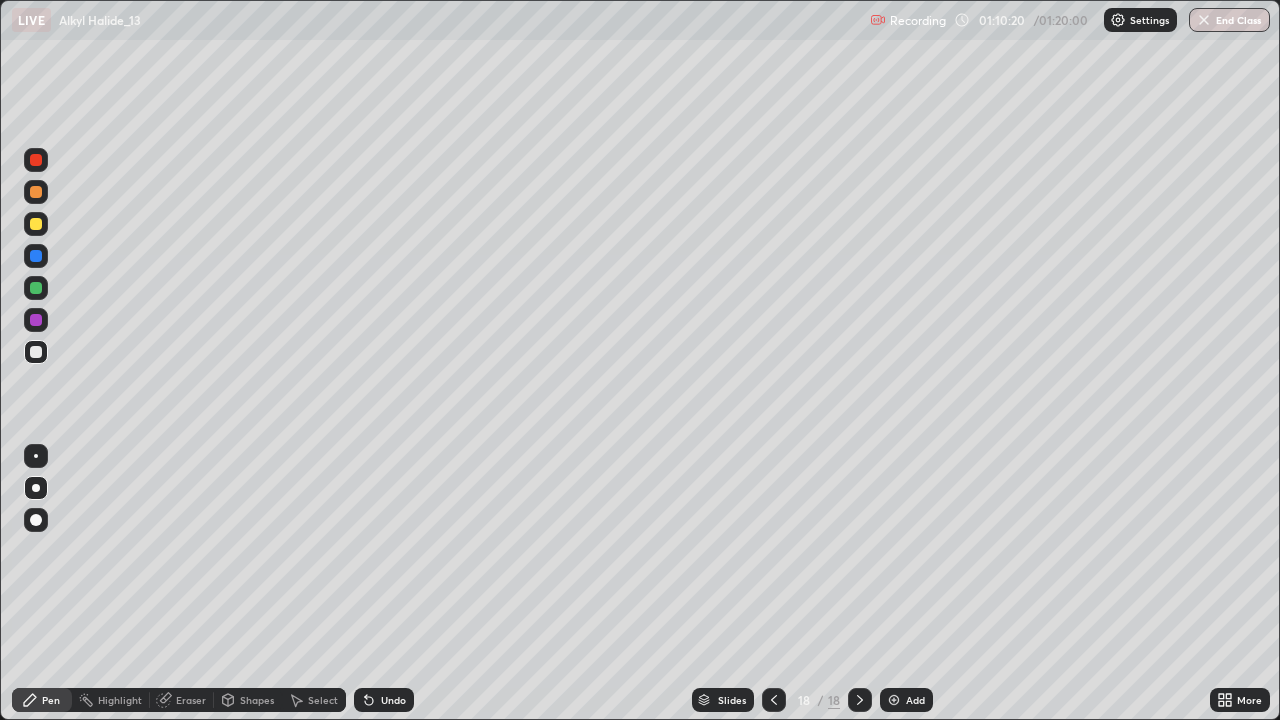 click at bounding box center (36, 224) 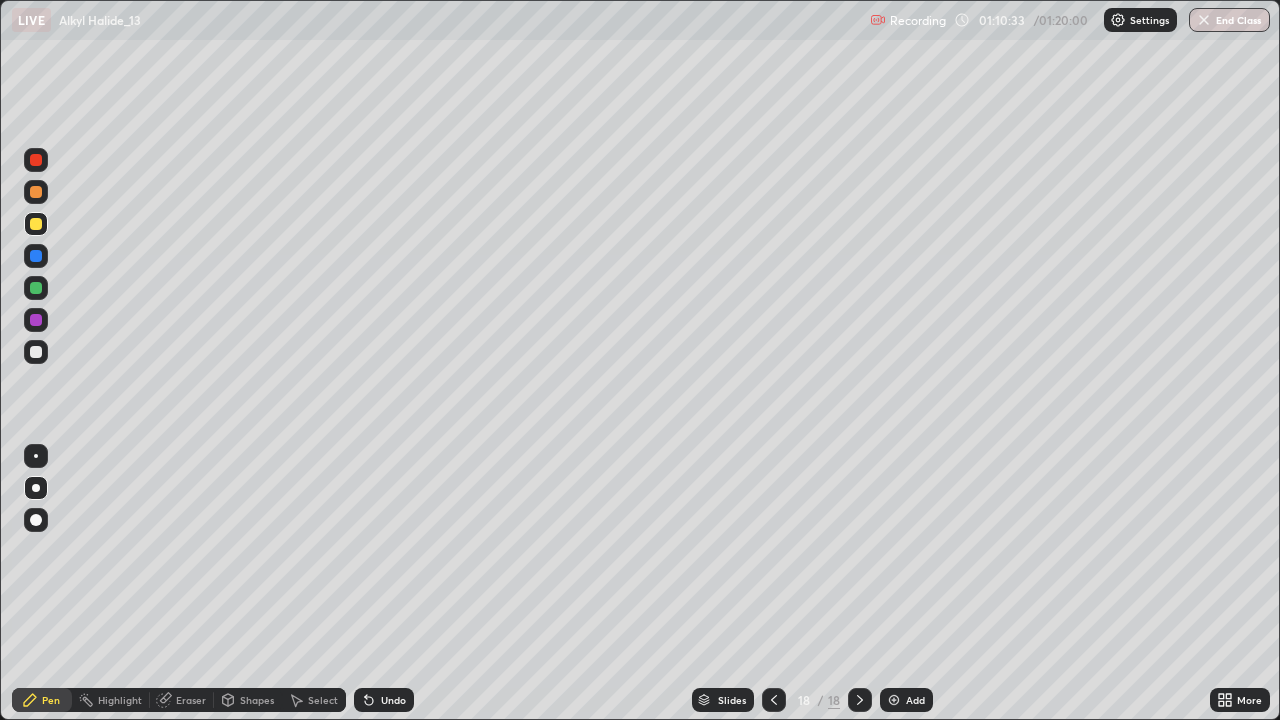 click at bounding box center (36, 352) 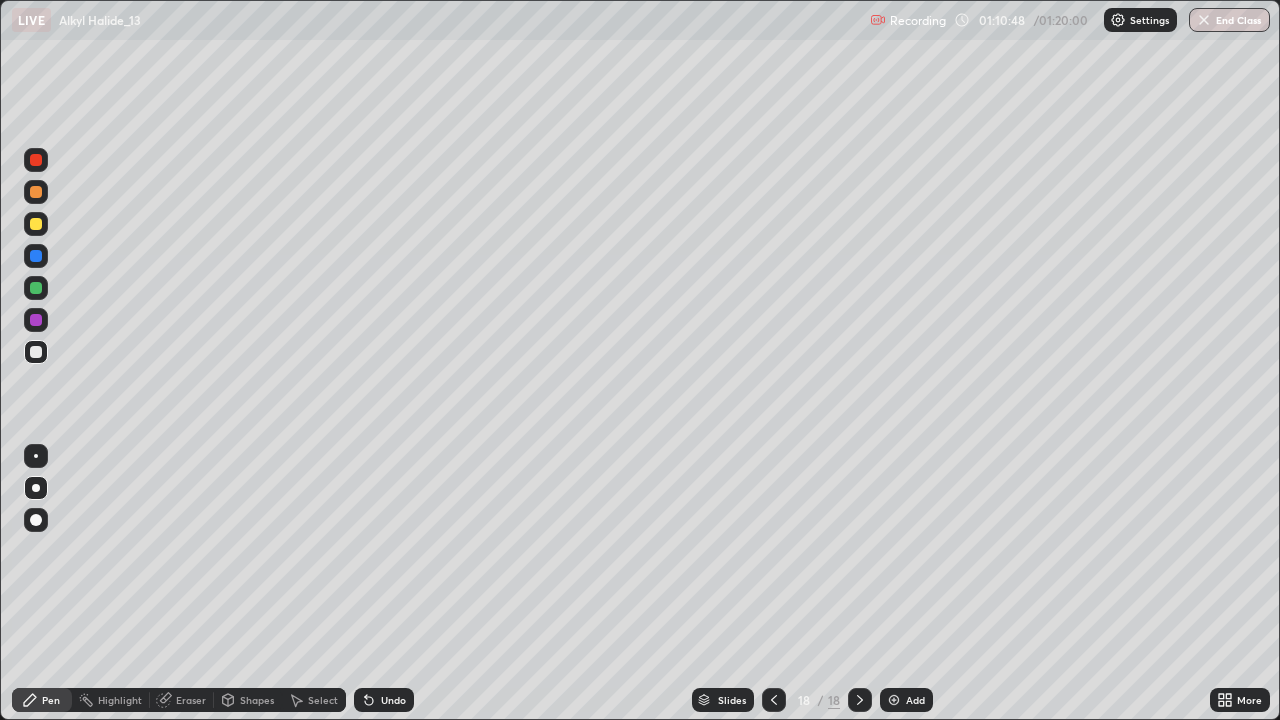 click at bounding box center (36, 224) 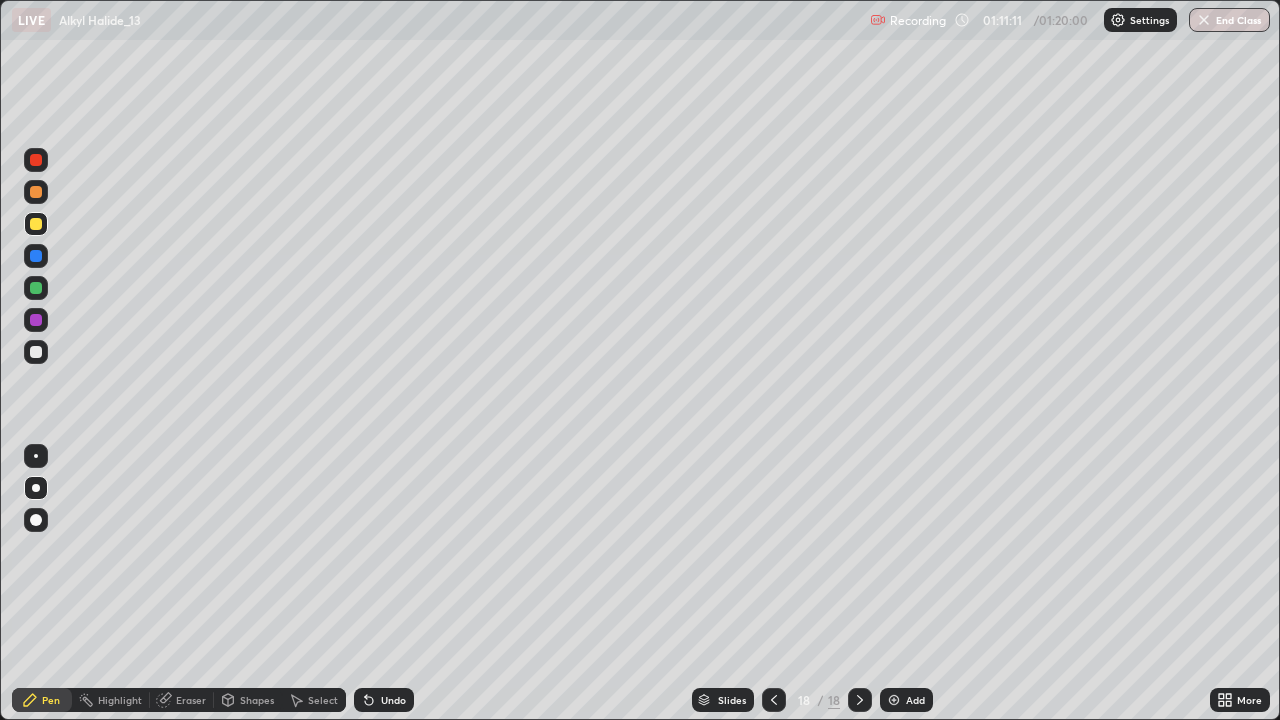 click at bounding box center (36, 320) 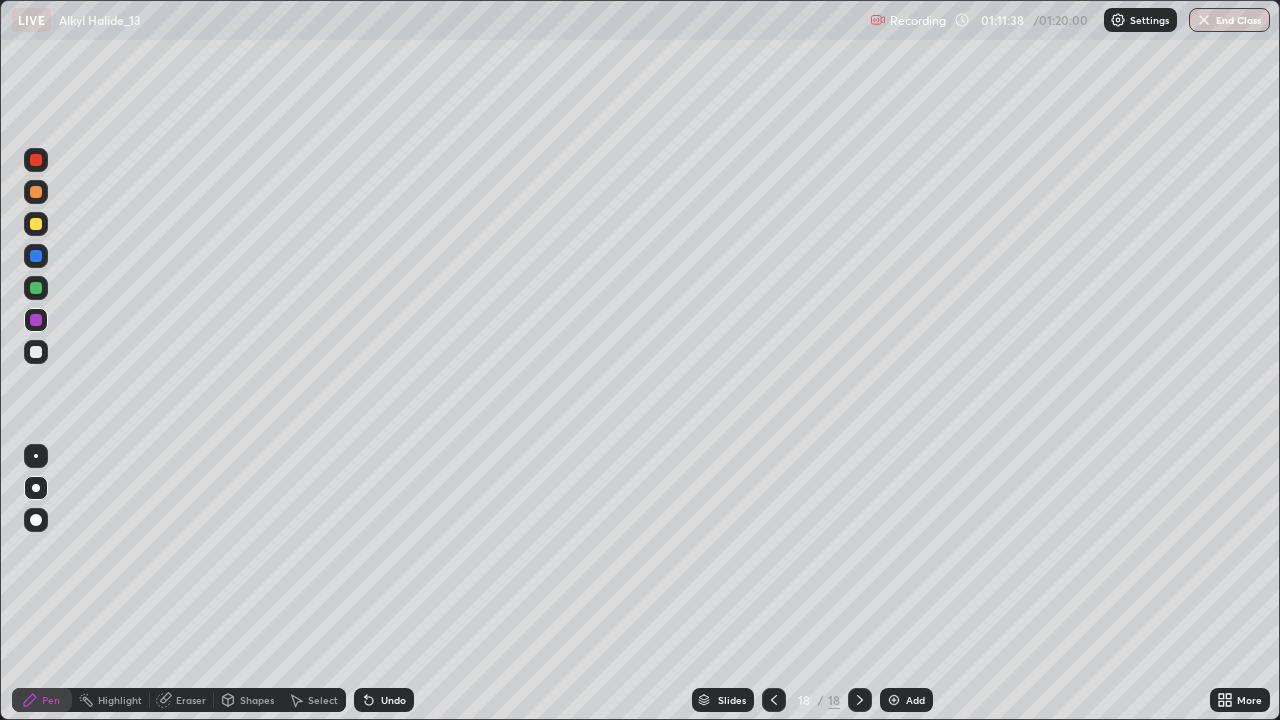 click at bounding box center (36, 256) 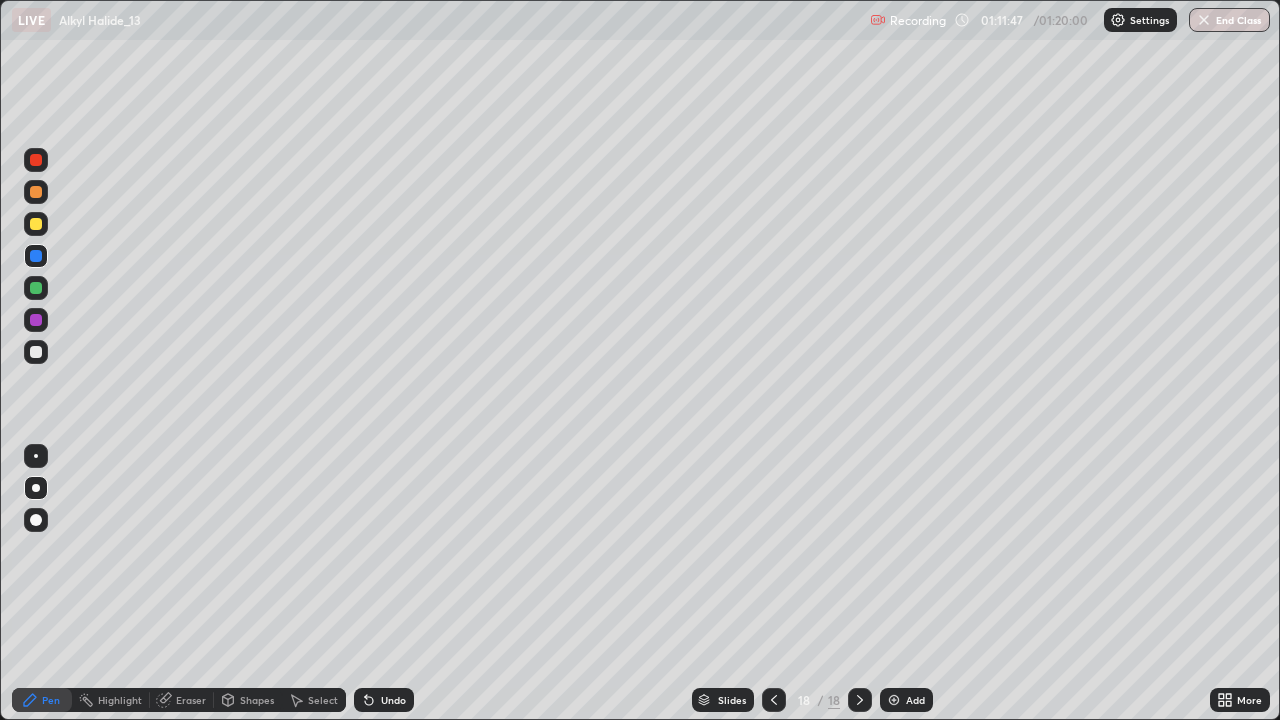 click at bounding box center [36, 224] 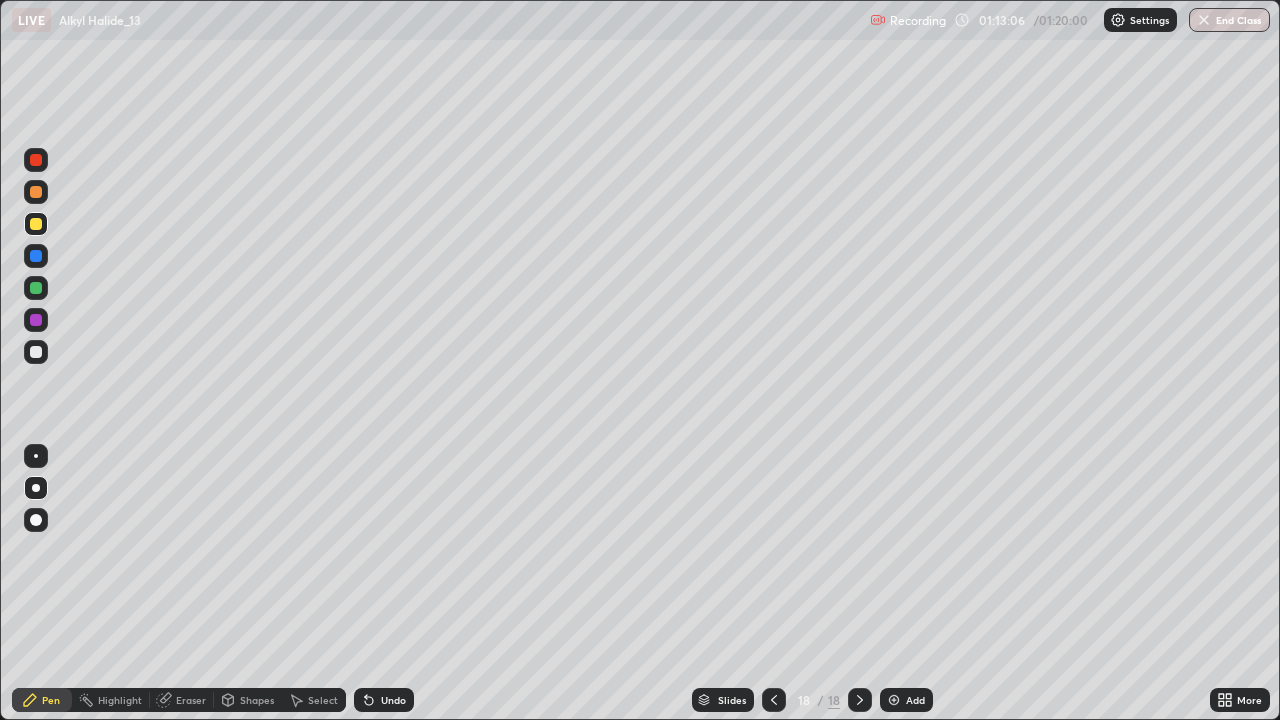 click on "End Class" at bounding box center (1229, 20) 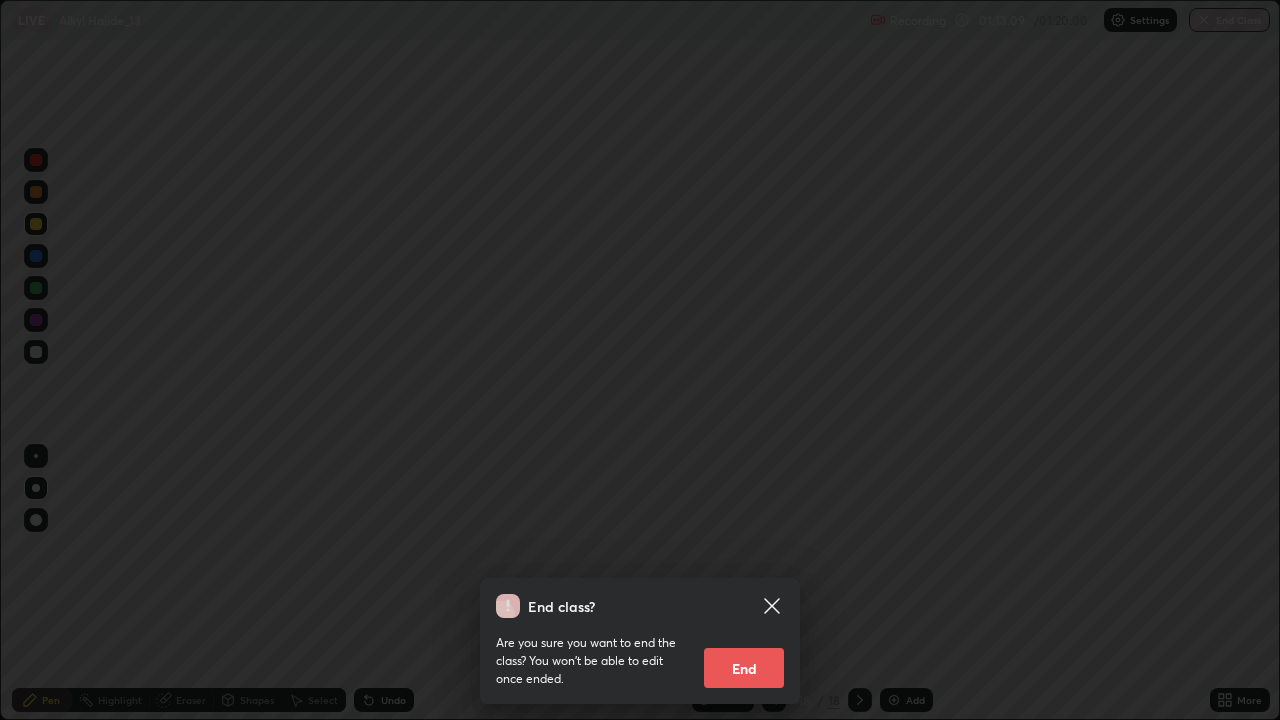 click 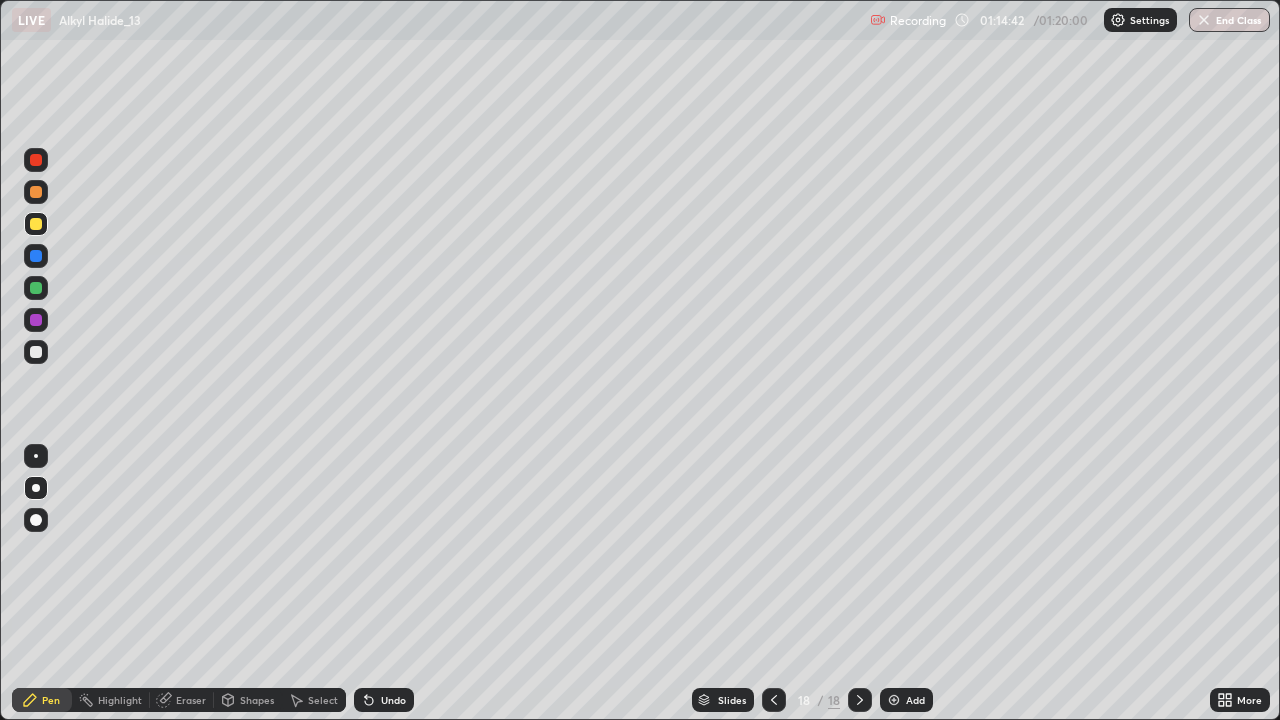click on "Highlight" at bounding box center (120, 700) 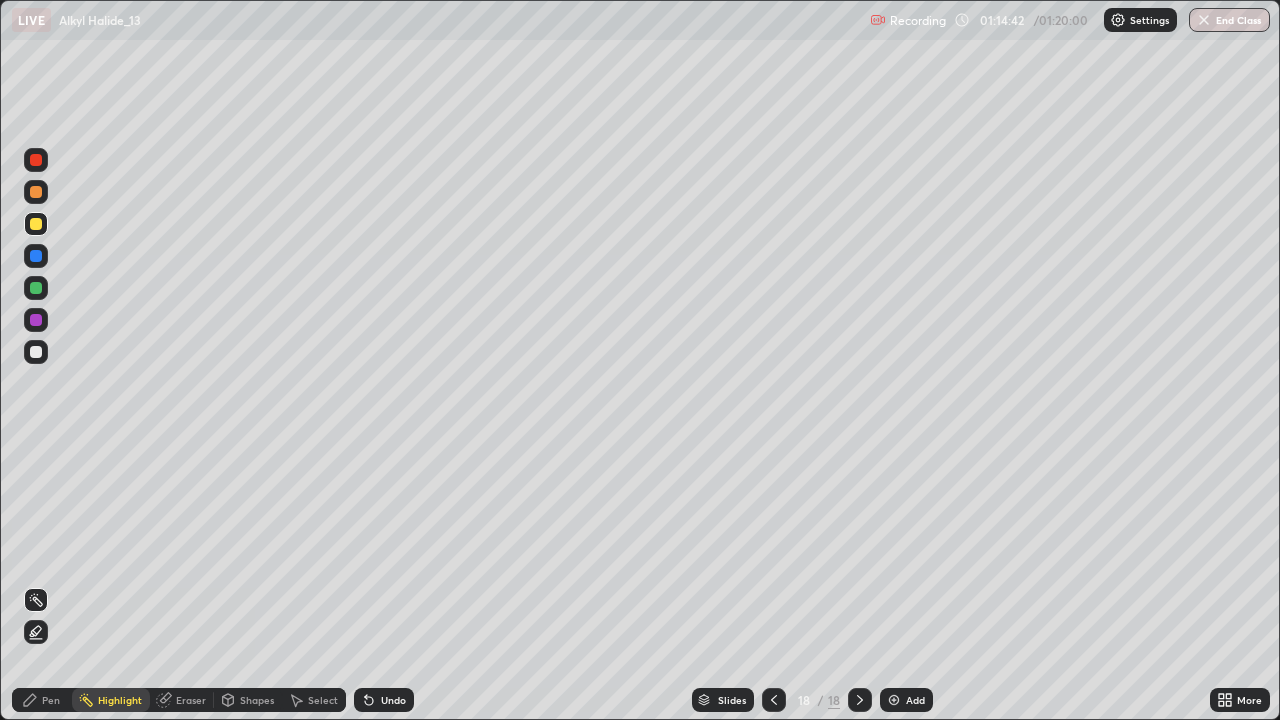 click on "Highlight" at bounding box center [111, 700] 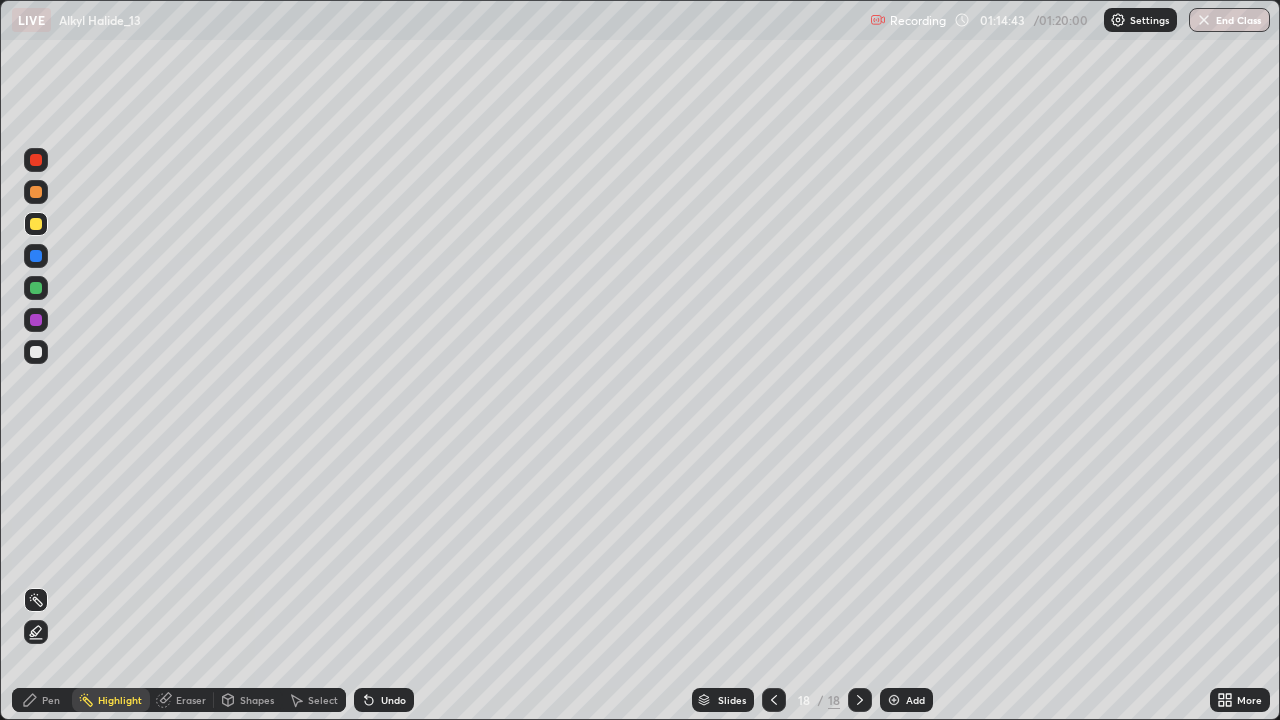click 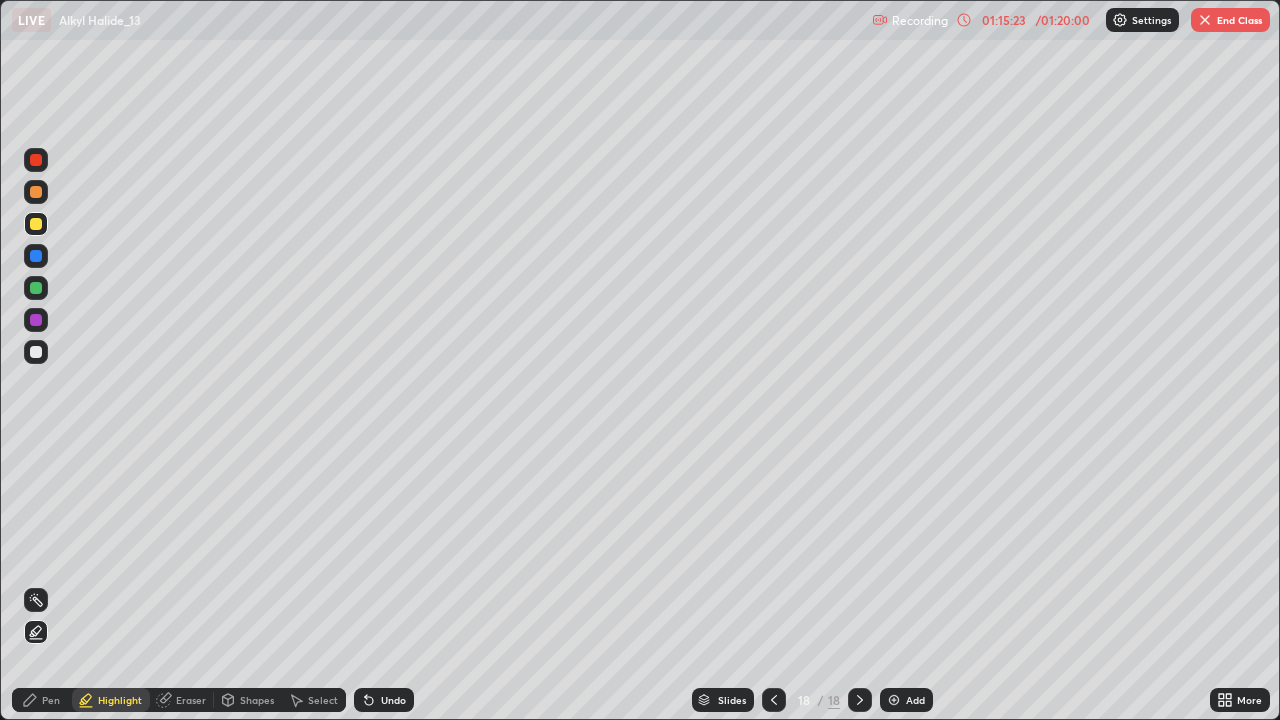 click on "End Class" at bounding box center (1230, 20) 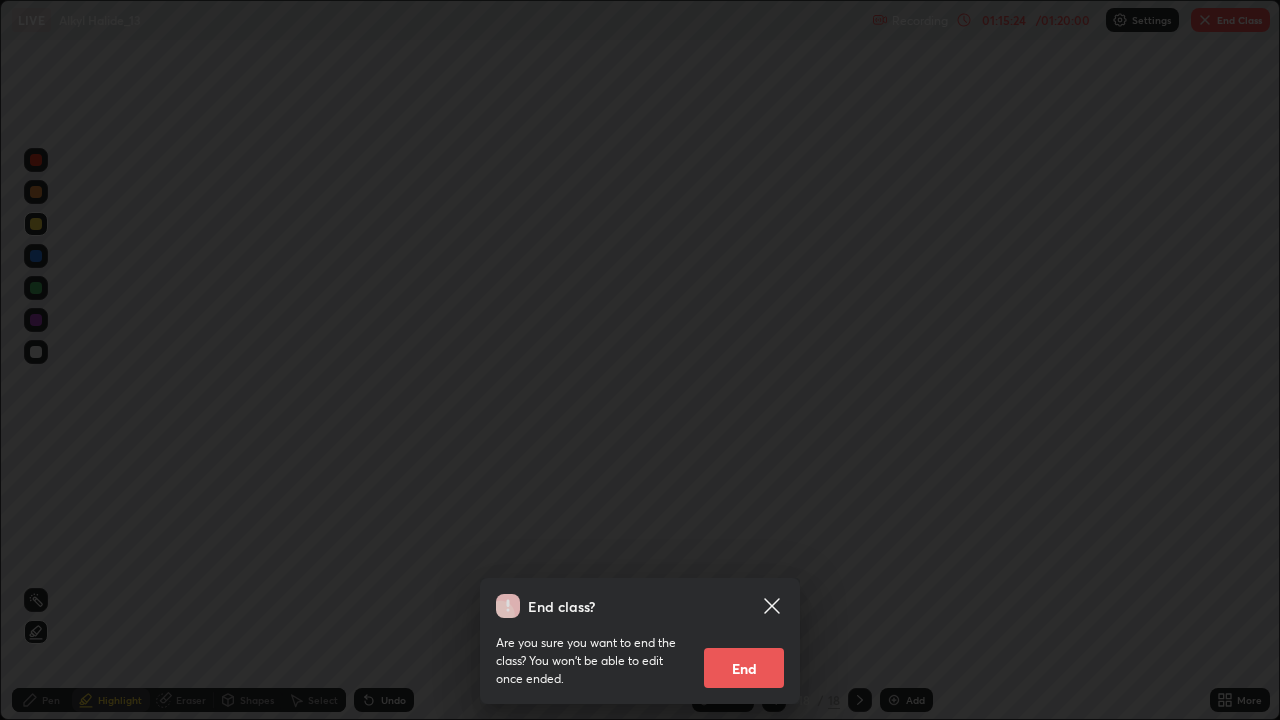 click on "End" at bounding box center (744, 668) 